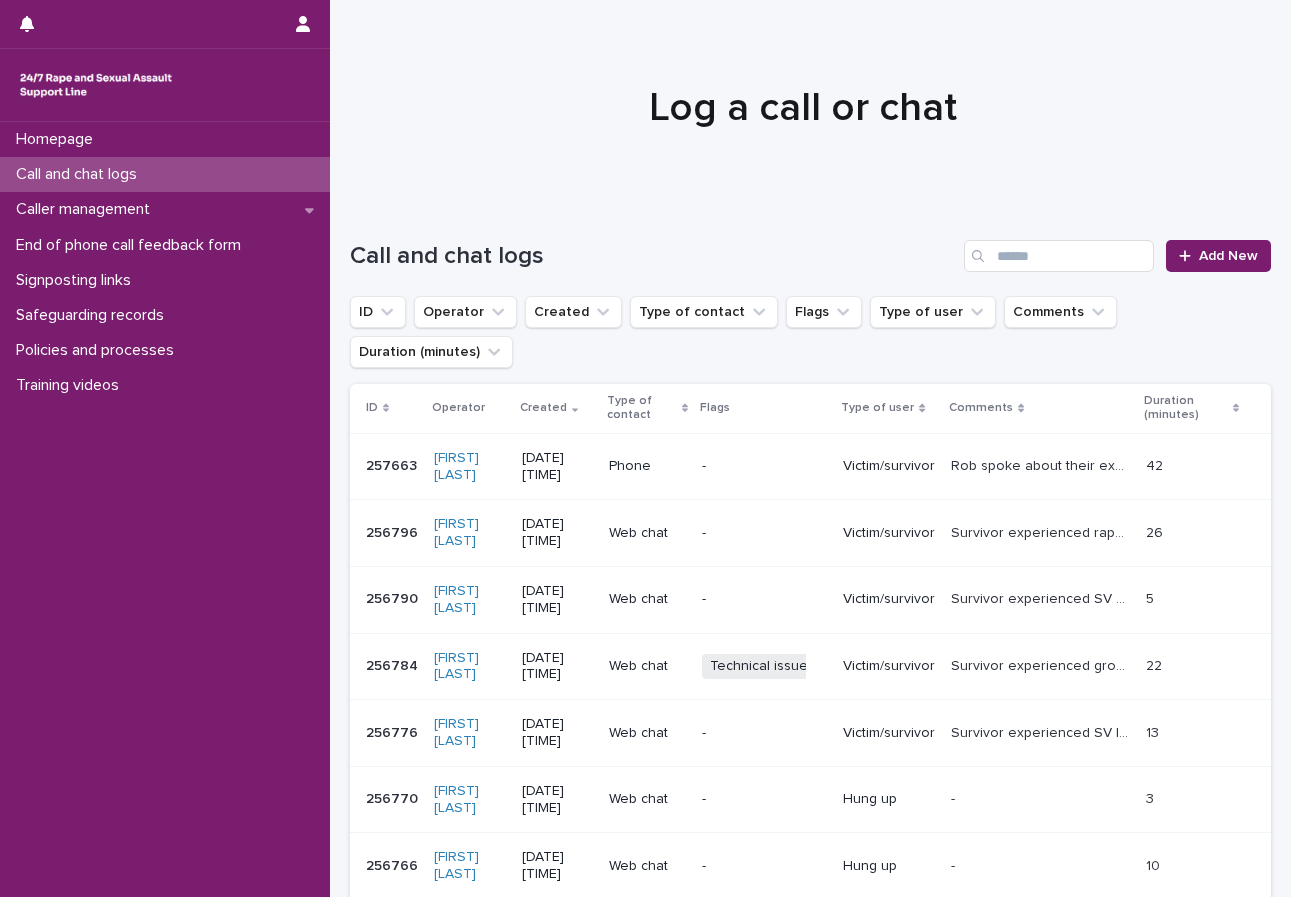 scroll, scrollTop: 0, scrollLeft: 0, axis: both 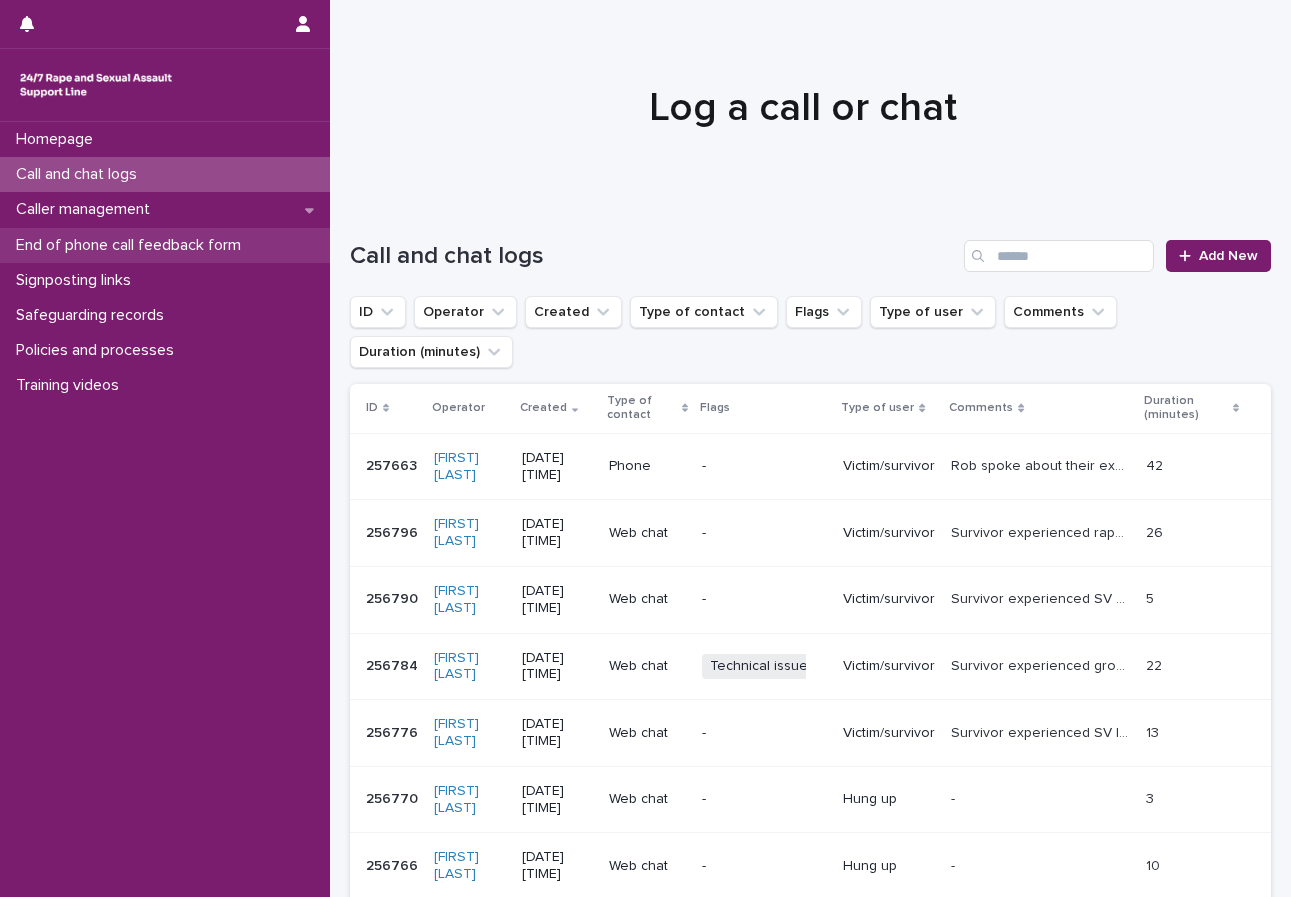 click on "End of phone call feedback form" at bounding box center [132, 245] 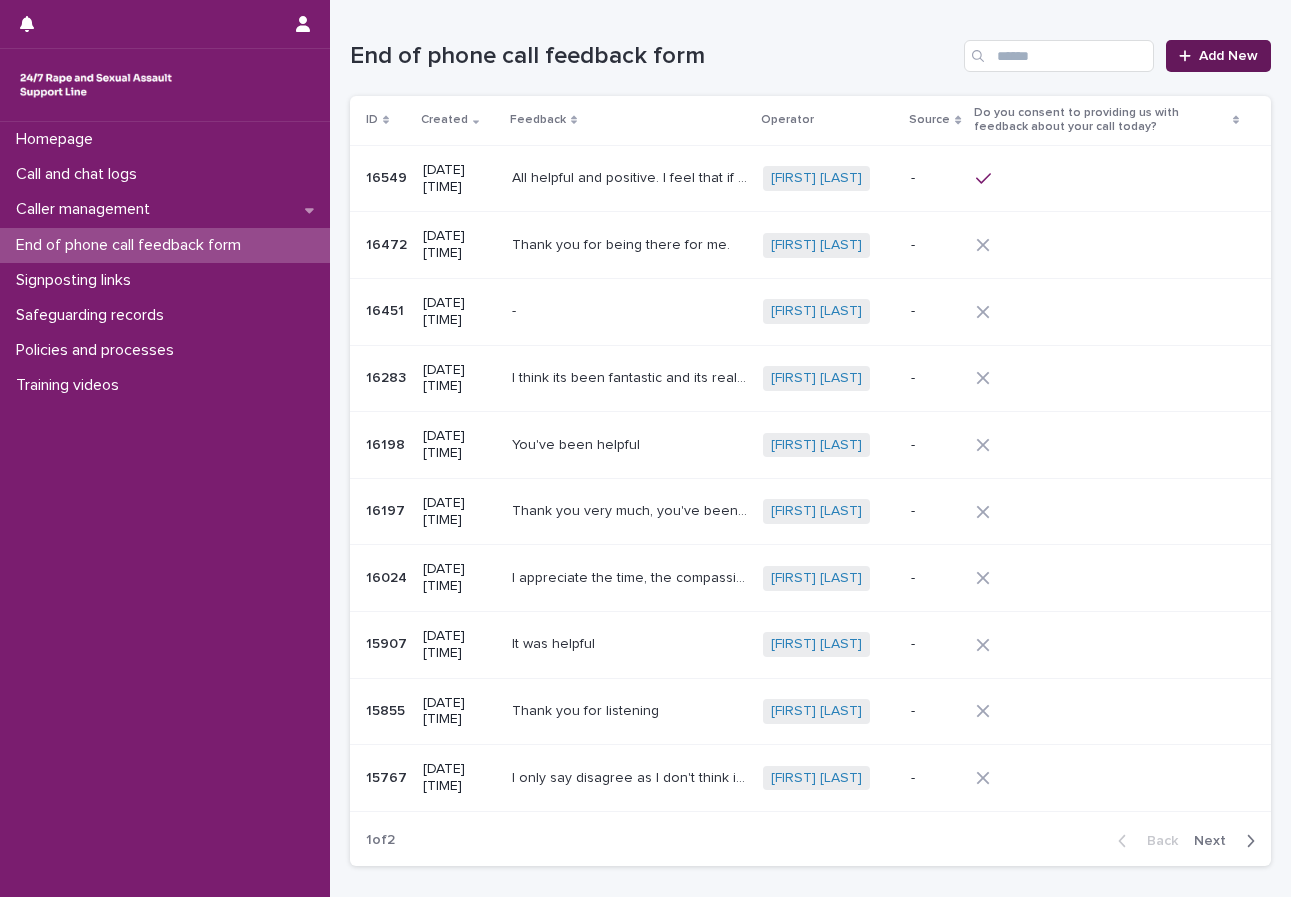 click on "Add New" at bounding box center (1218, 56) 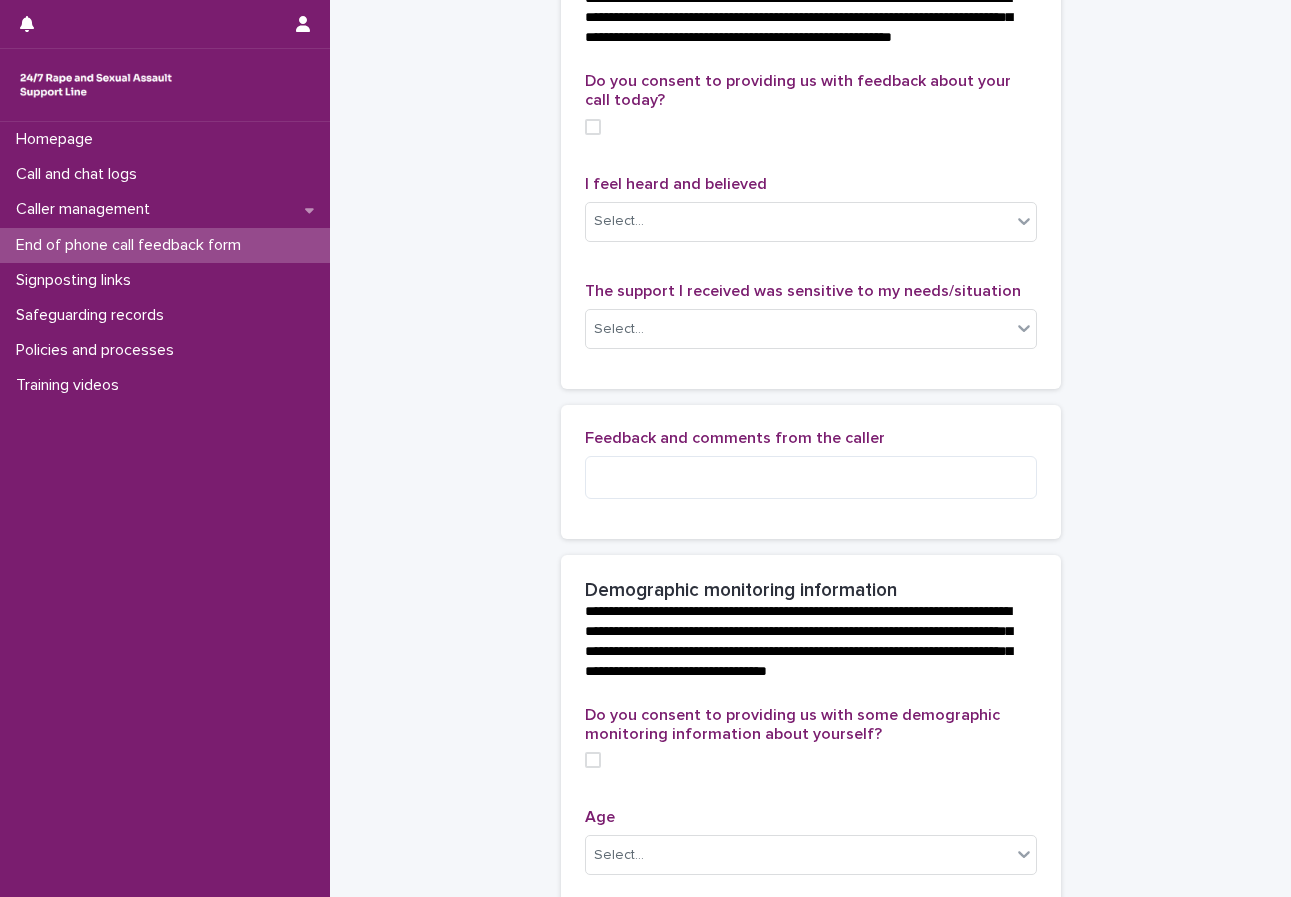 scroll, scrollTop: 200, scrollLeft: 0, axis: vertical 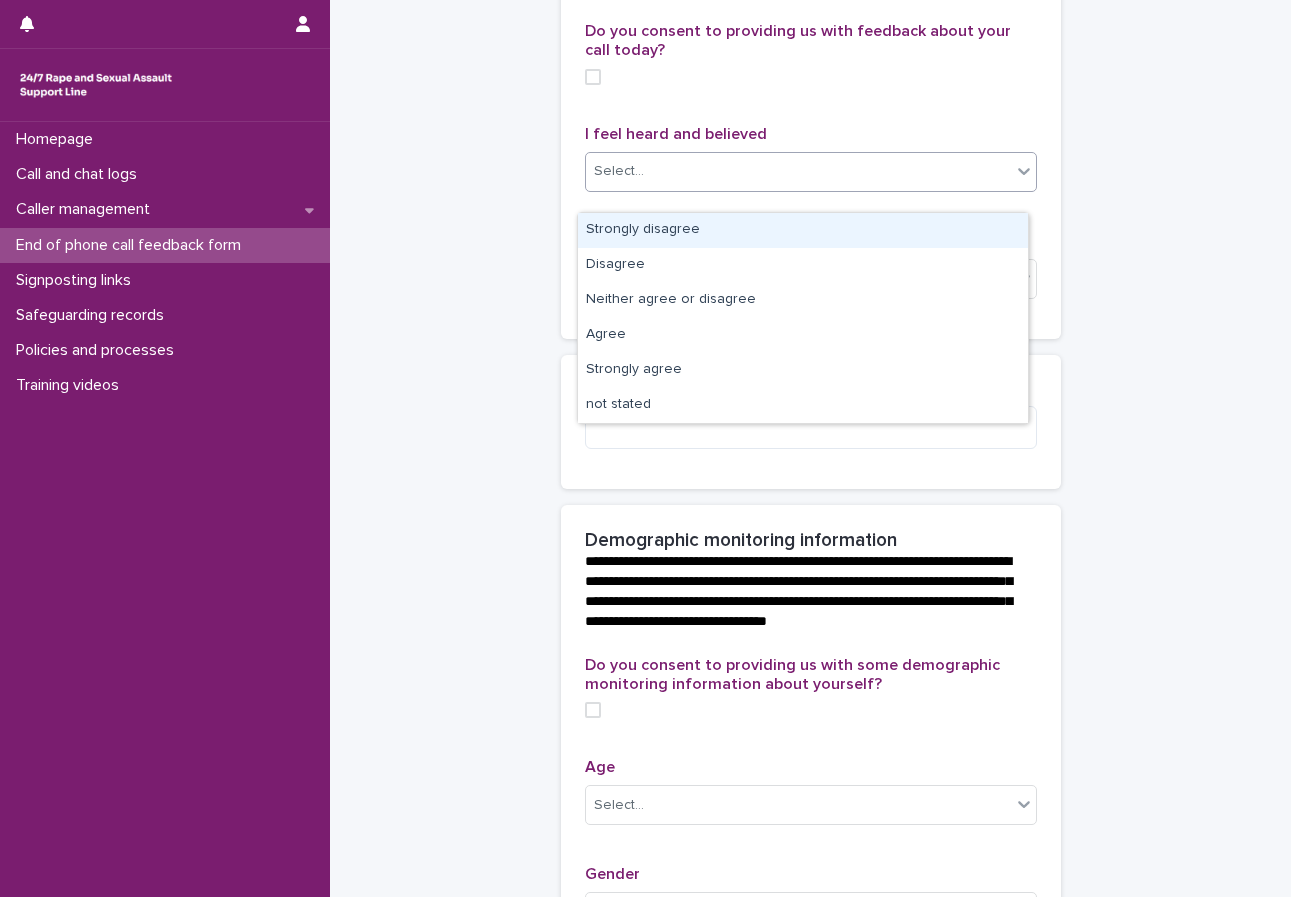 click 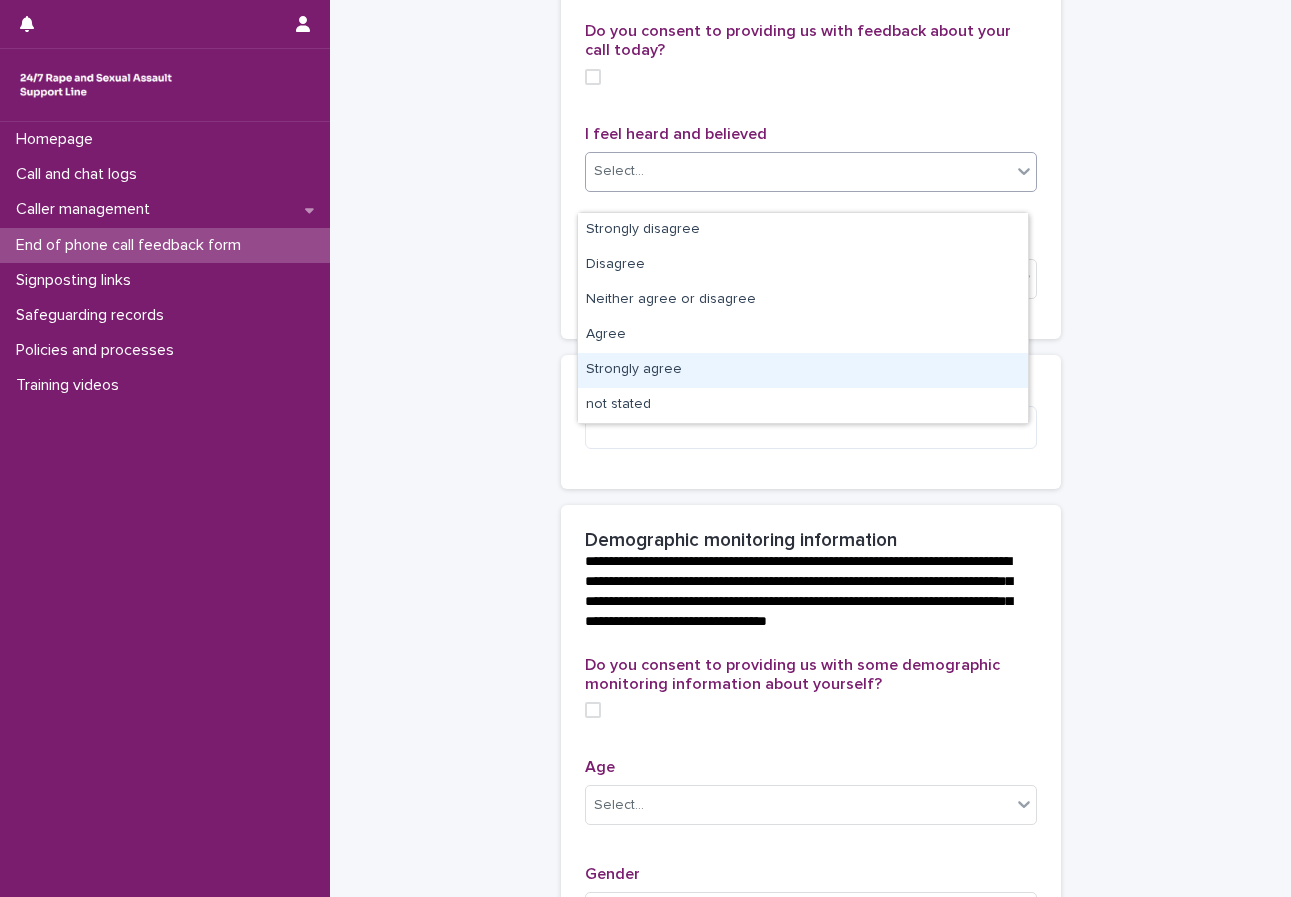click on "Strongly agree" at bounding box center (803, 370) 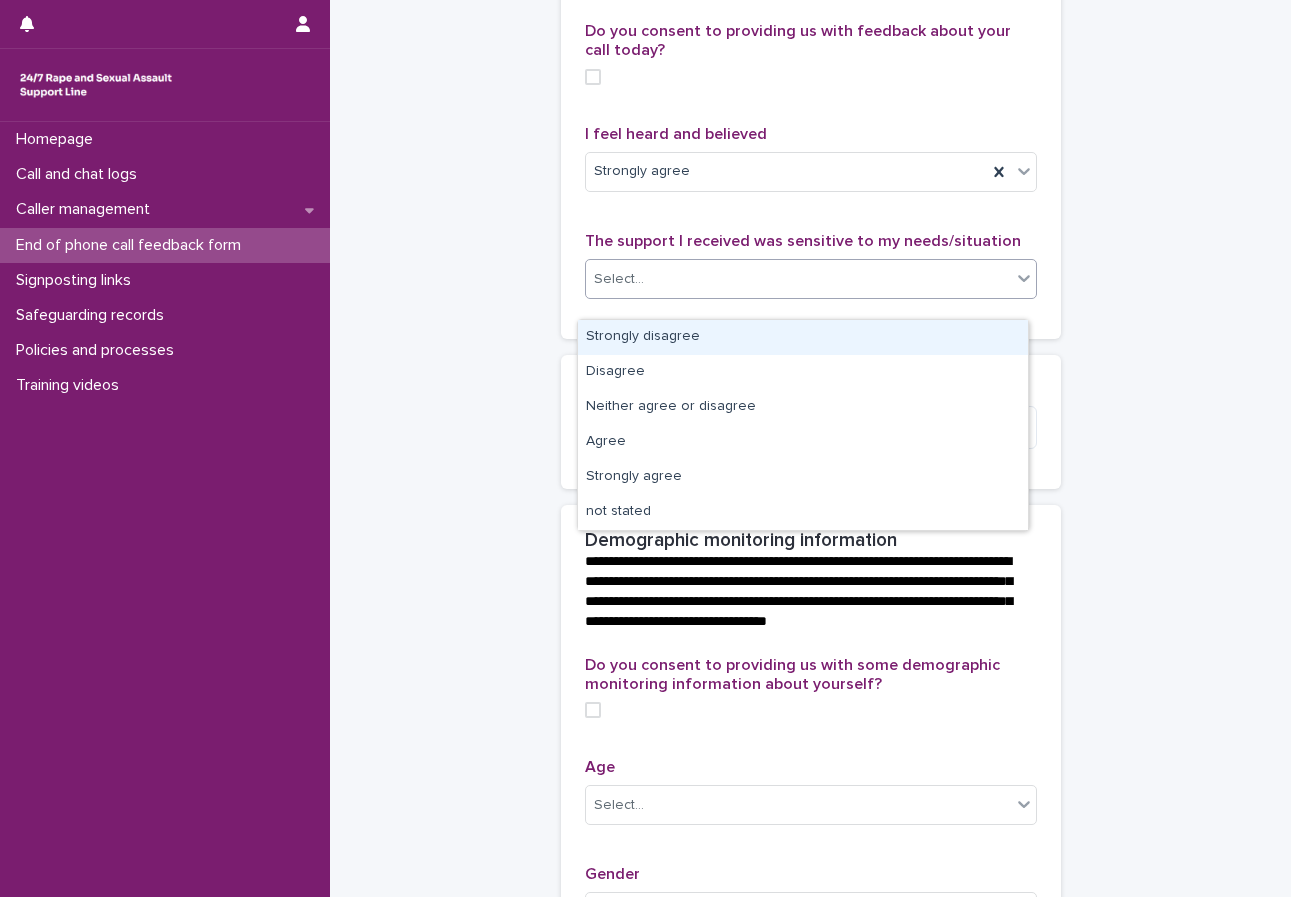 click on "Select..." at bounding box center (798, 279) 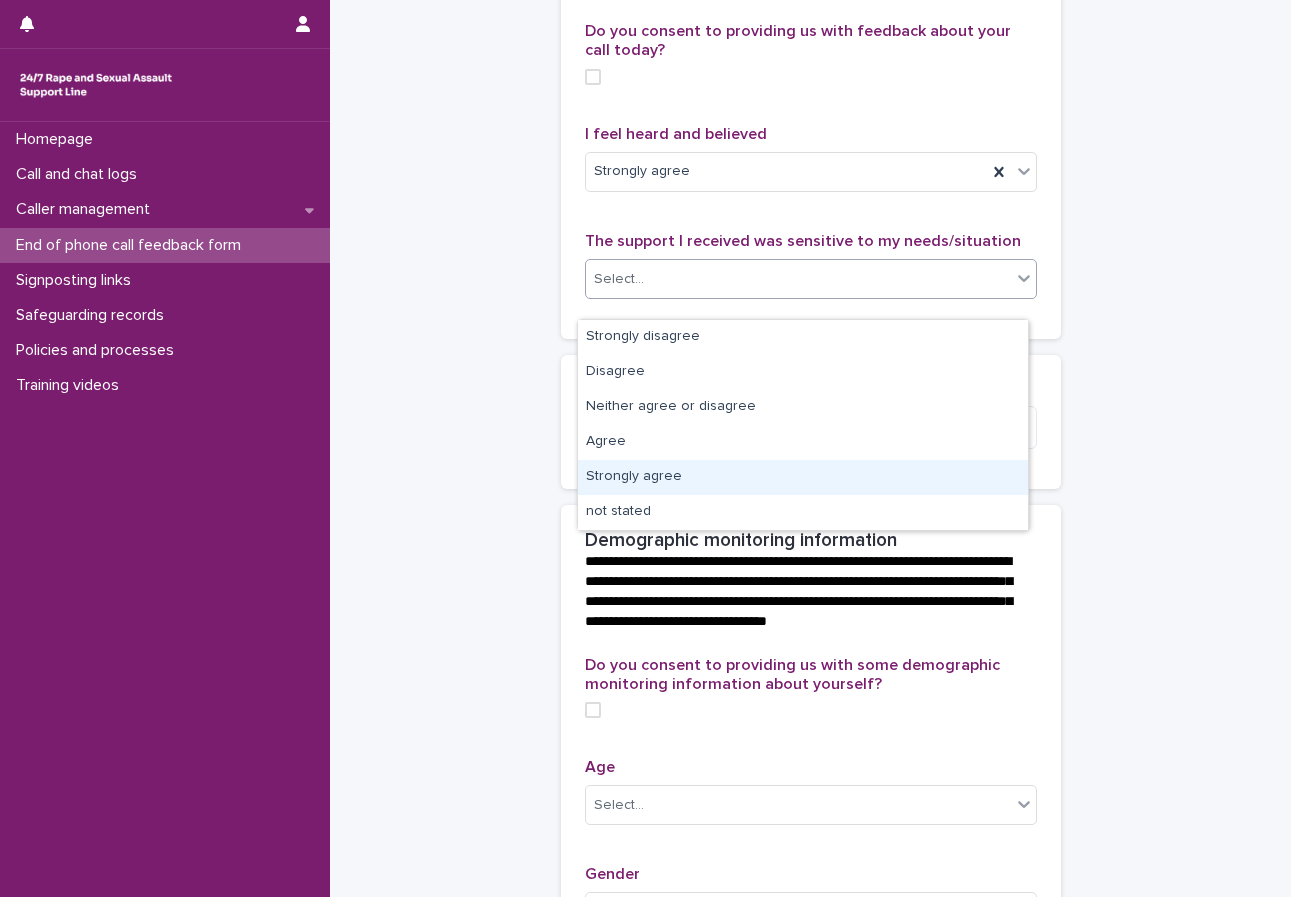 drag, startPoint x: 680, startPoint y: 455, endPoint x: 678, endPoint y: 475, distance: 20.09975 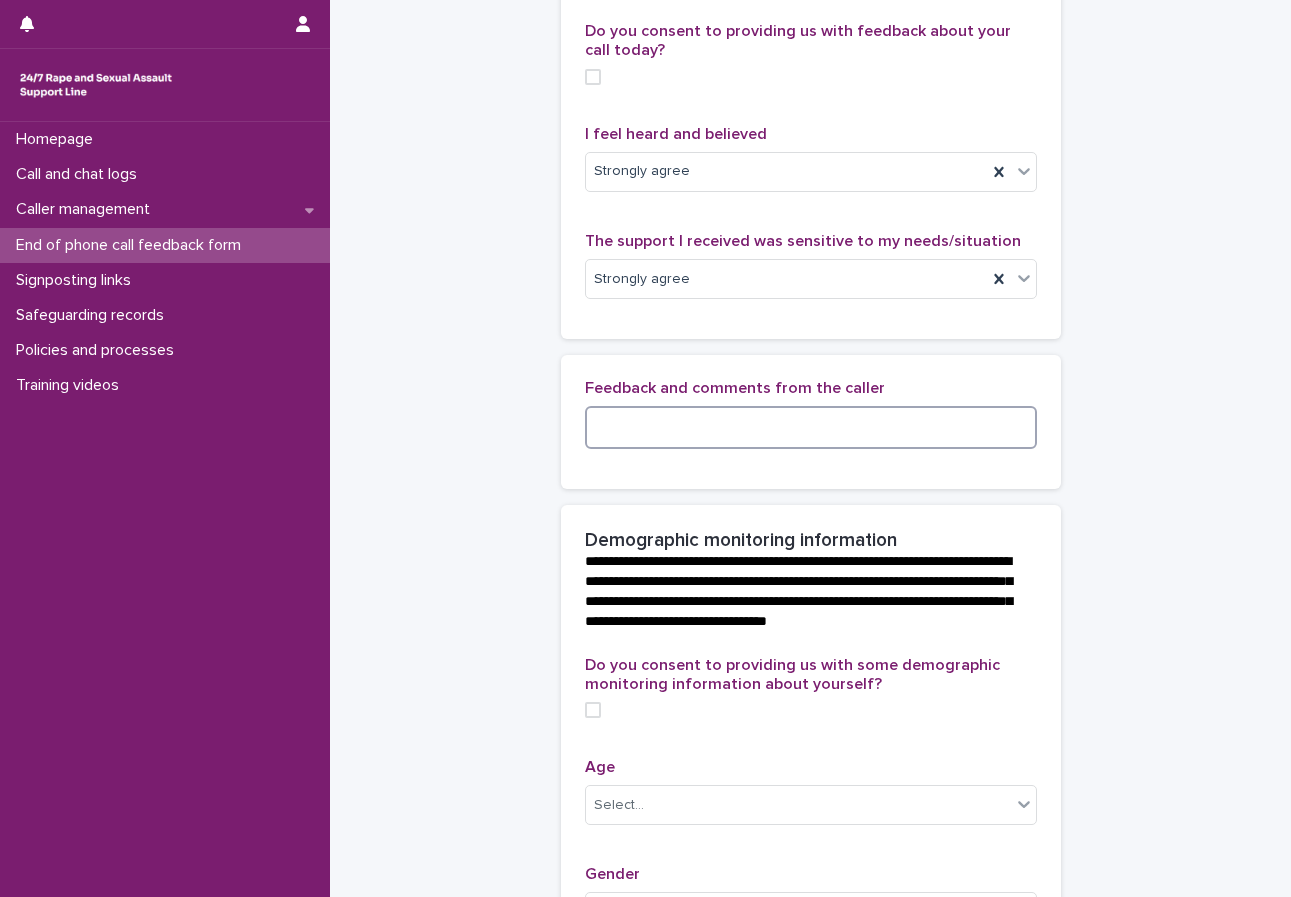 click at bounding box center [811, 427] 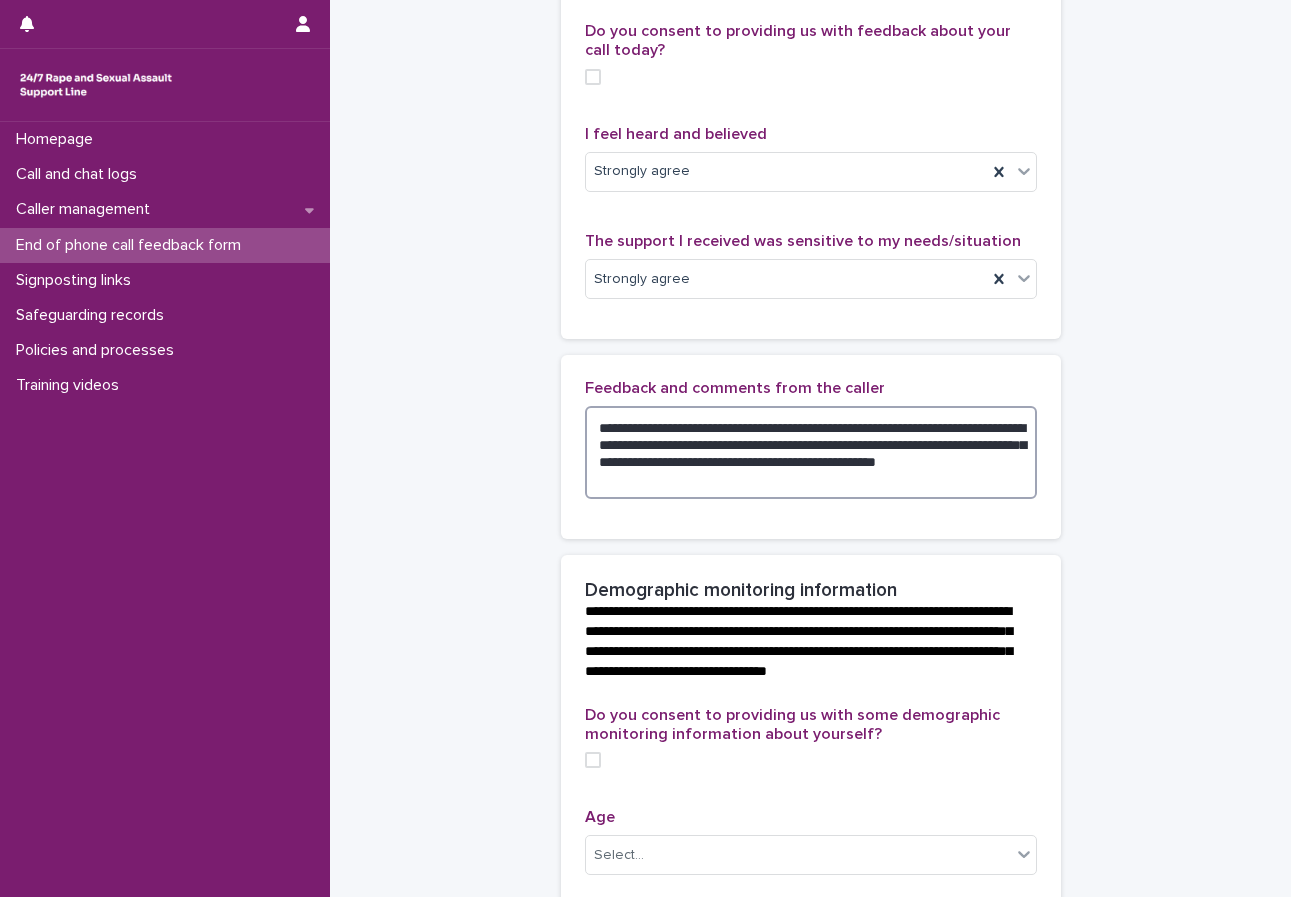 click on "**********" at bounding box center (811, 452) 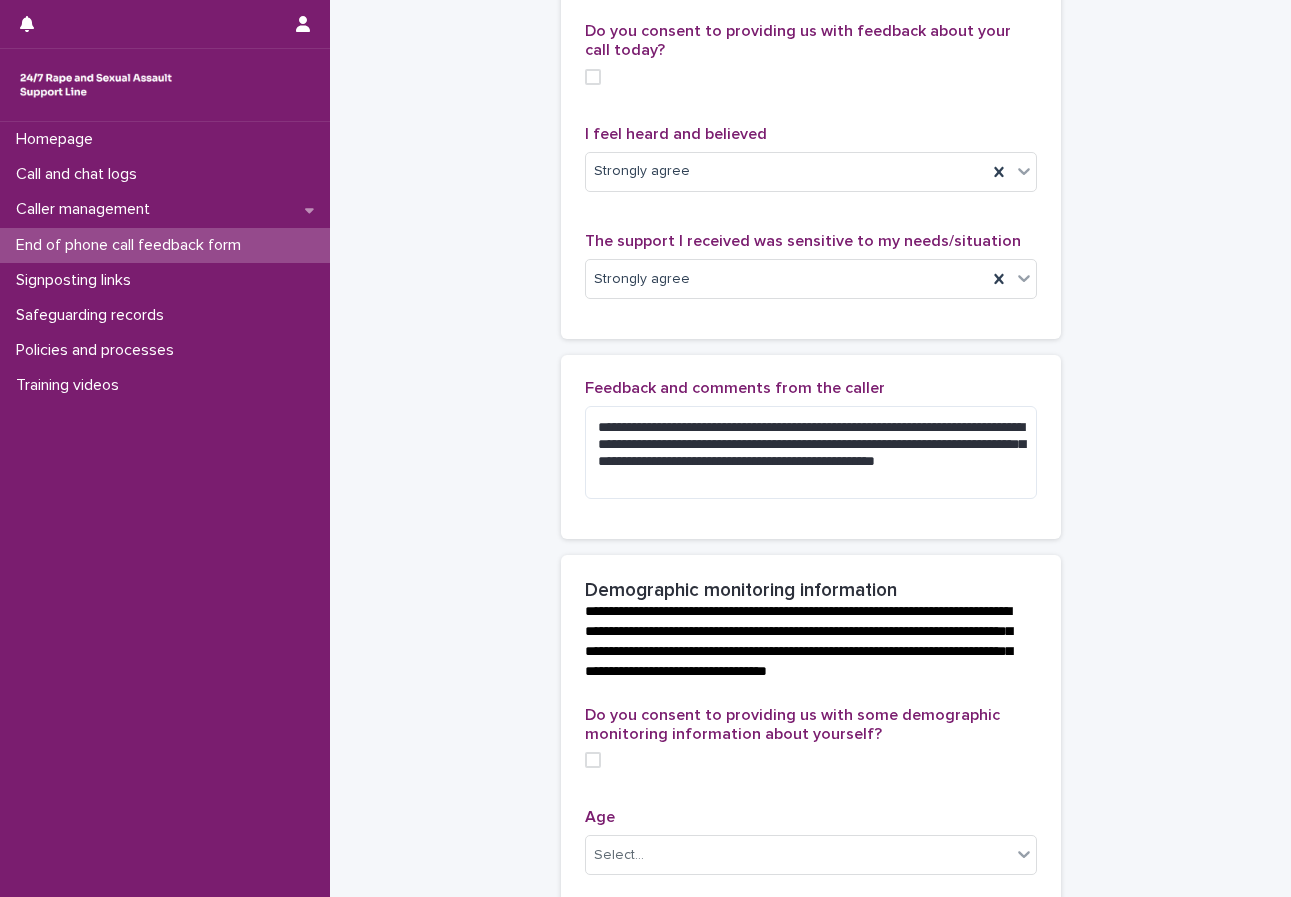 click on "**********" at bounding box center (810, 714) 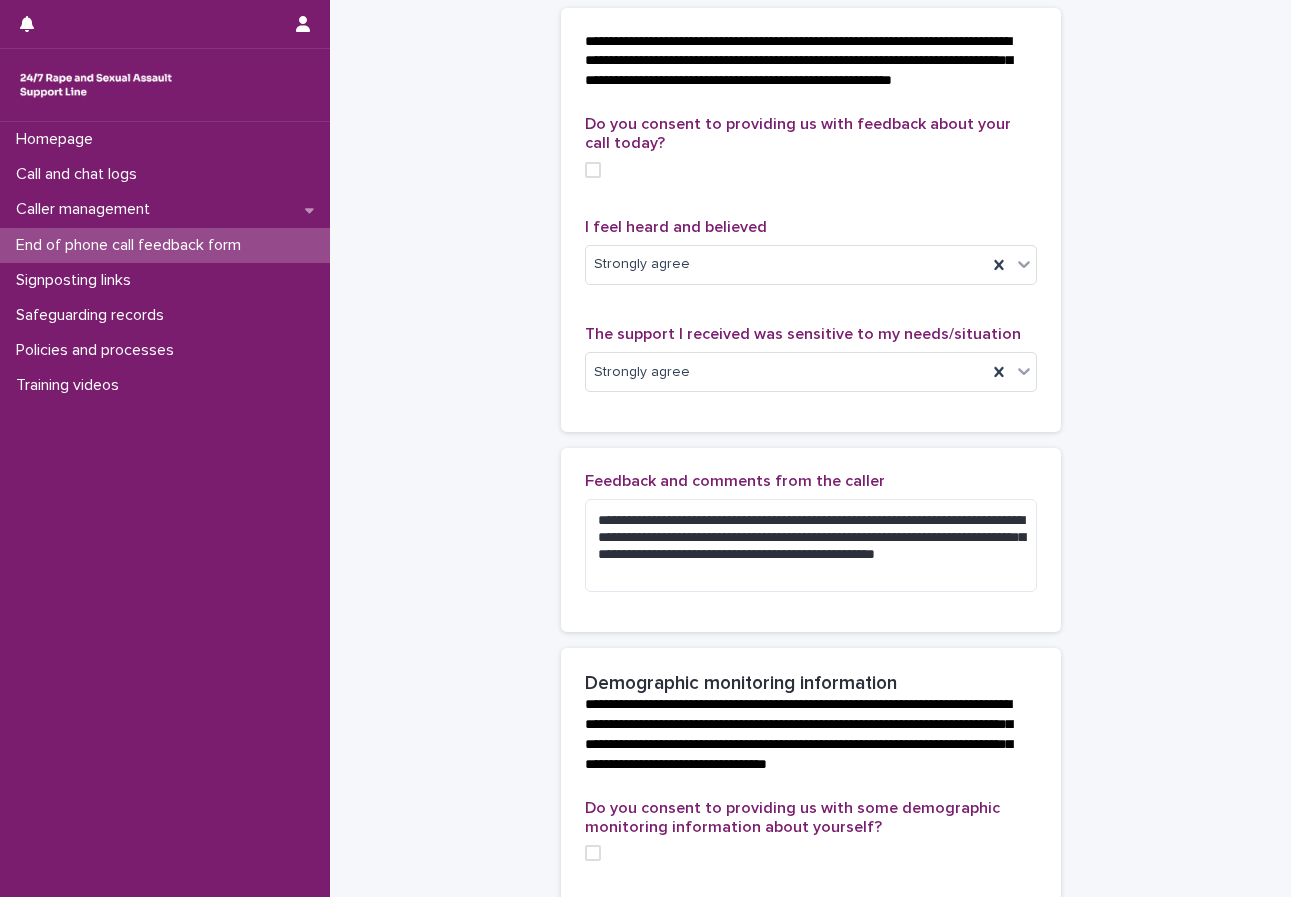 click at bounding box center (593, 170) 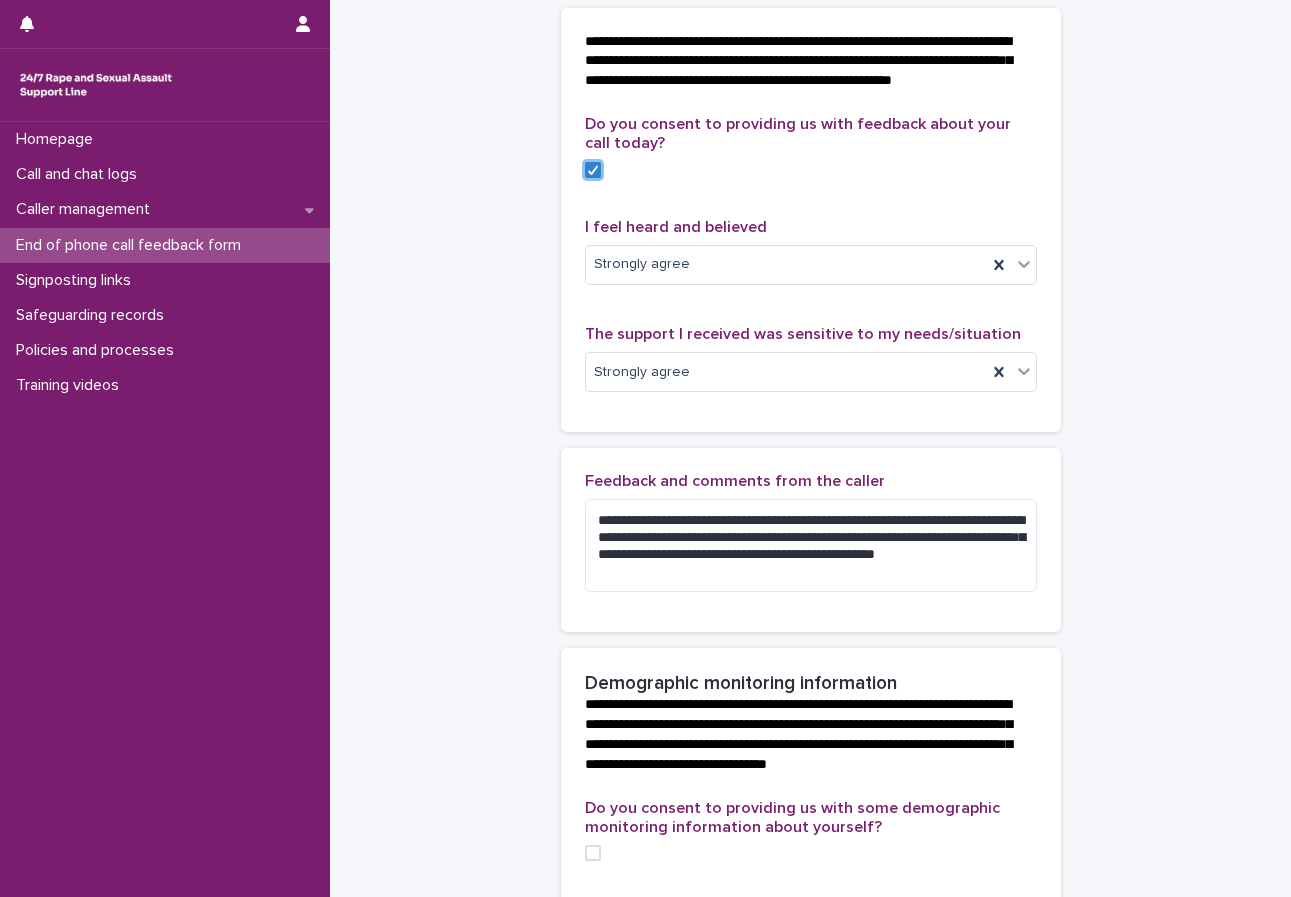 click on "**********" at bounding box center (810, 807) 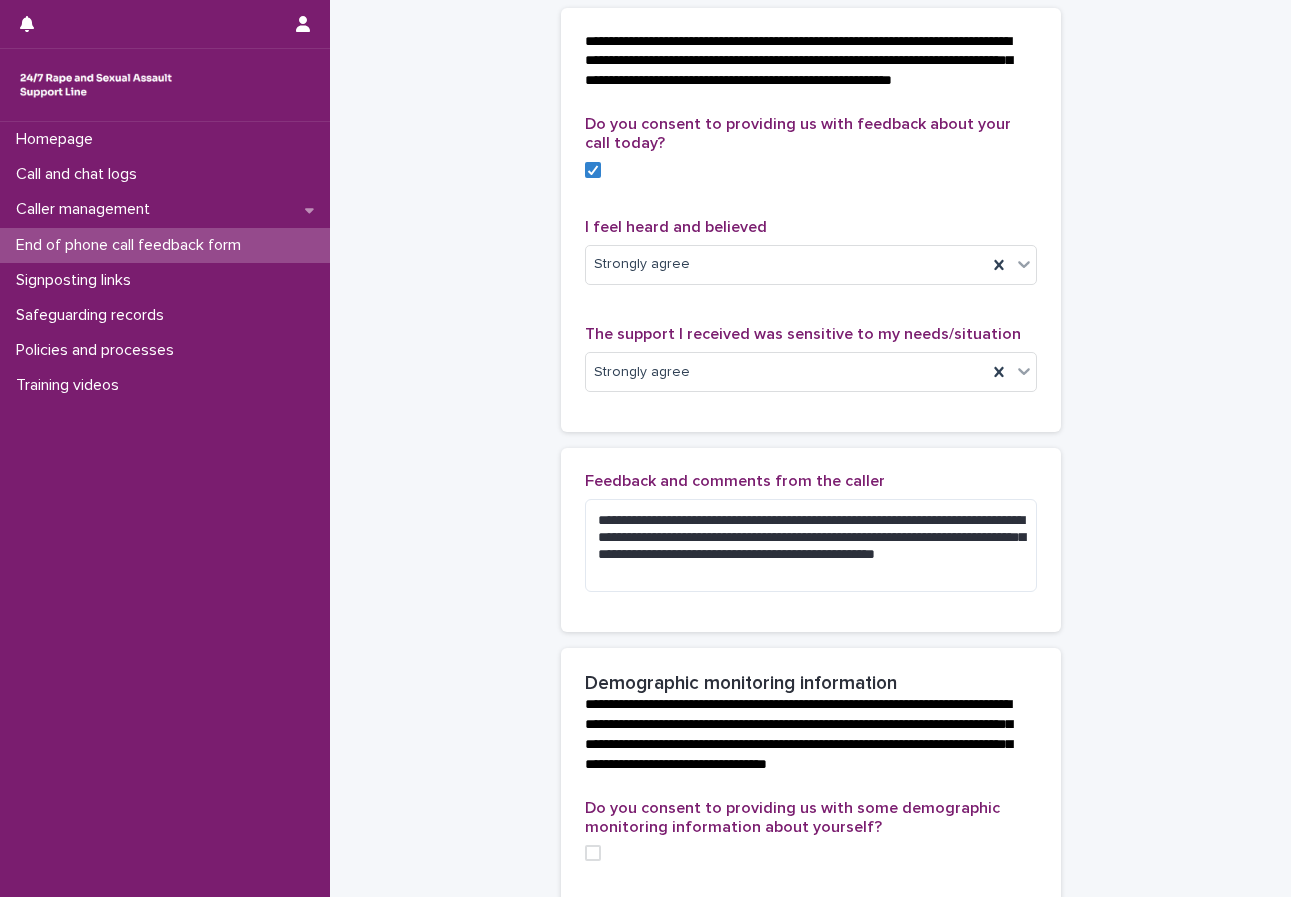 click on "**********" at bounding box center (810, 807) 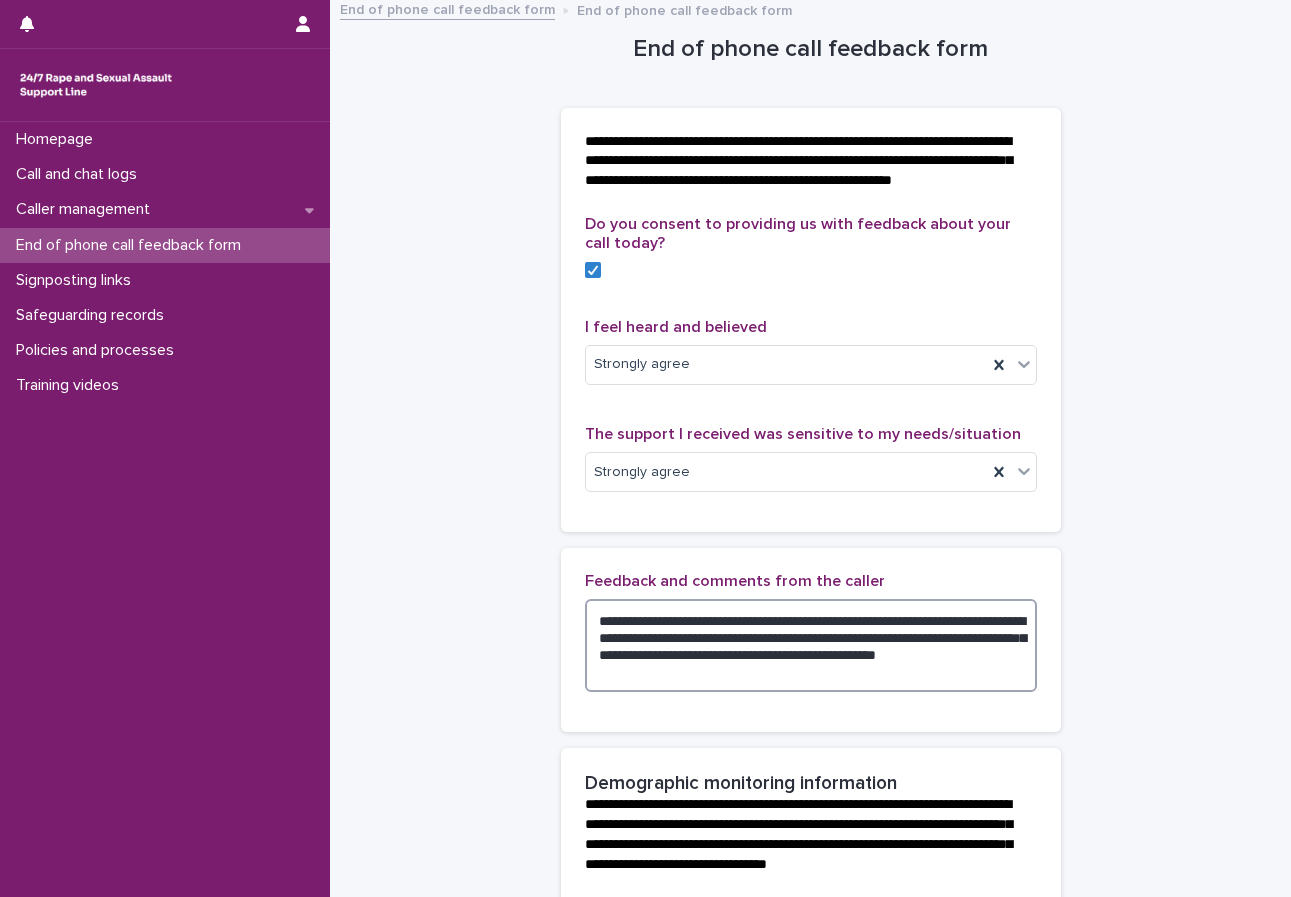 click on "**********" at bounding box center [811, 645] 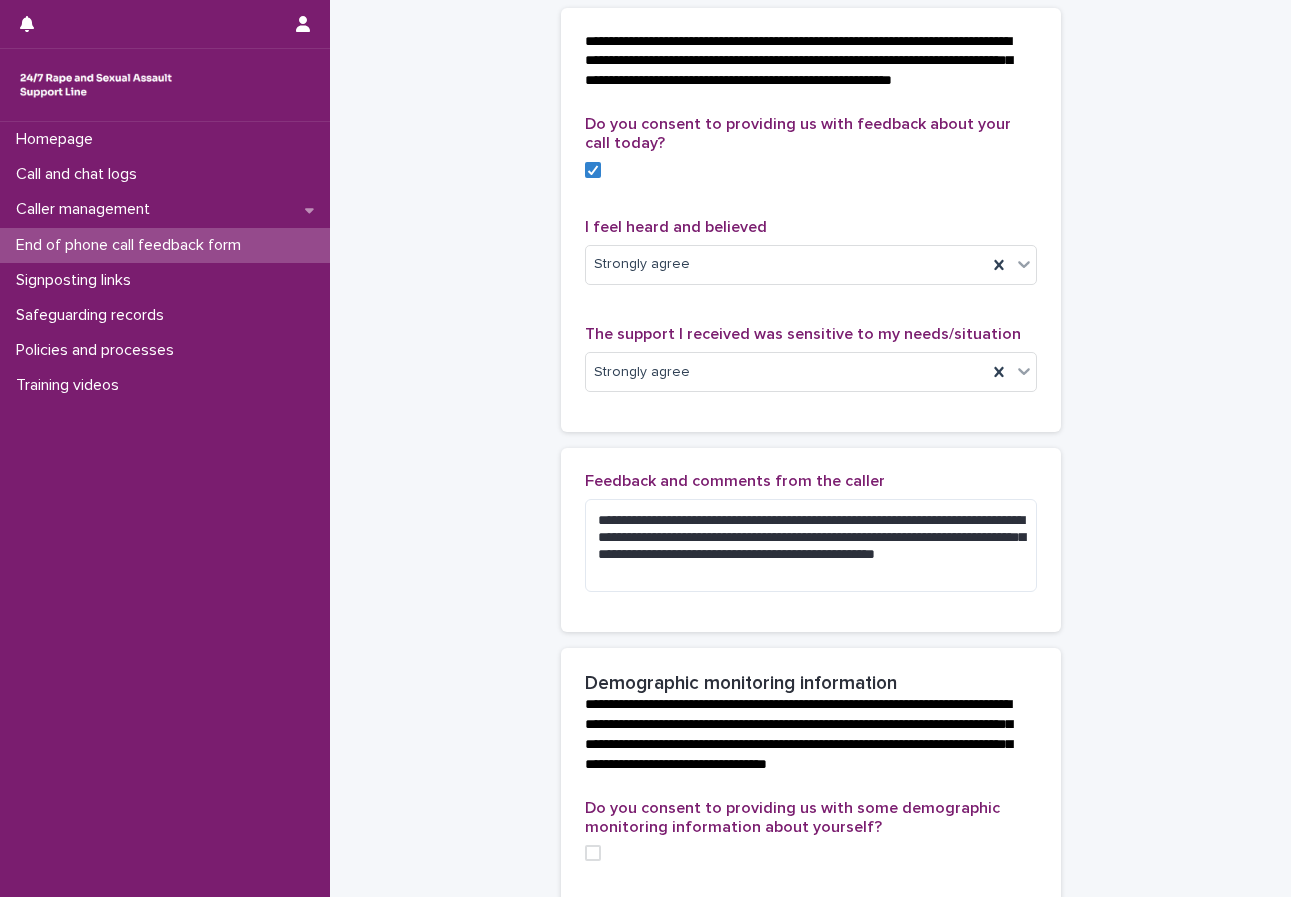 click on "**********" at bounding box center (810, 807) 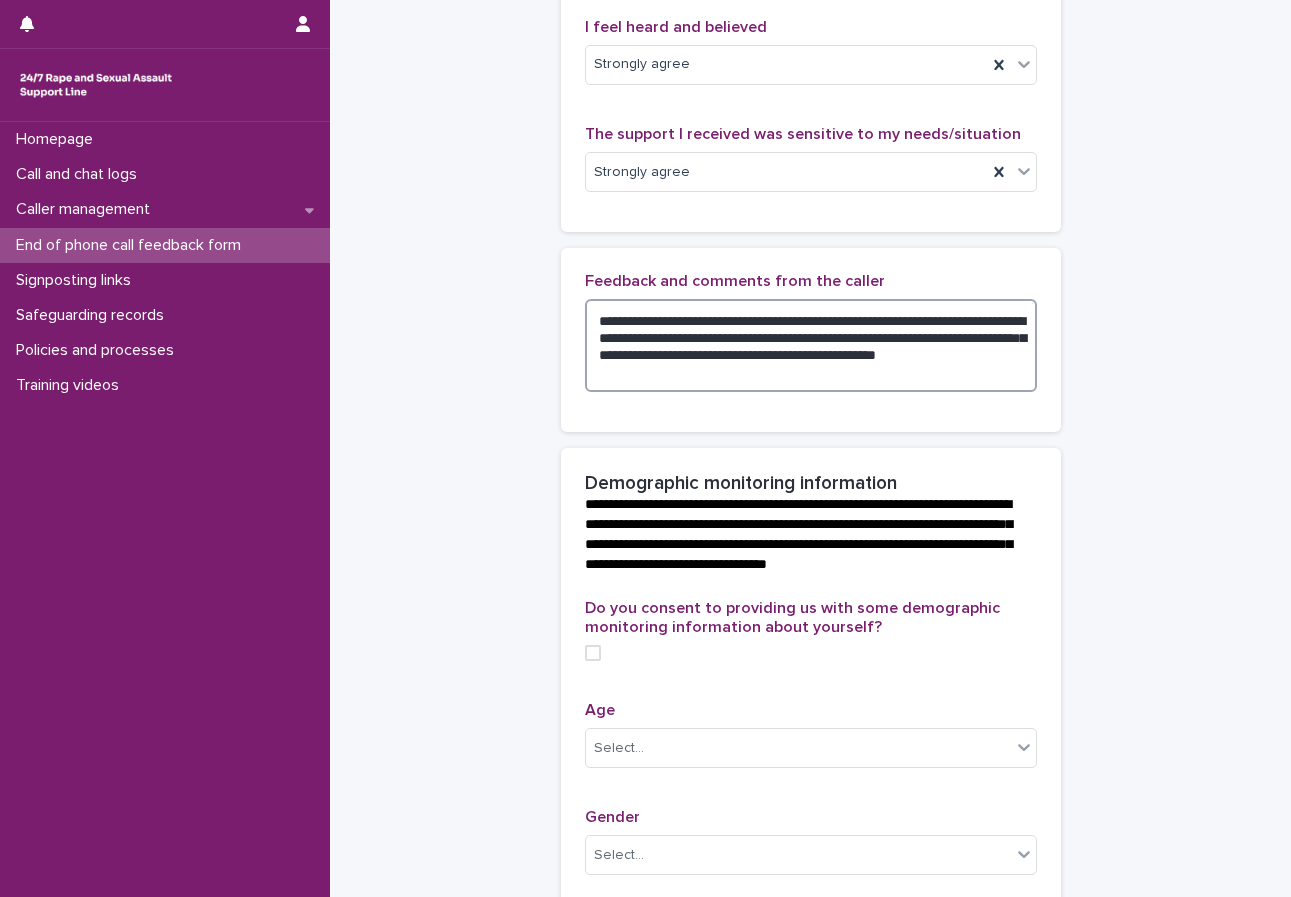 click on "**********" at bounding box center [811, 345] 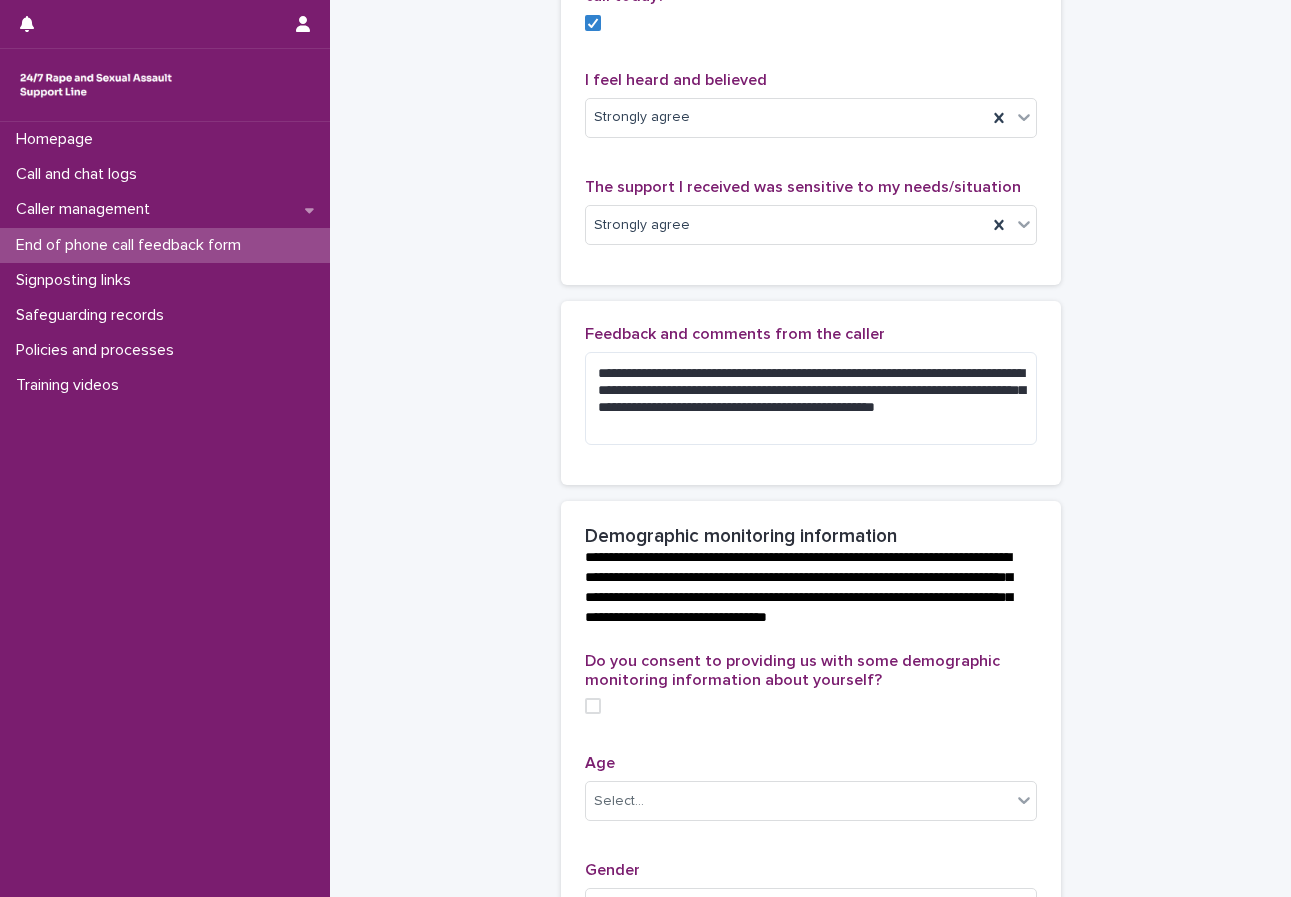 scroll, scrollTop: 300, scrollLeft: 0, axis: vertical 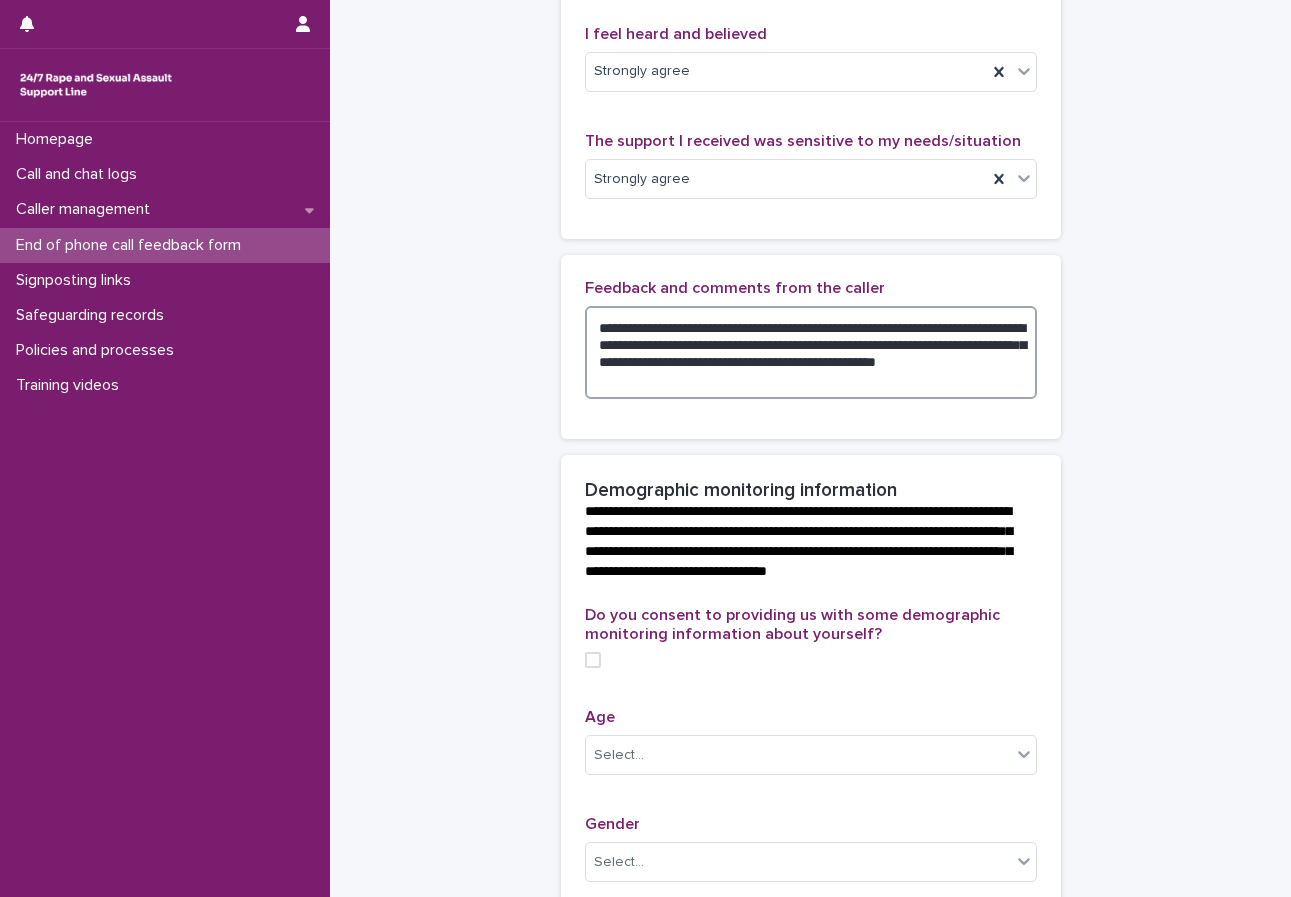 click on "**********" at bounding box center (811, 352) 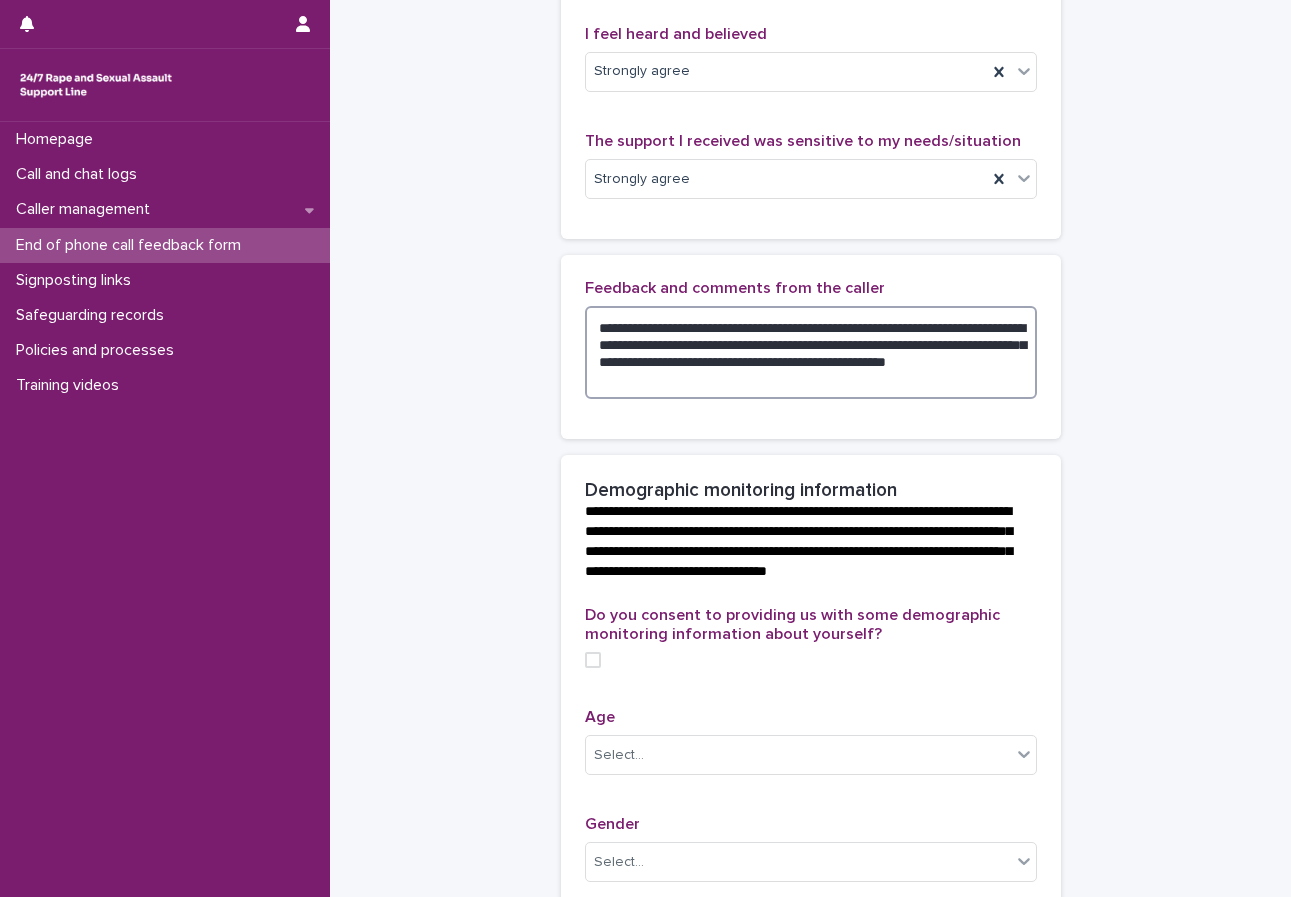 click on "**********" at bounding box center (811, 352) 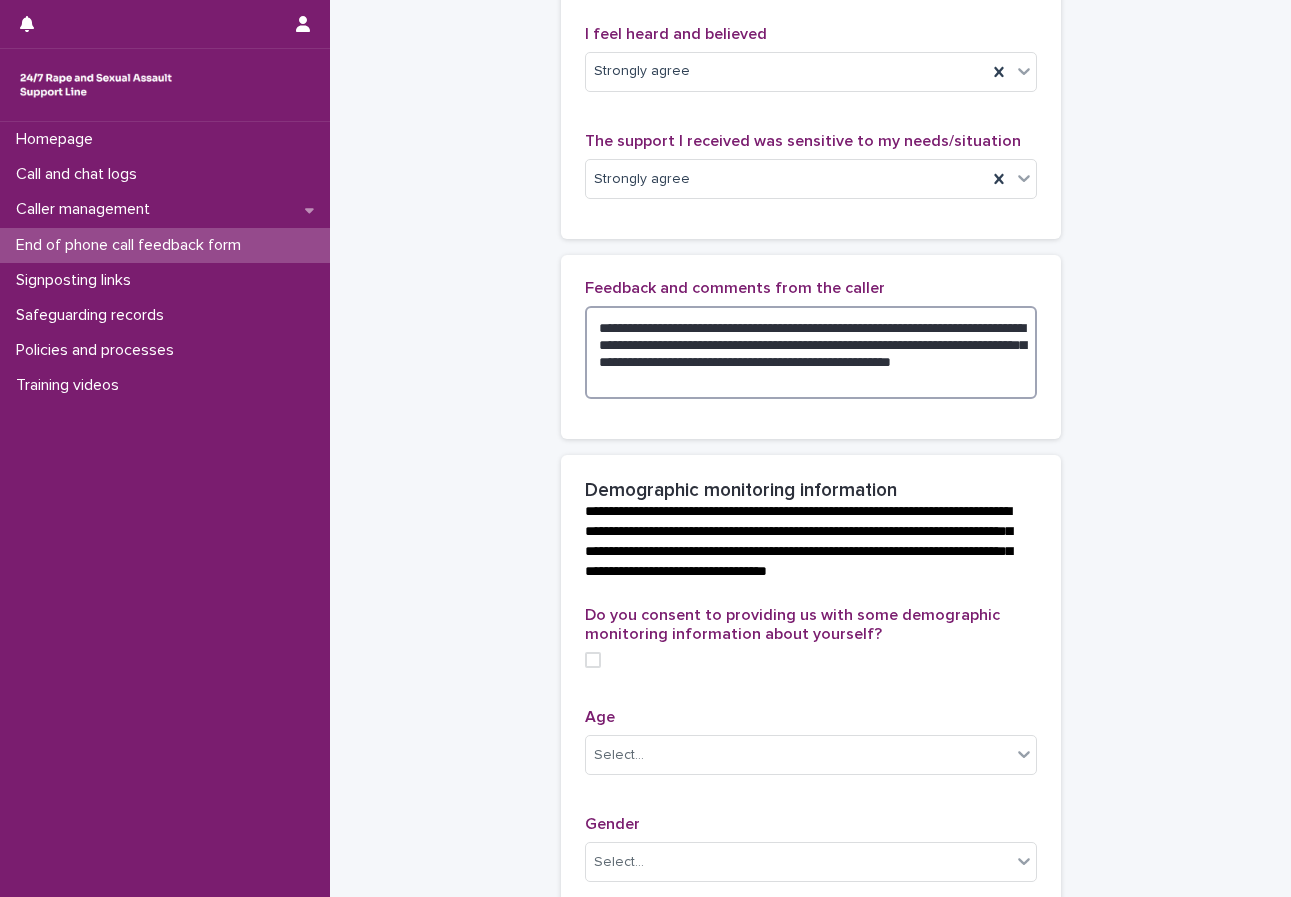 click on "**********" at bounding box center (811, 352) 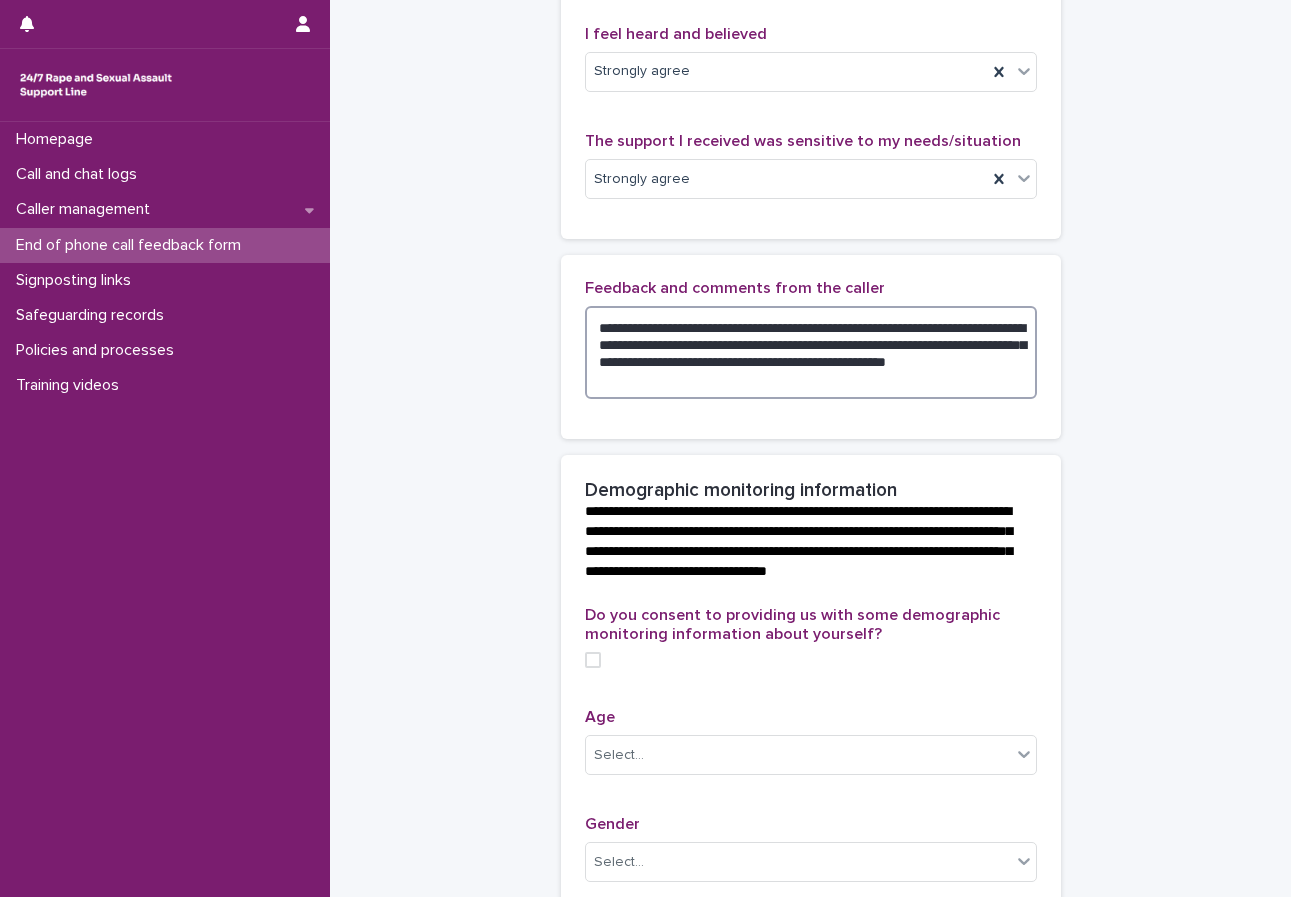 click on "**********" at bounding box center [811, 352] 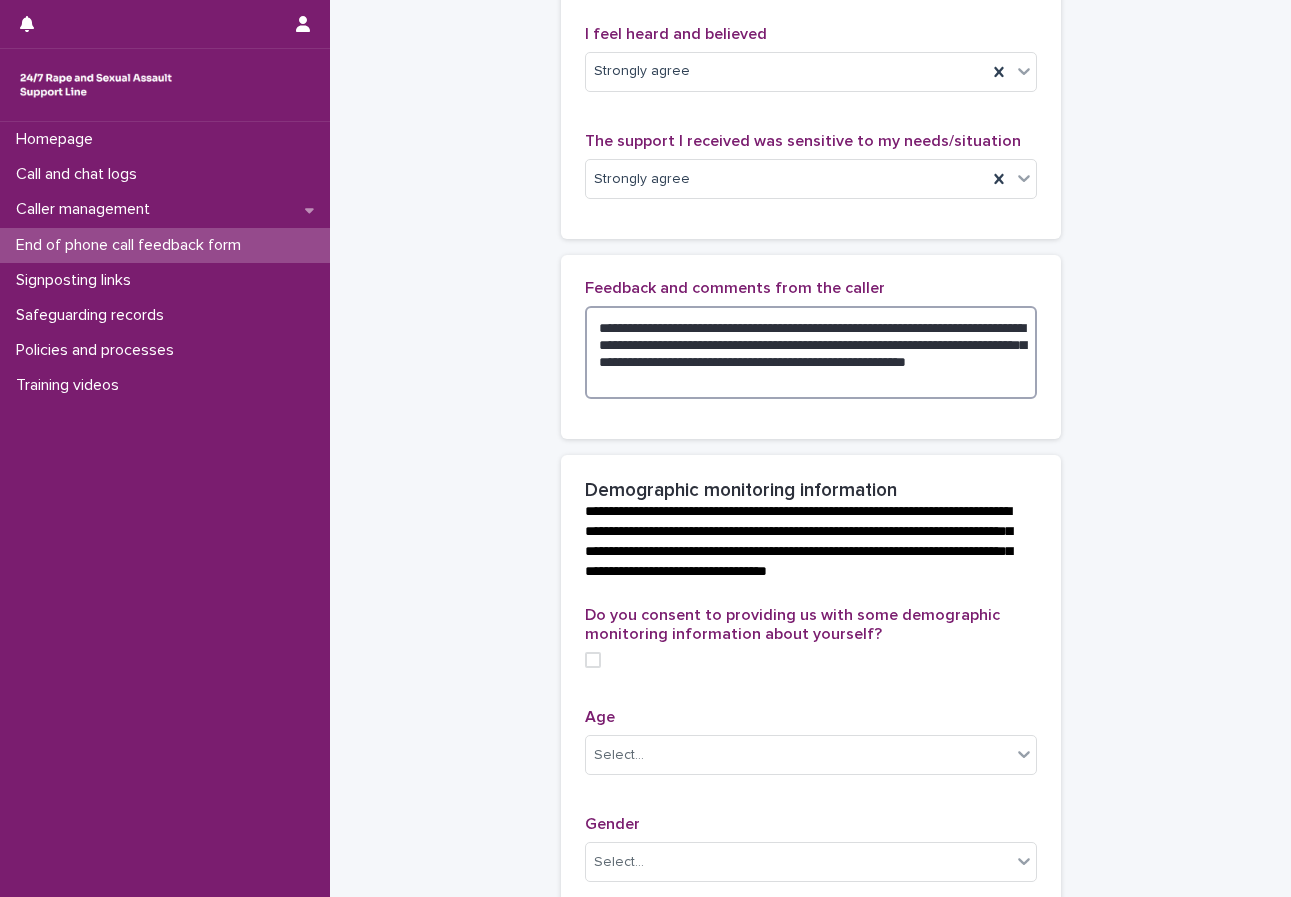 click on "**********" at bounding box center (811, 352) 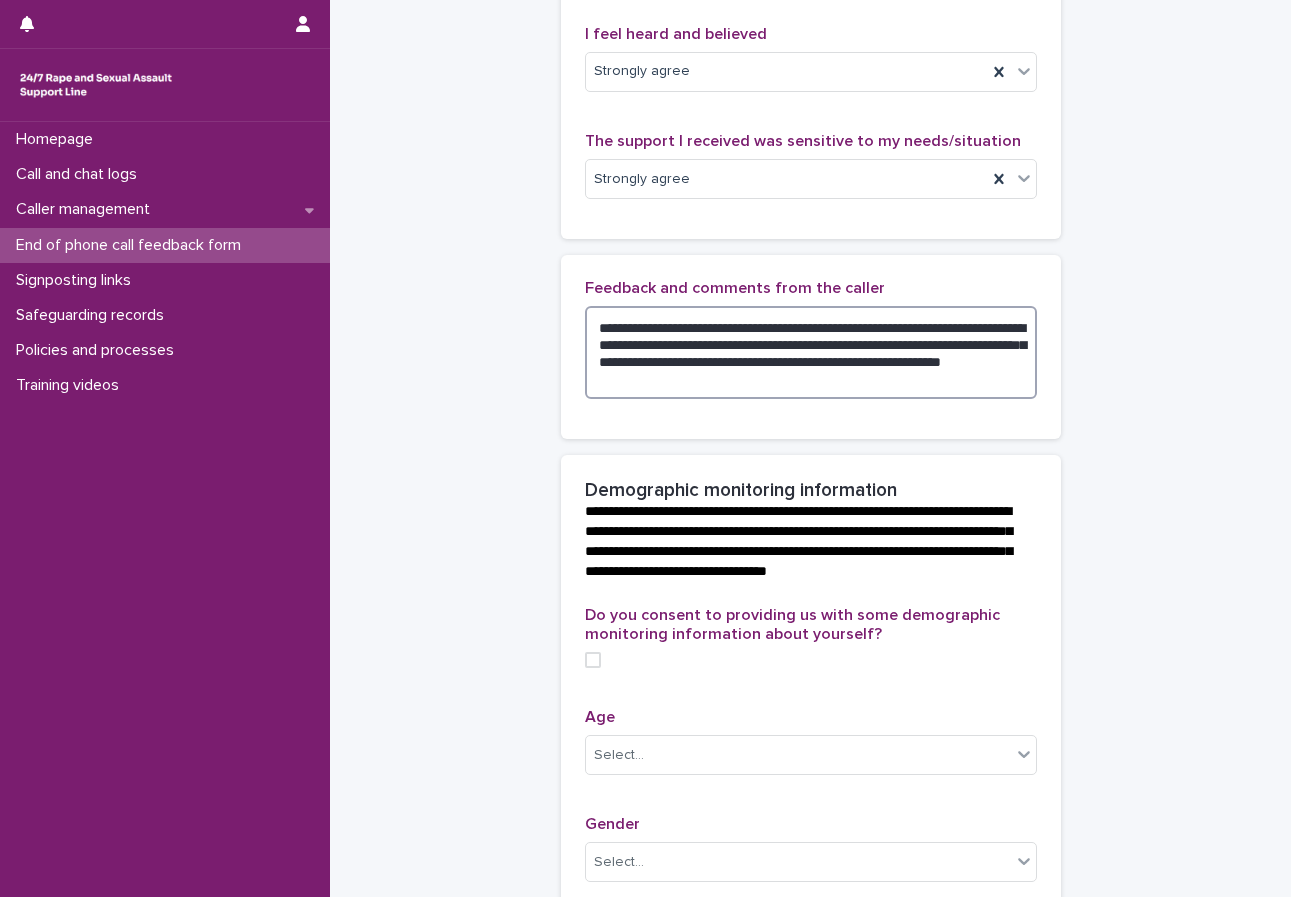 click on "**********" at bounding box center (811, 352) 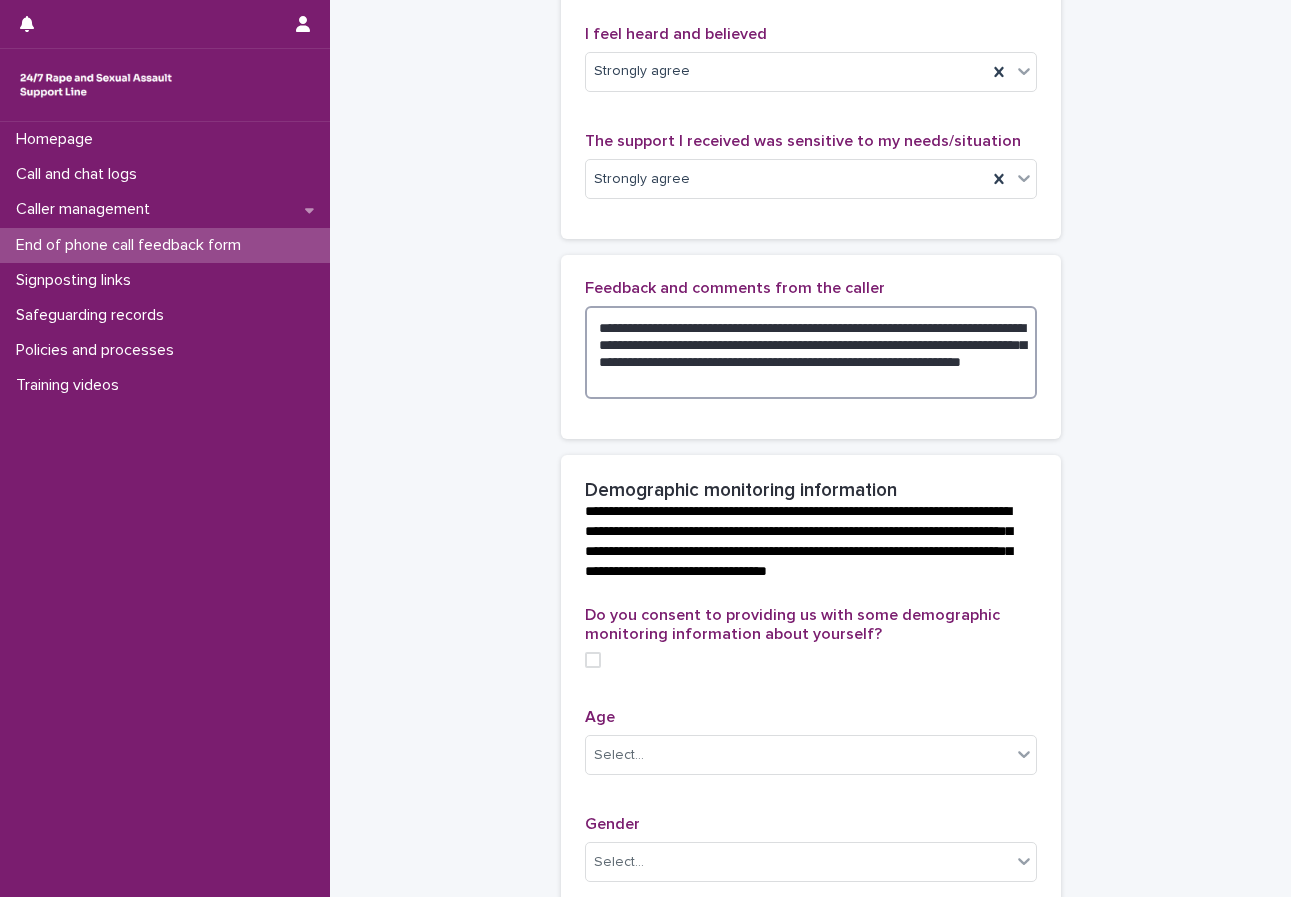 click on "**********" at bounding box center (811, 352) 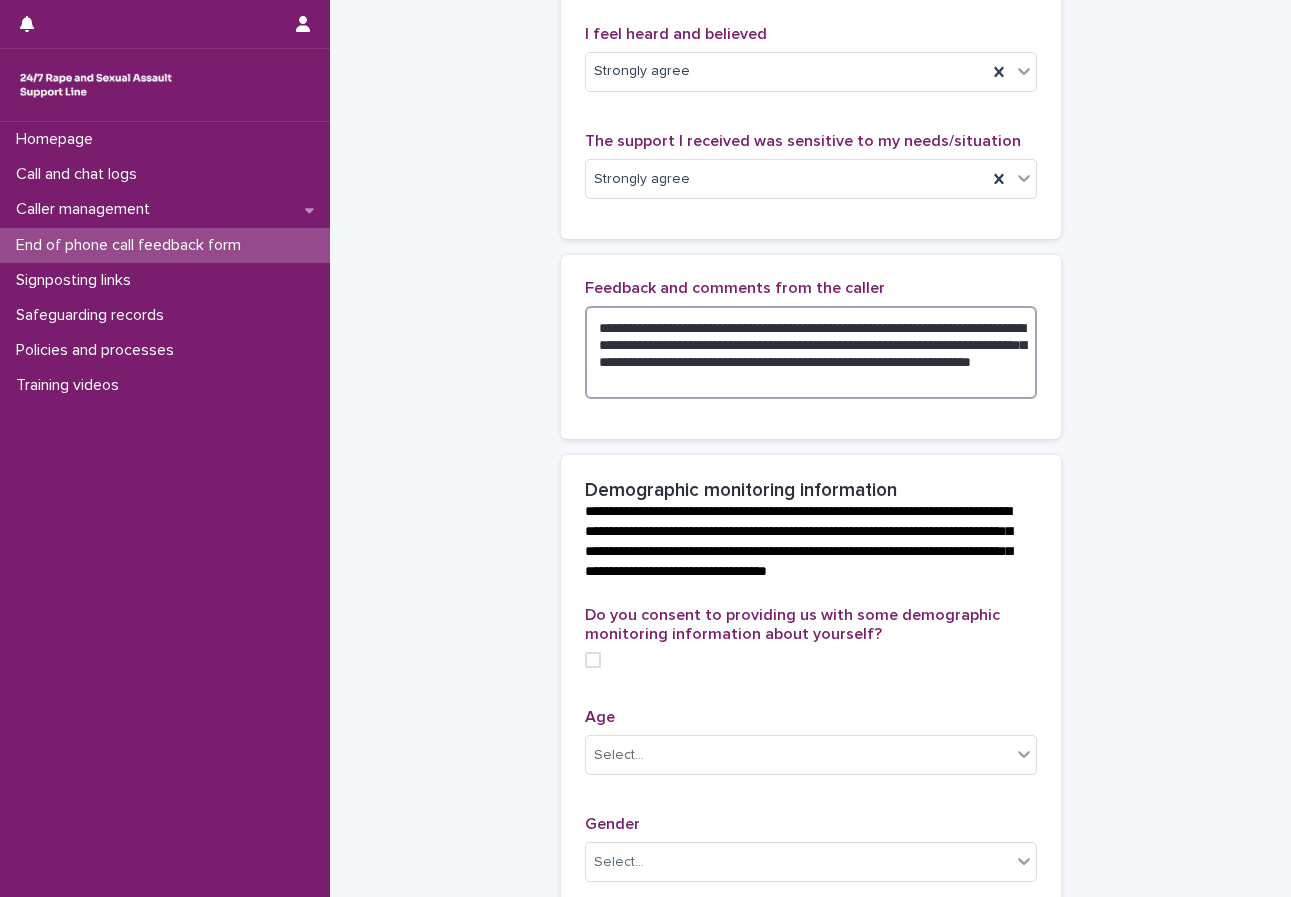 click on "**********" at bounding box center [811, 352] 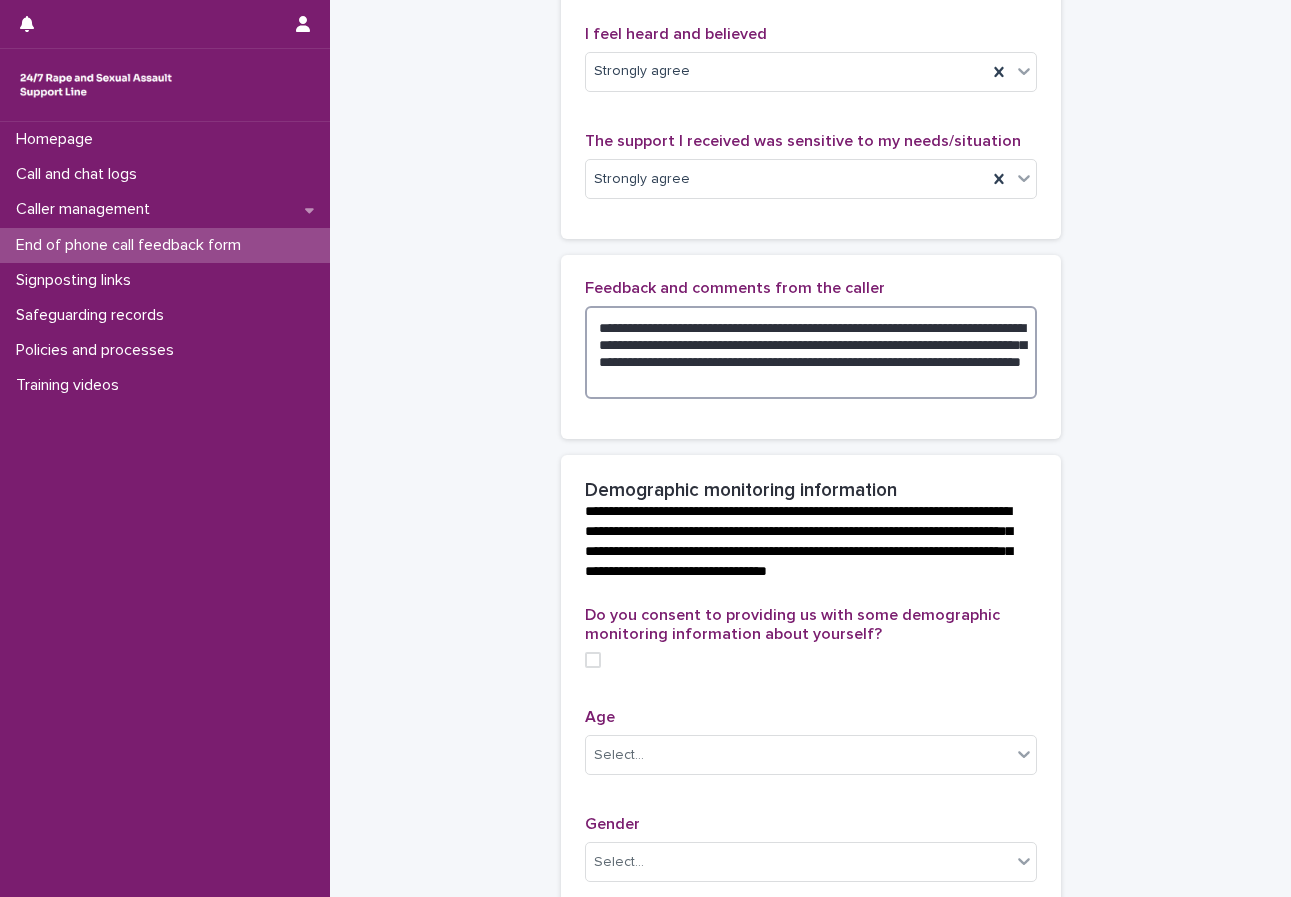 click on "**********" at bounding box center [811, 352] 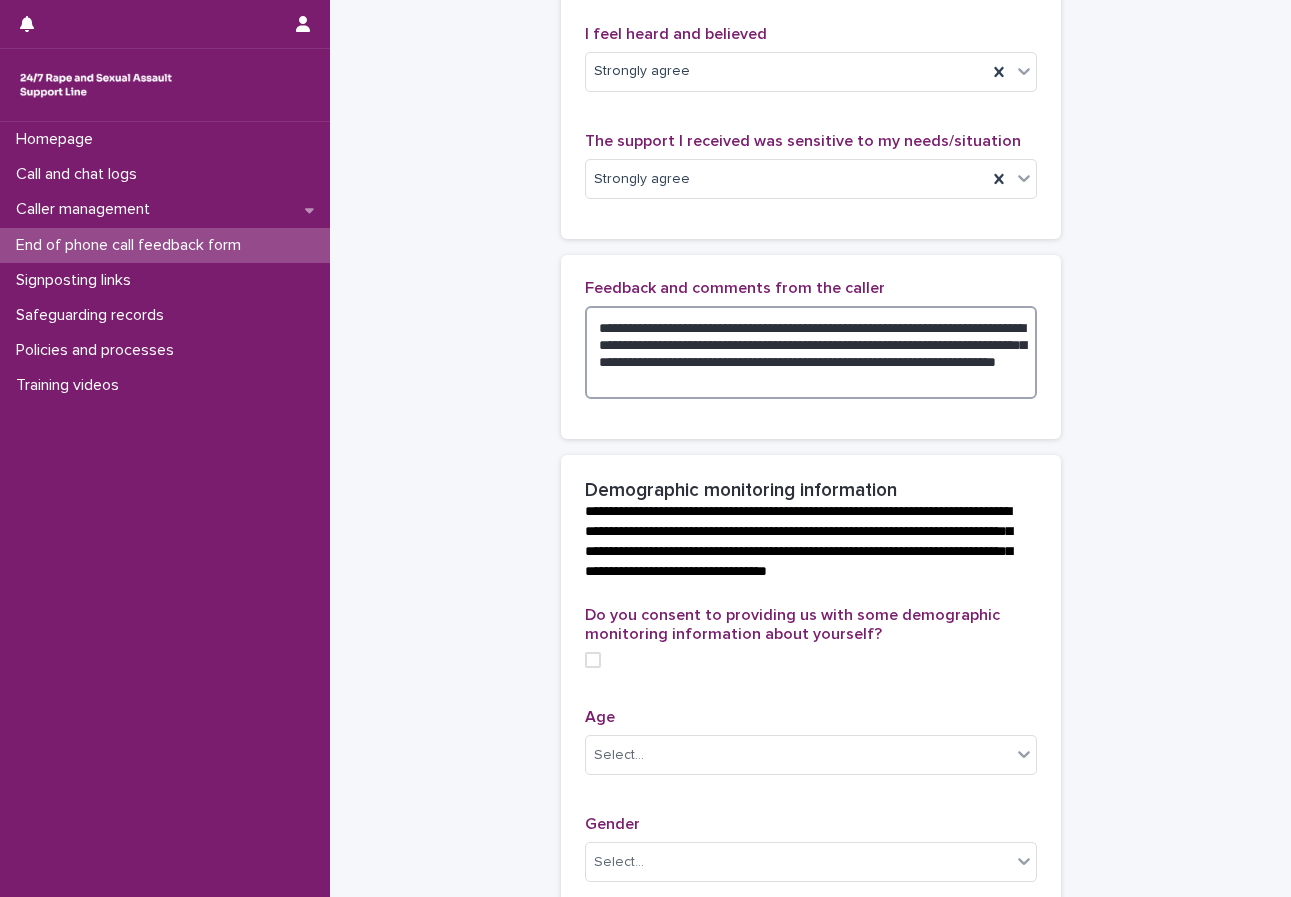 click on "**********" at bounding box center (811, 352) 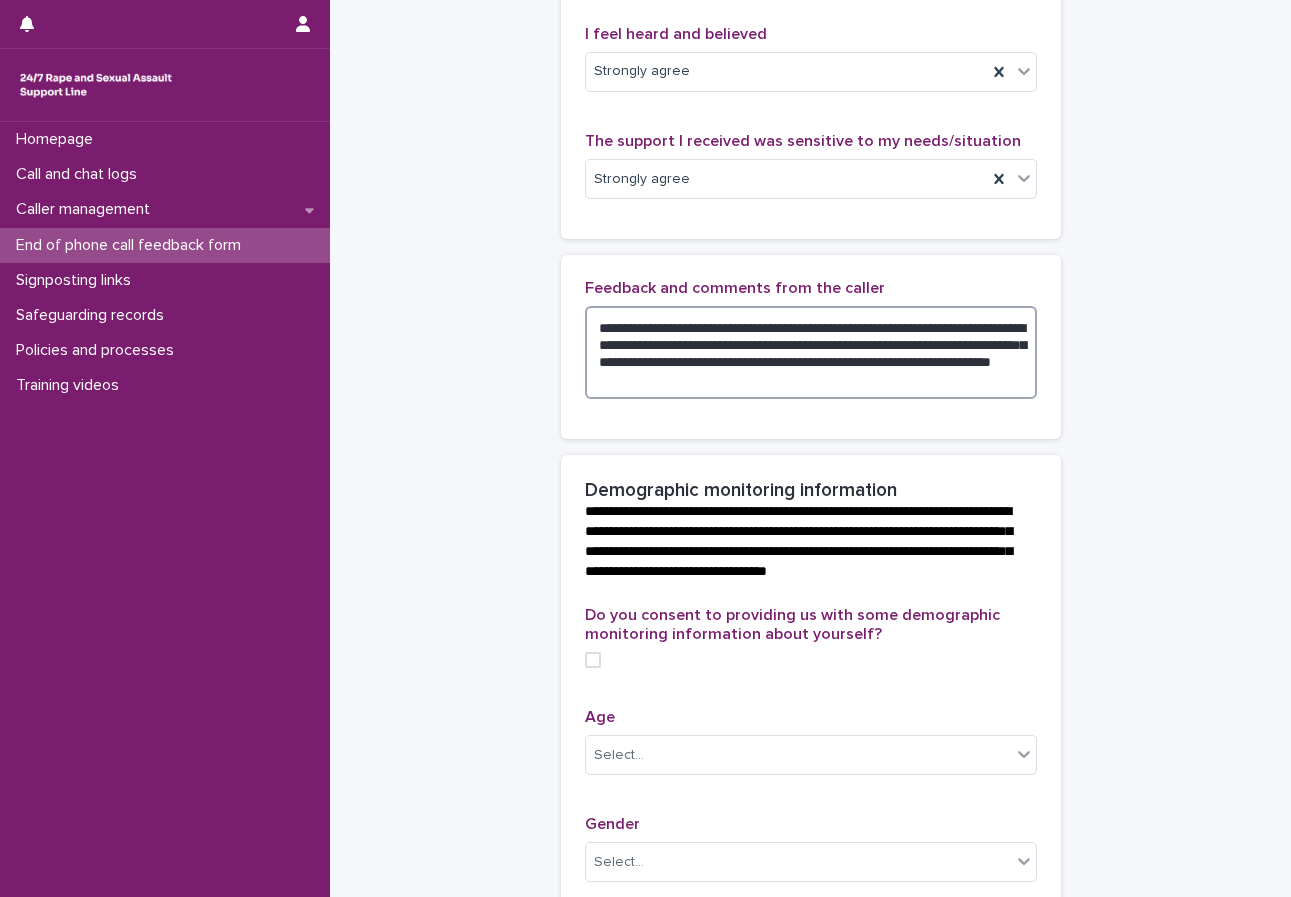 click on "**********" at bounding box center [811, 352] 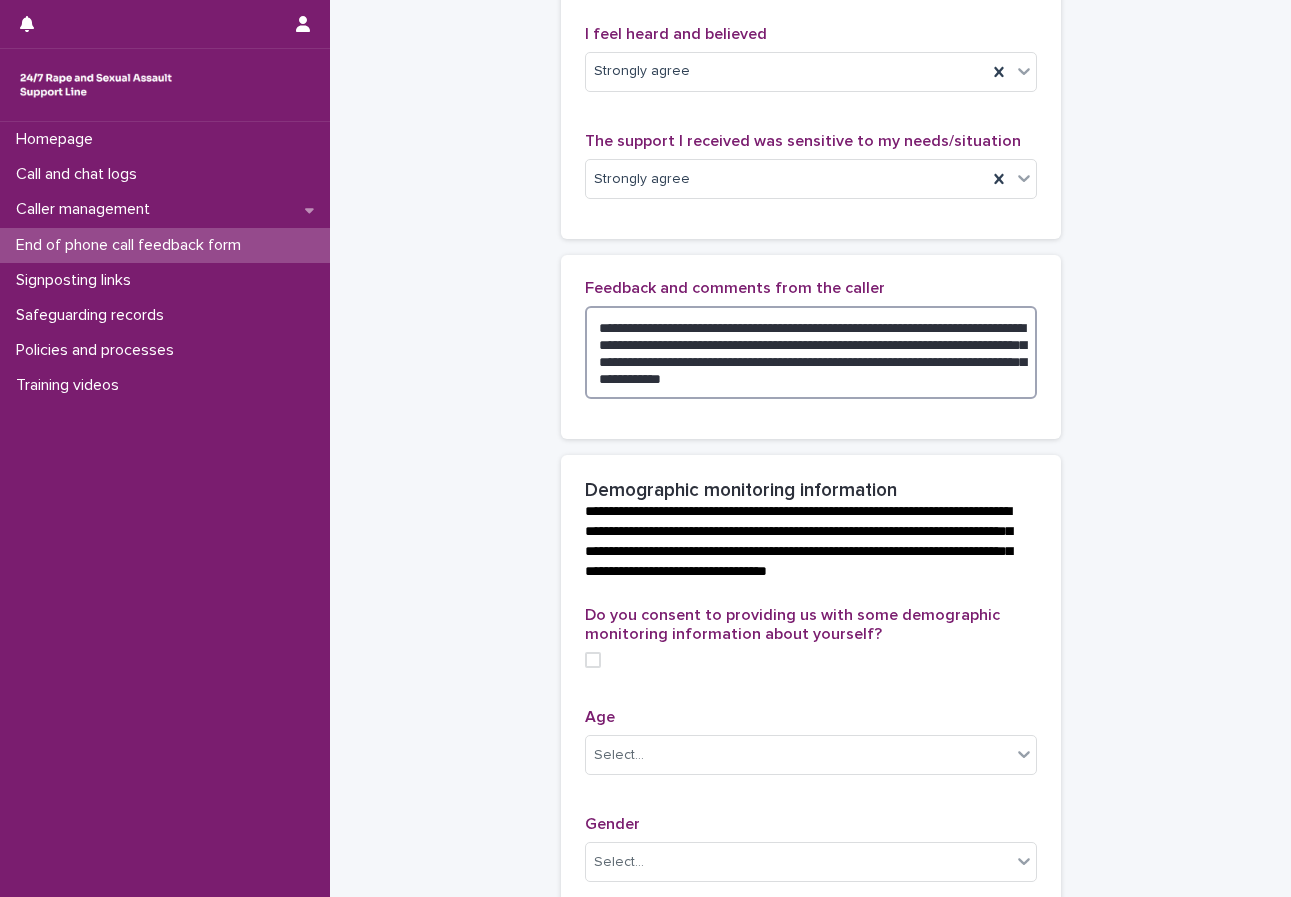 click on "**********" at bounding box center [811, 352] 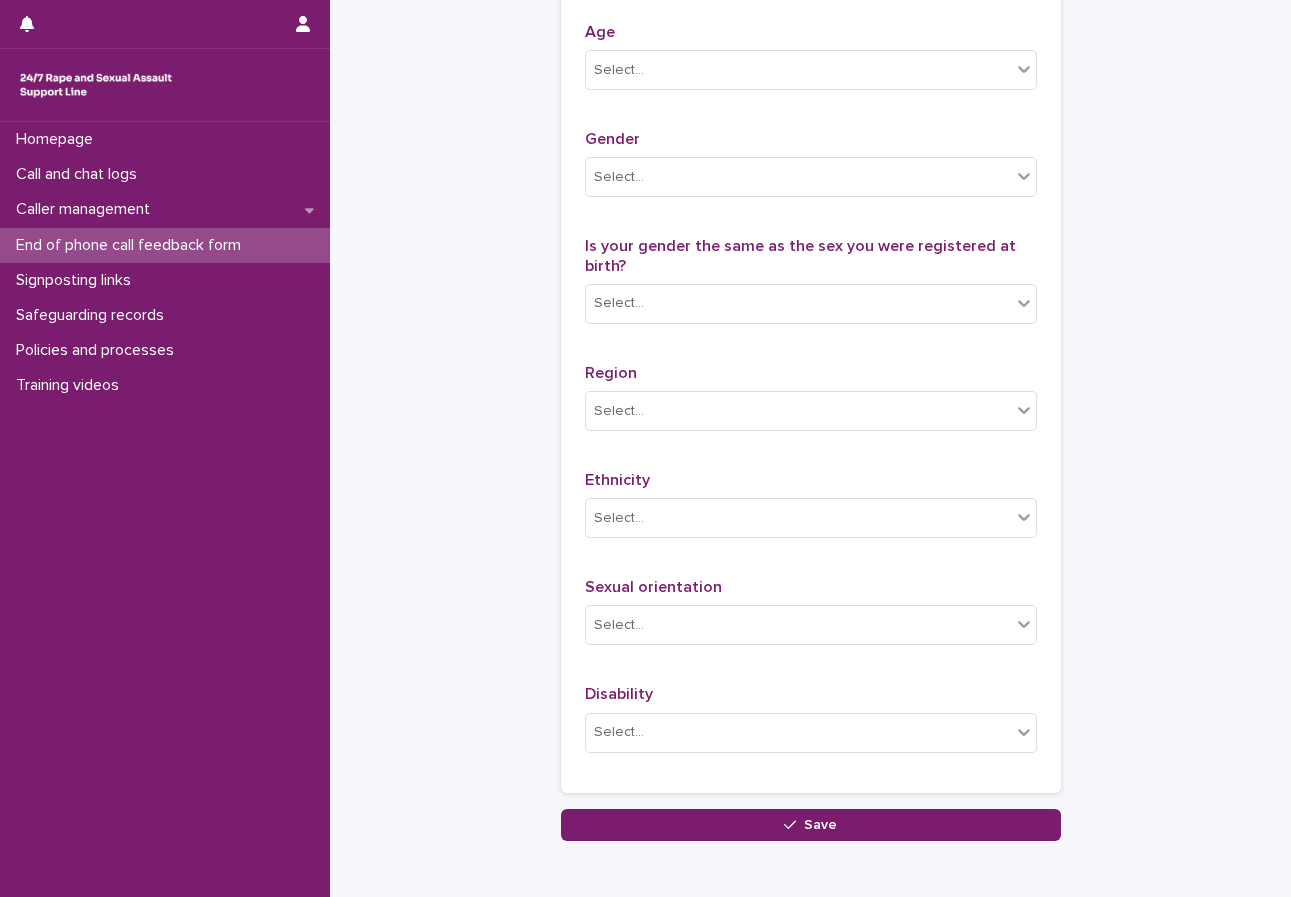 scroll, scrollTop: 1142, scrollLeft: 0, axis: vertical 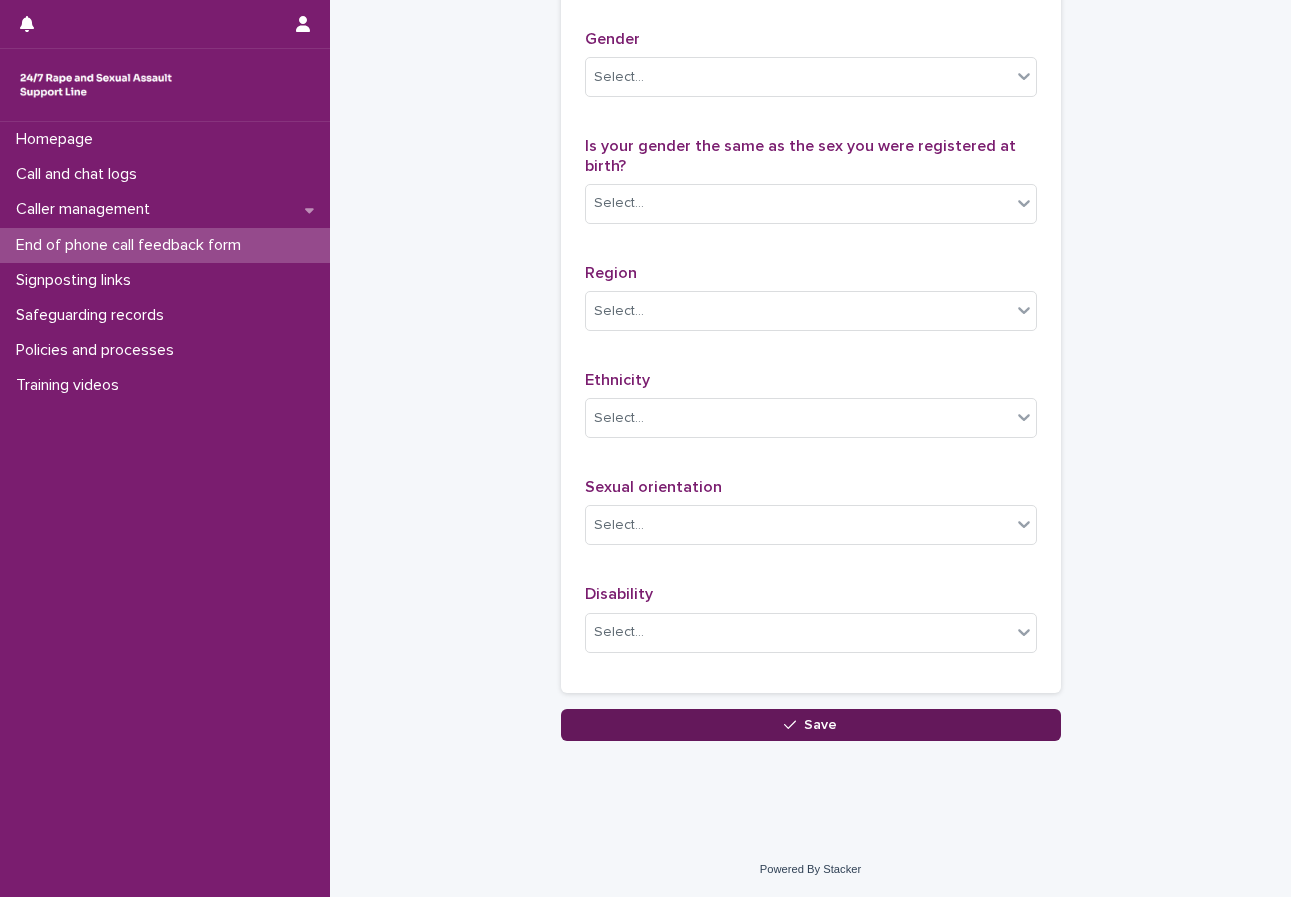 type on "**********" 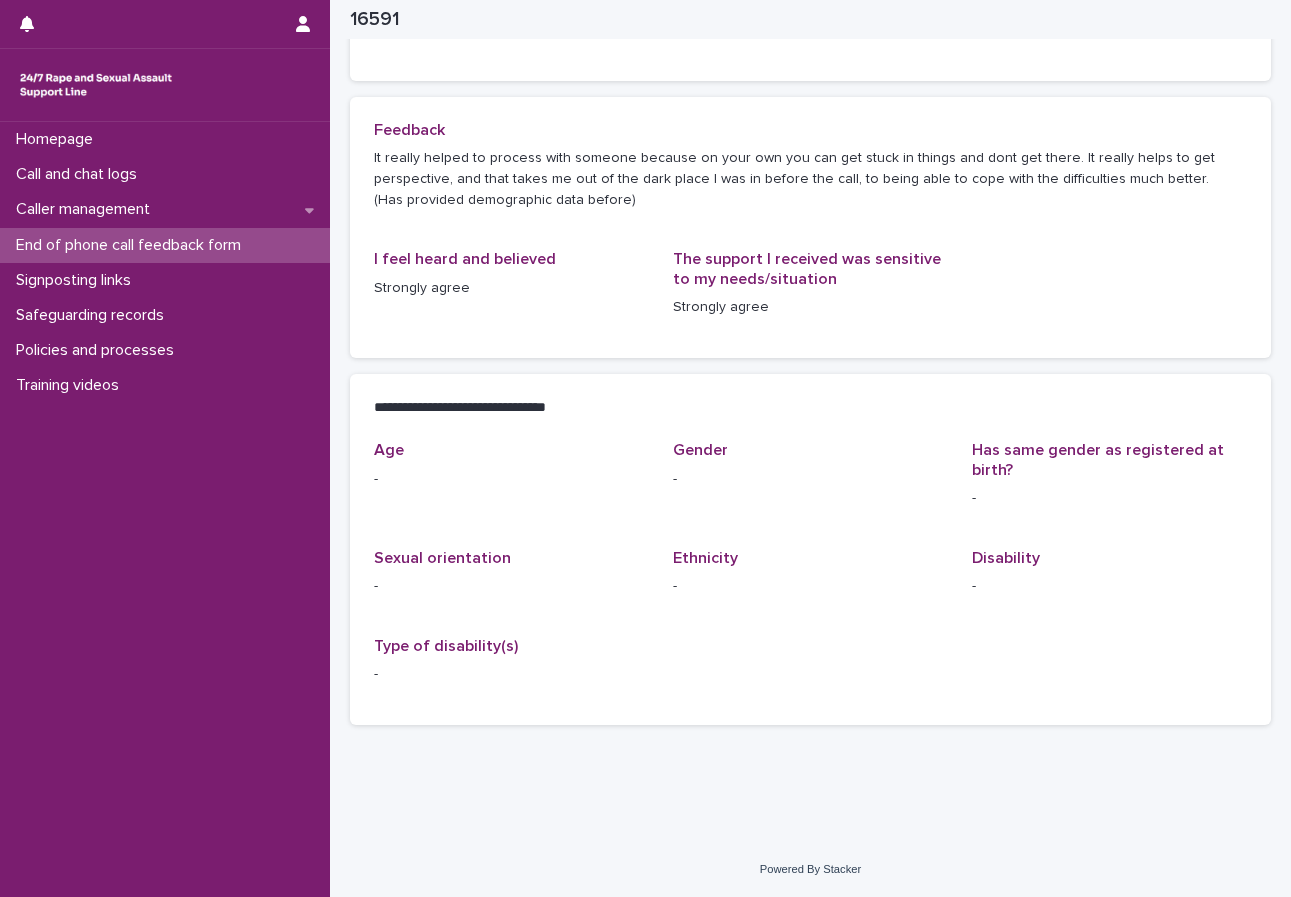 scroll, scrollTop: 177, scrollLeft: 0, axis: vertical 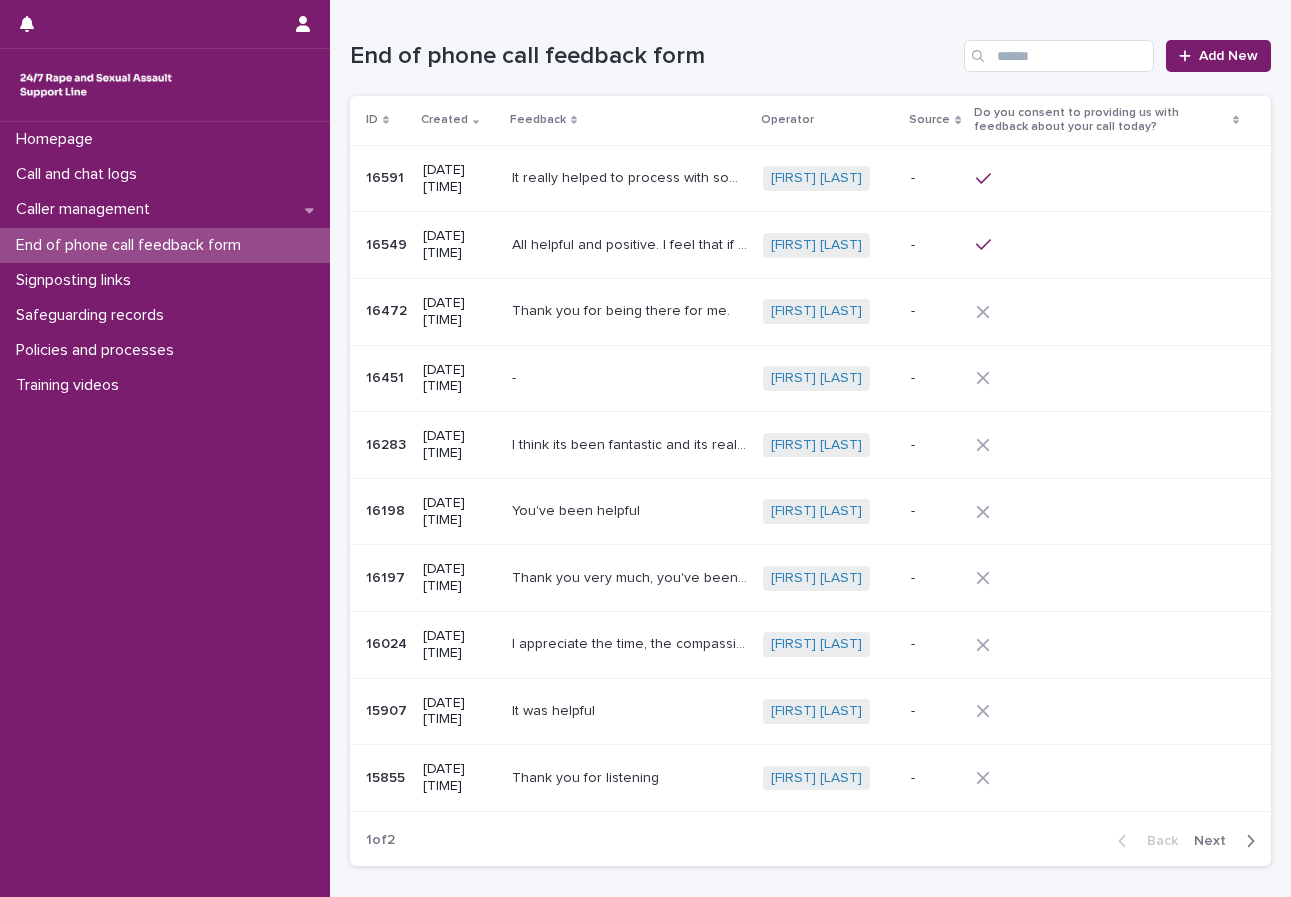 click on "Next" at bounding box center [1216, 841] 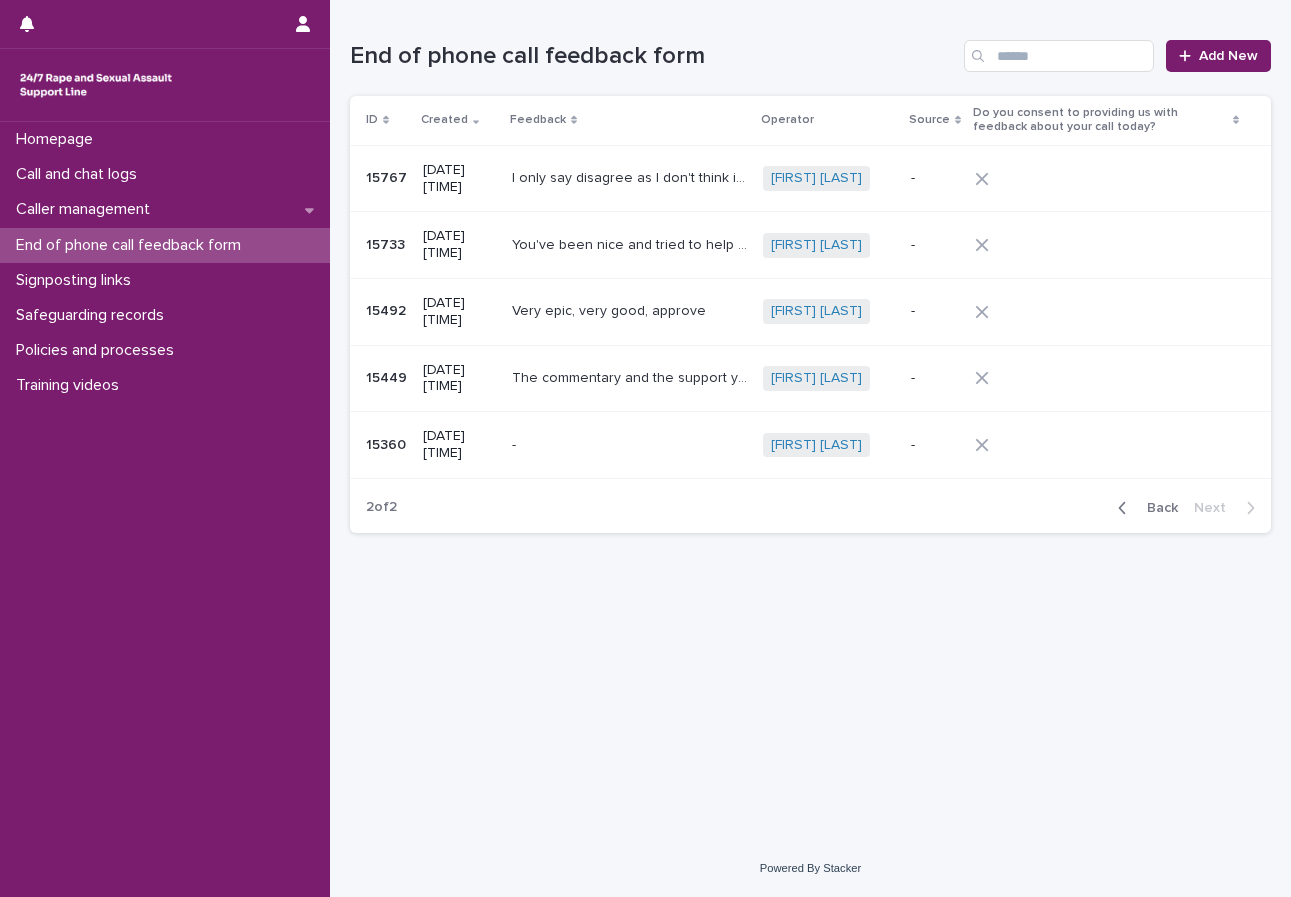 click on "Back" at bounding box center [1156, 508] 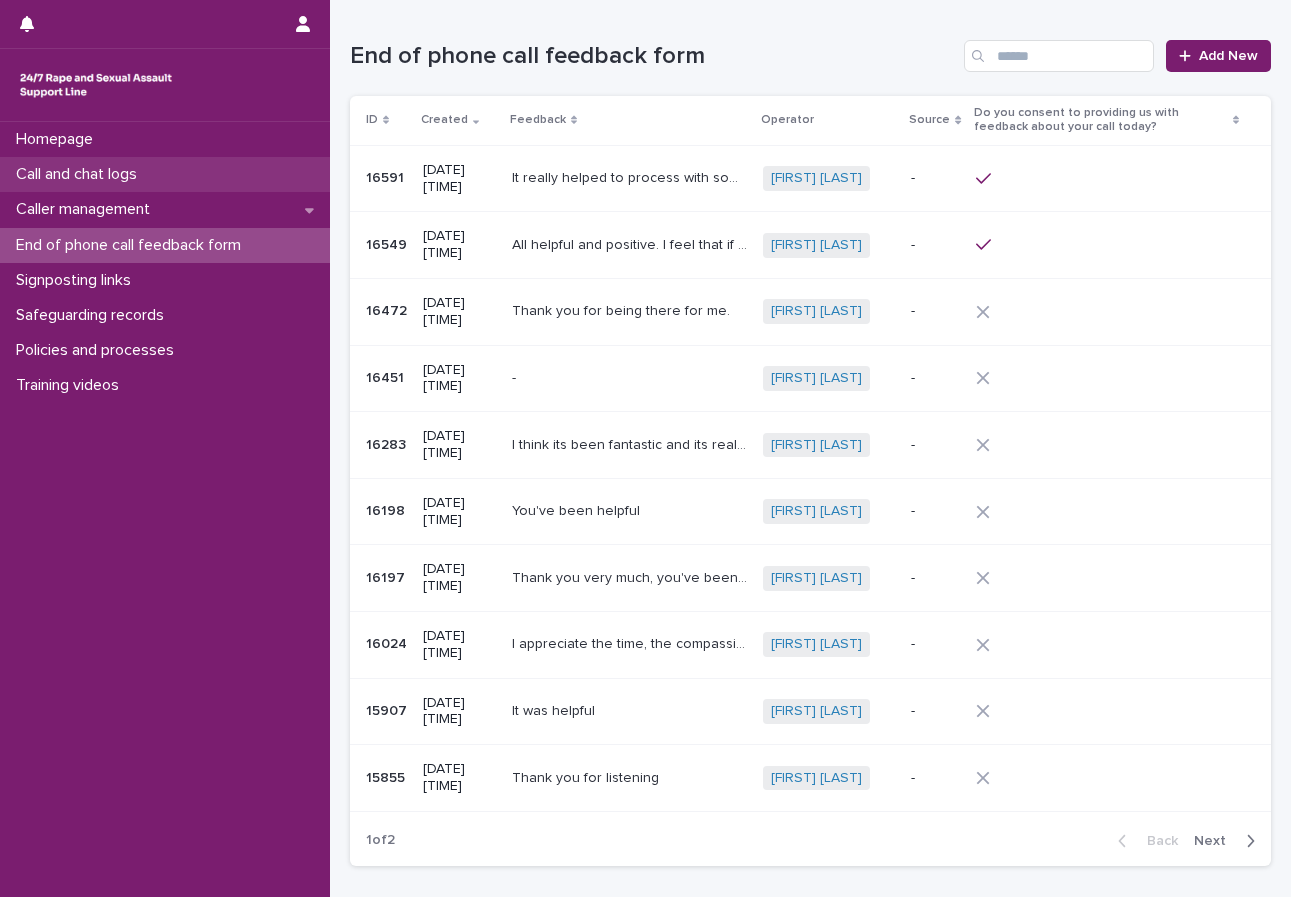 click on "Call and chat logs" at bounding box center (80, 174) 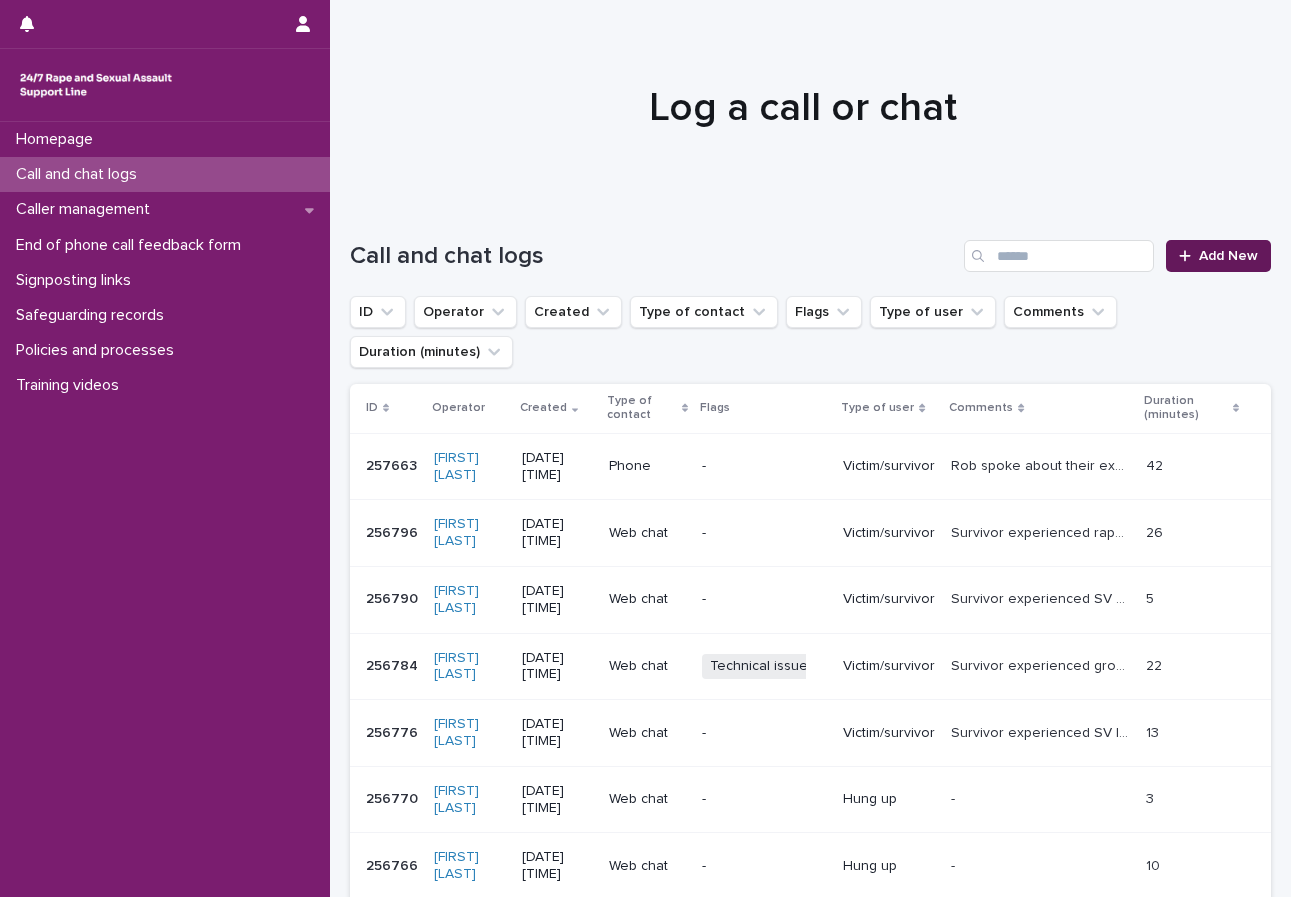 click on "Add New" at bounding box center [1228, 256] 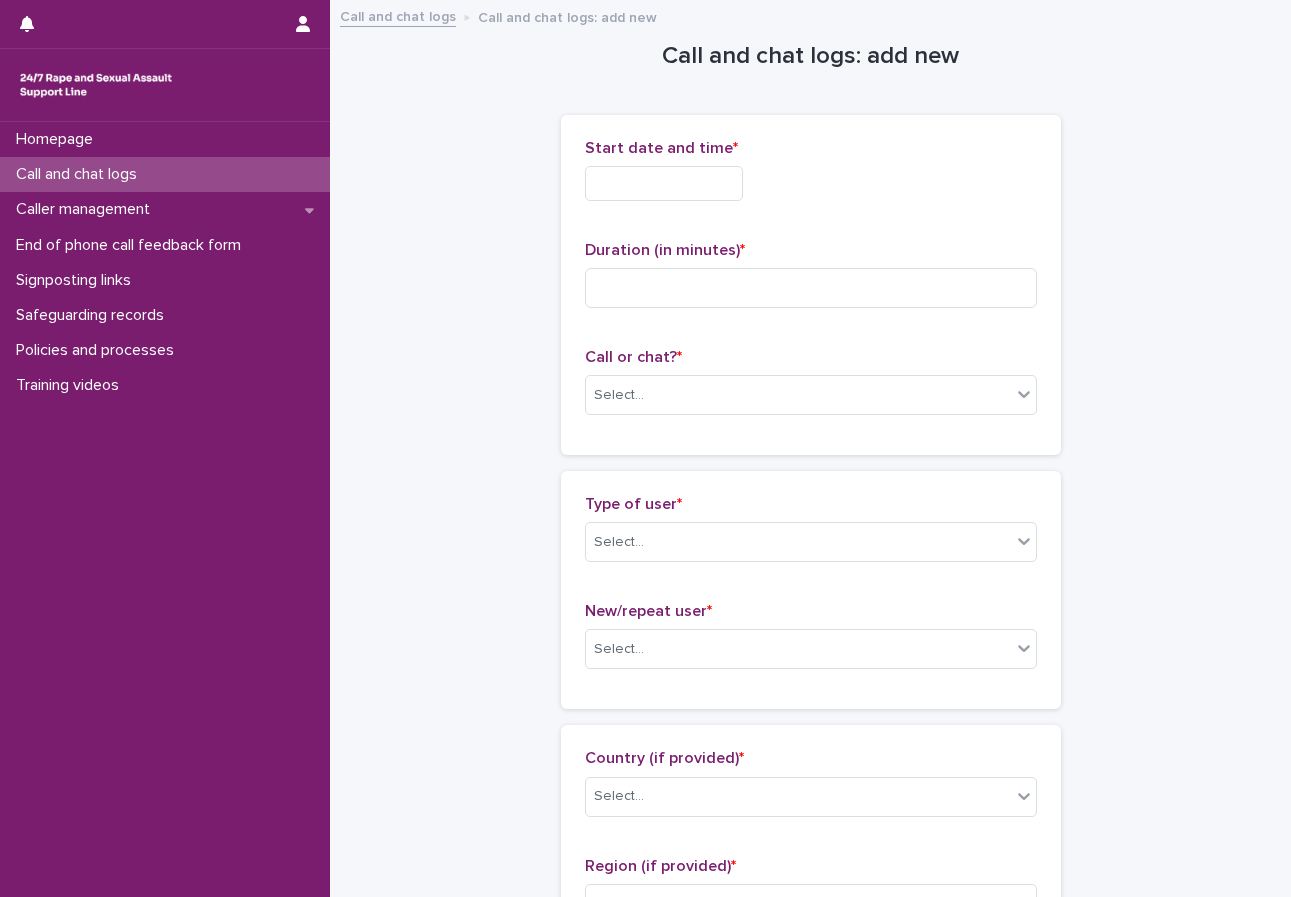 click at bounding box center [664, 183] 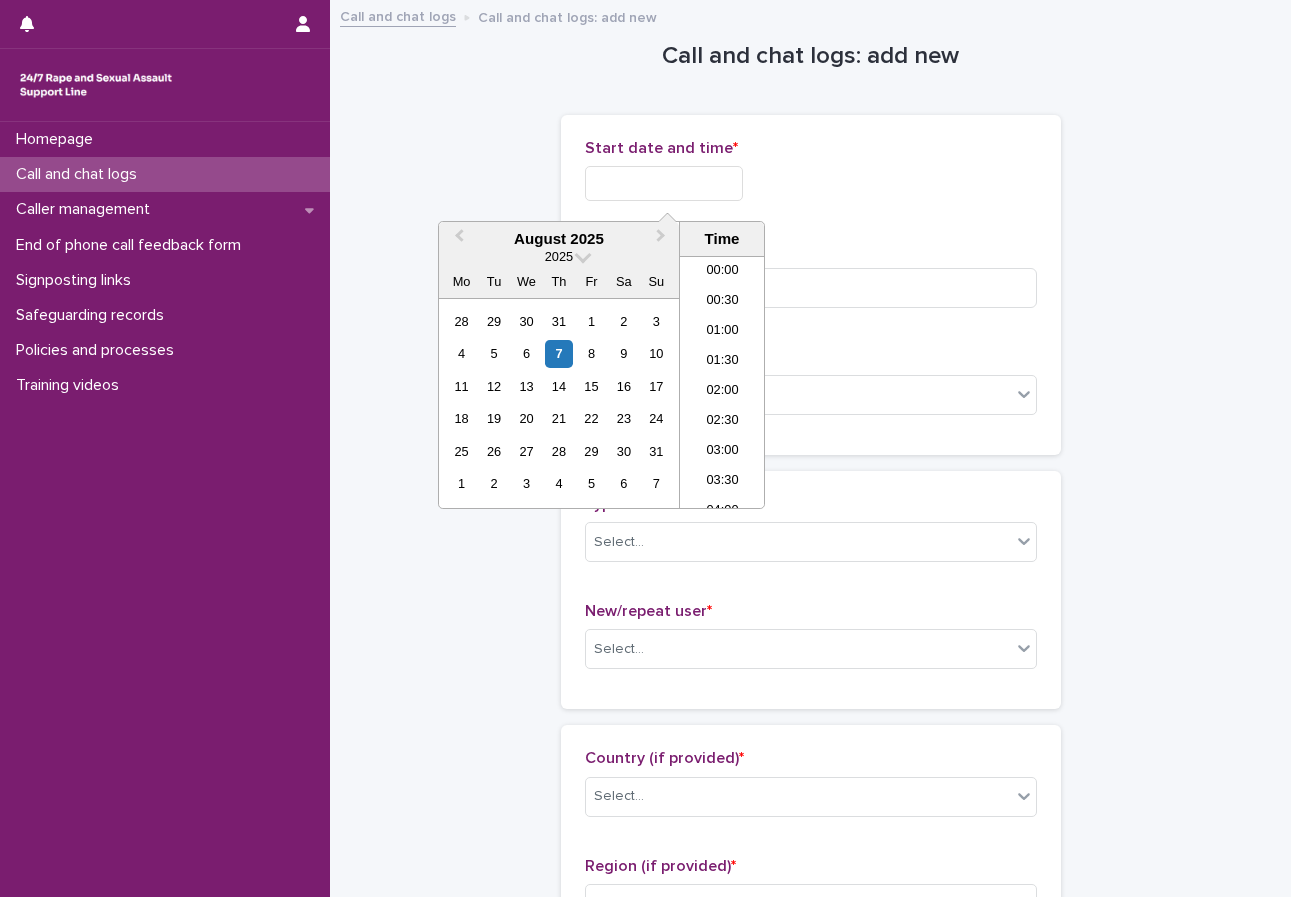 scroll, scrollTop: 1000, scrollLeft: 0, axis: vertical 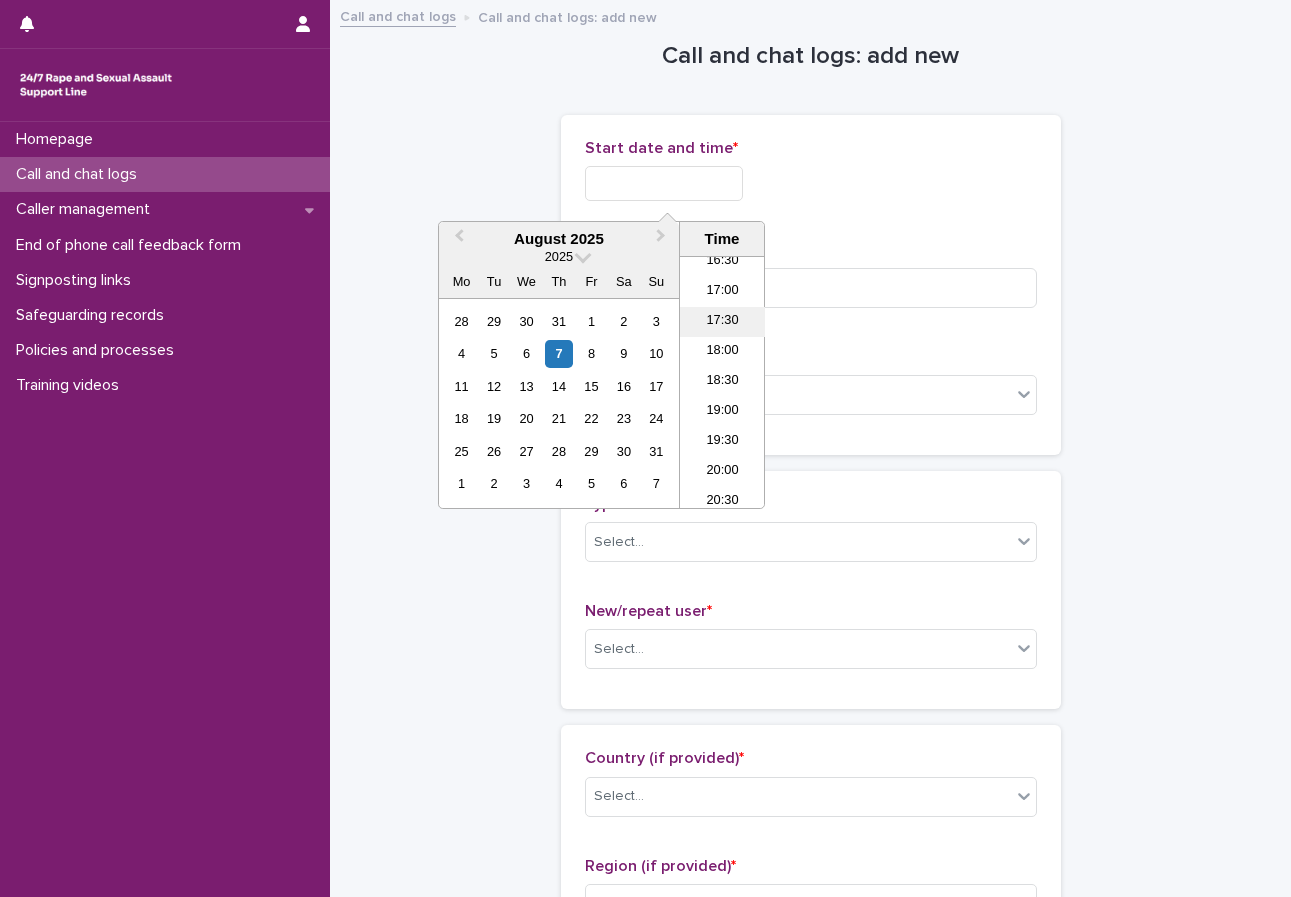 click on "17:30" at bounding box center (722, 322) 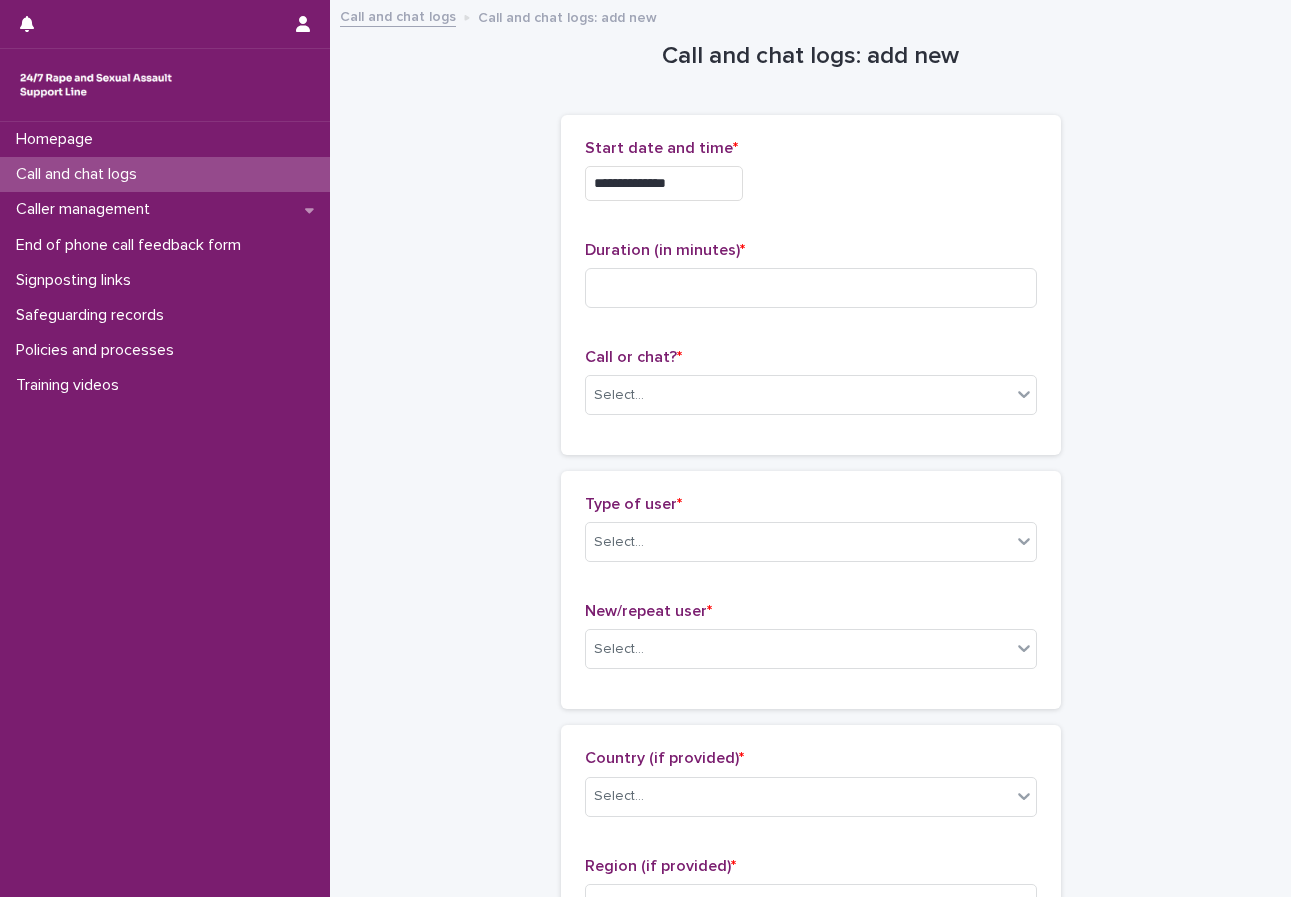 click on "**********" at bounding box center (664, 183) 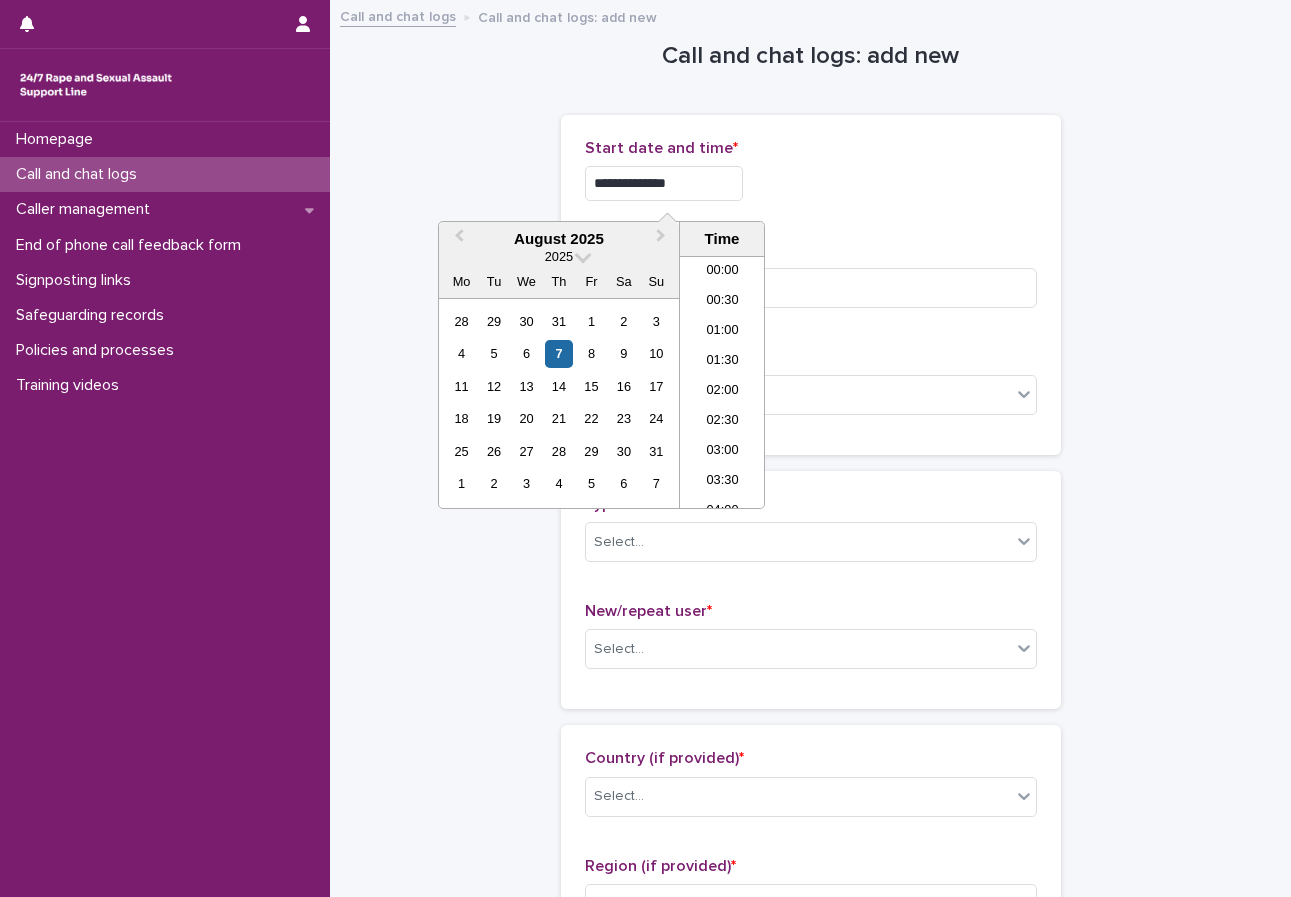 scroll, scrollTop: 940, scrollLeft: 0, axis: vertical 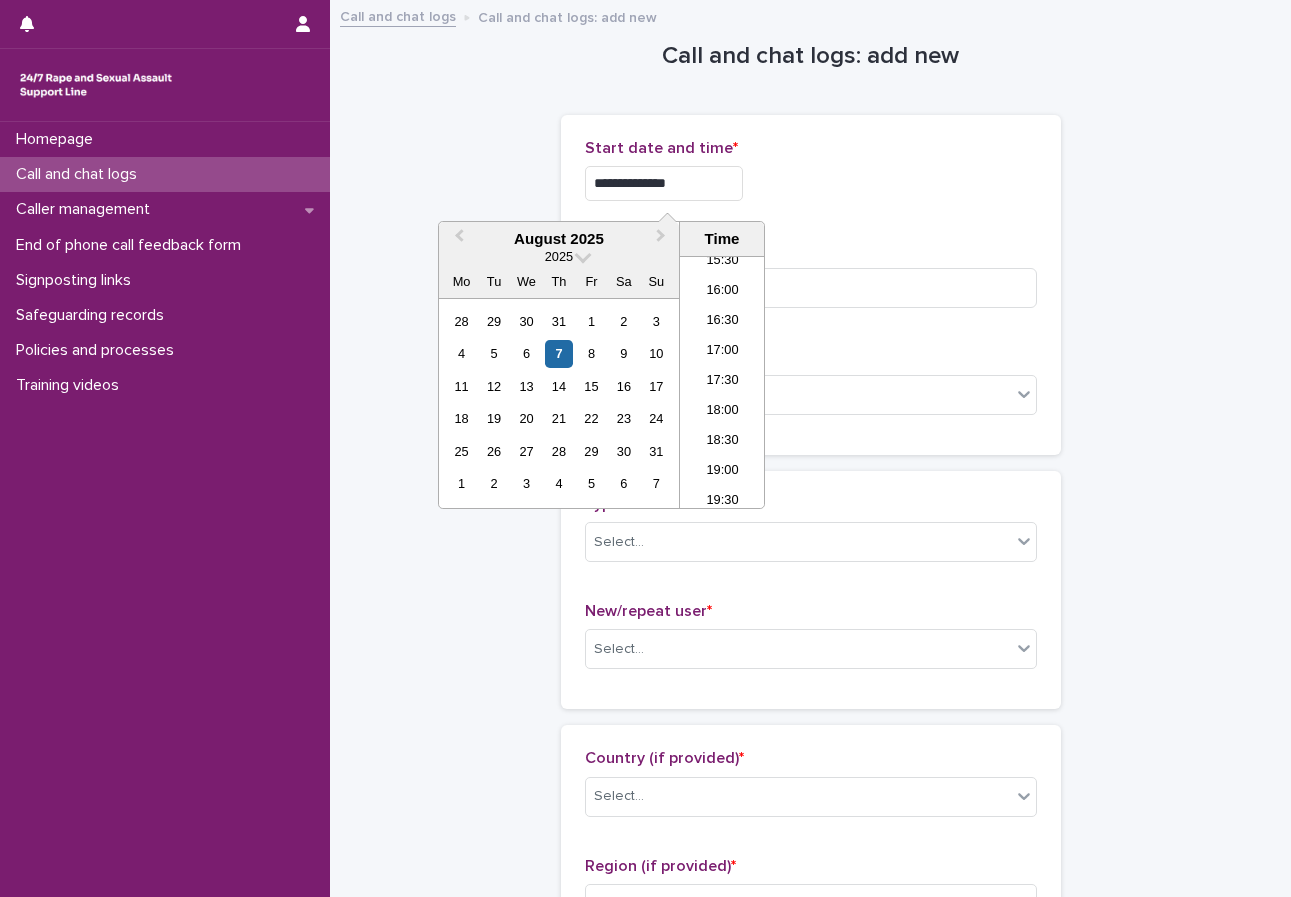 type on "**********" 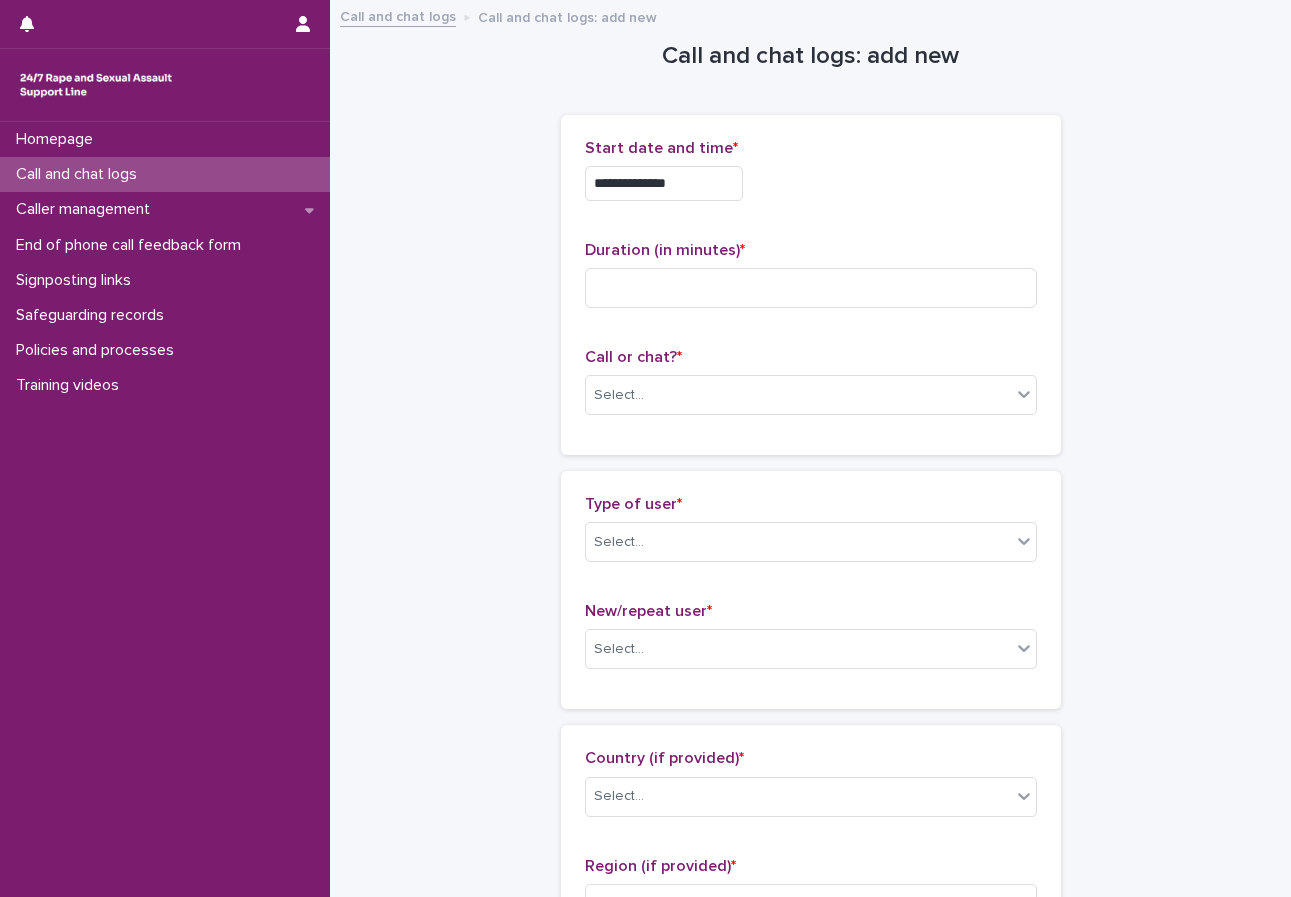 click on "Duration (in minutes) *" at bounding box center [811, 282] 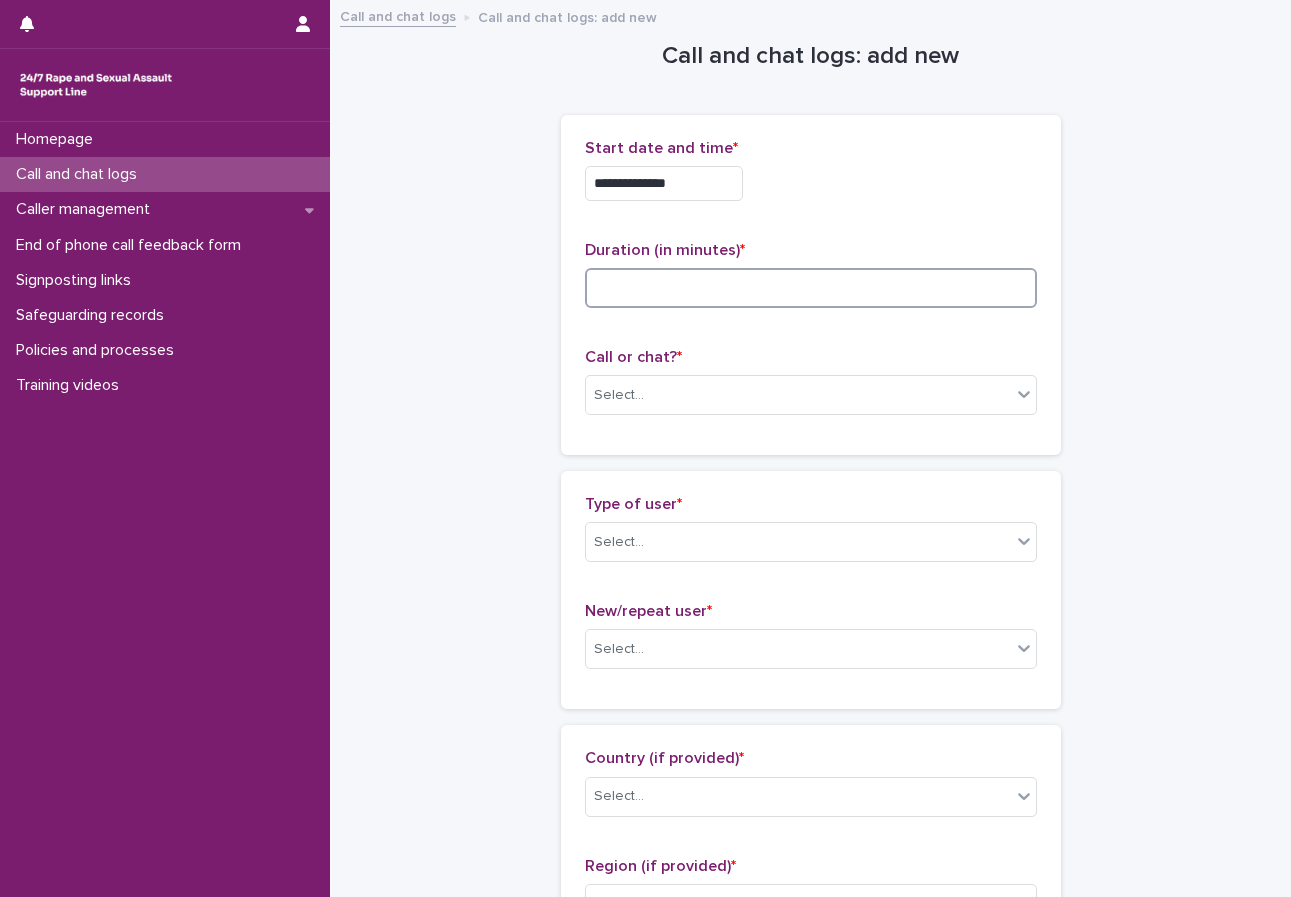 click at bounding box center (811, 288) 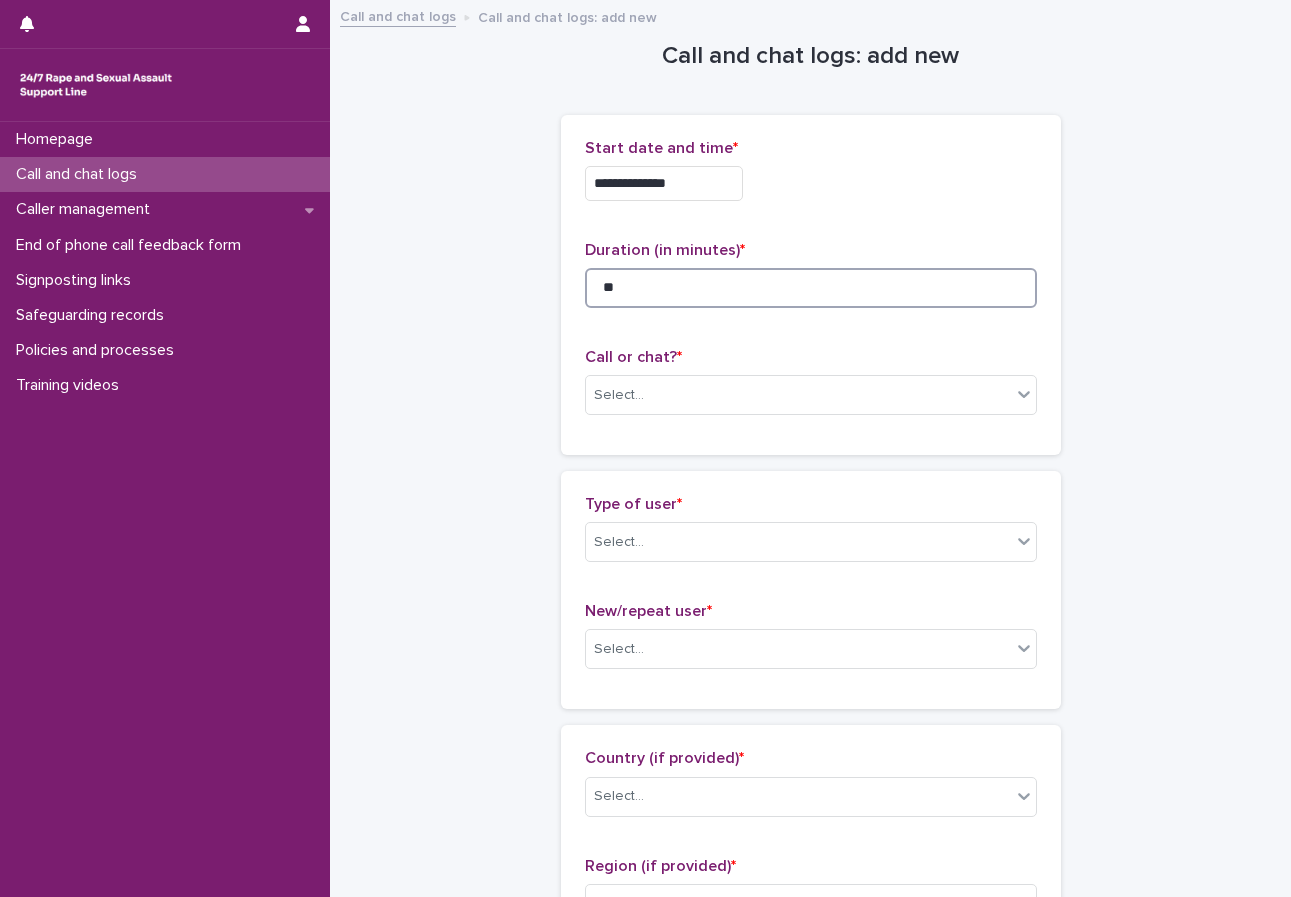 type on "**" 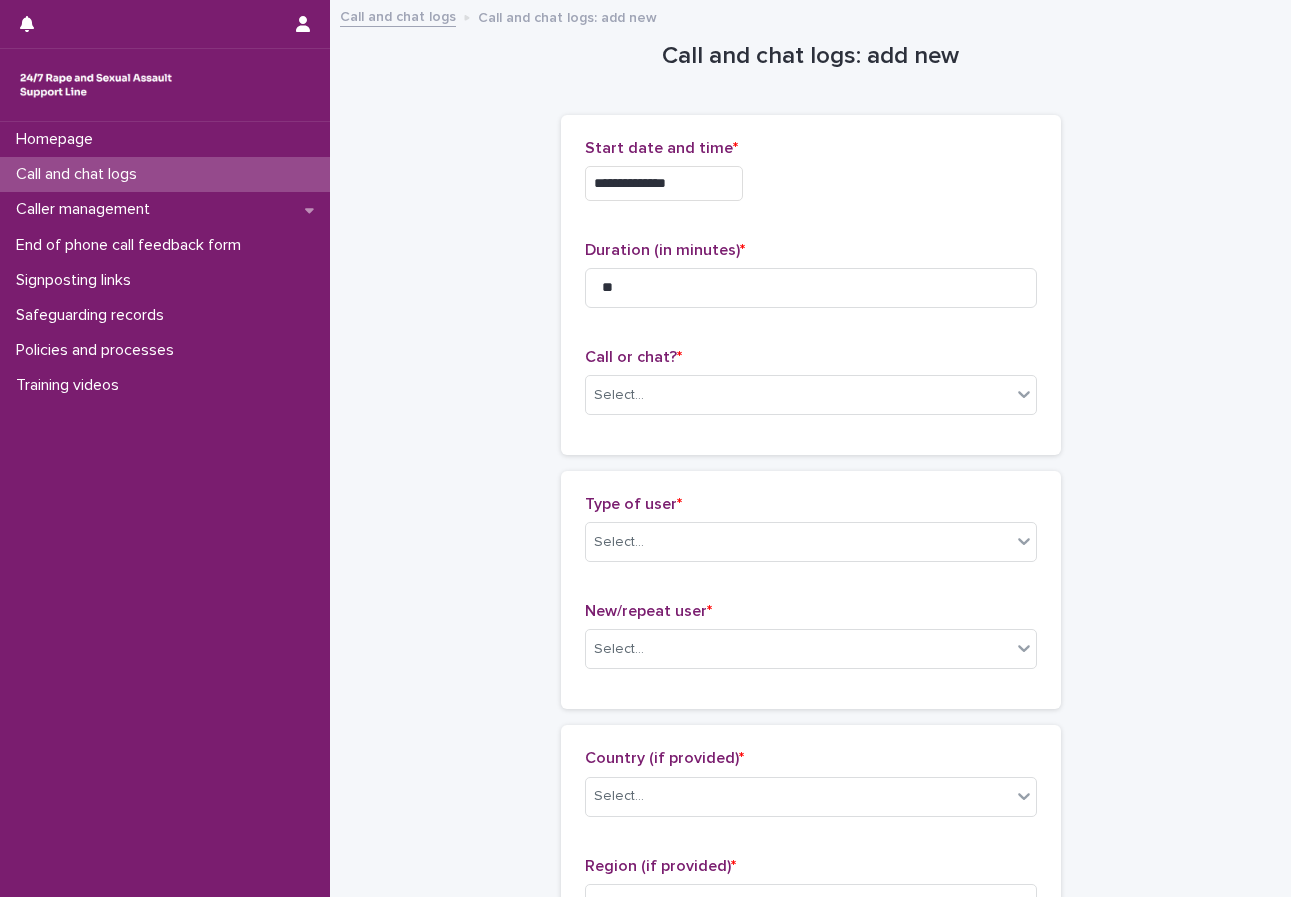 drag, startPoint x: 711, startPoint y: 364, endPoint x: 641, endPoint y: 395, distance: 76.55717 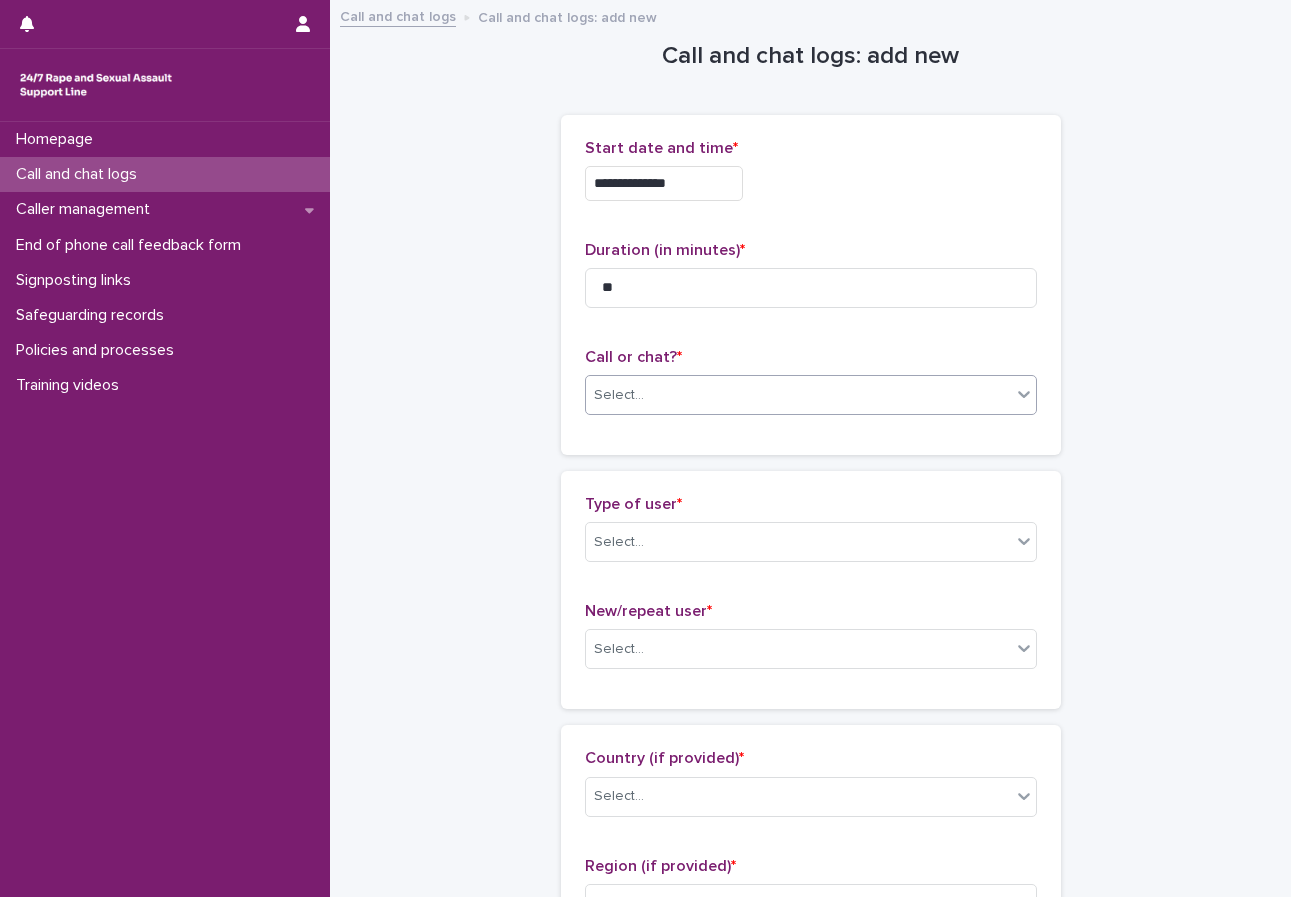 click on "Select..." at bounding box center (798, 395) 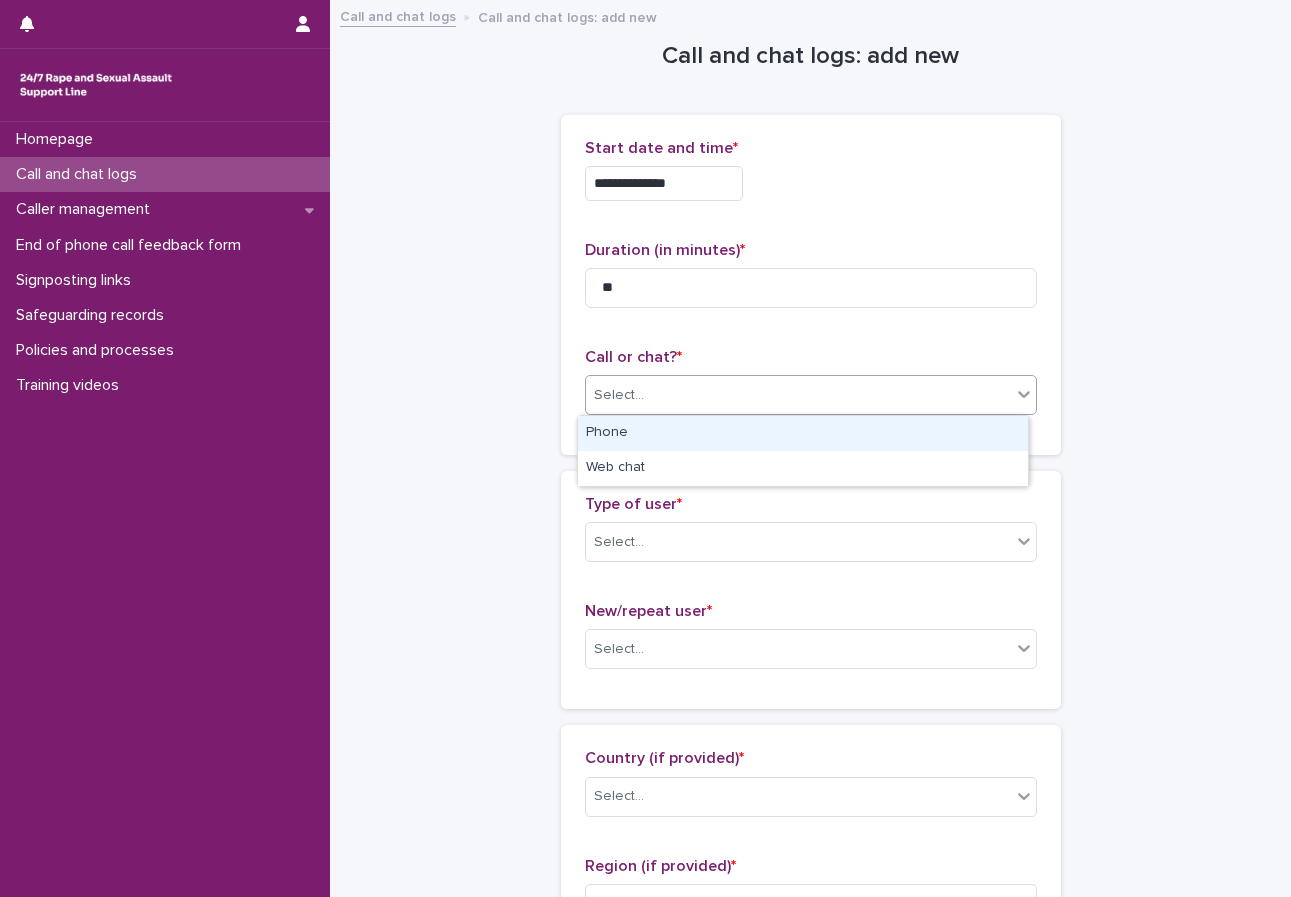 click on "Phone" at bounding box center (803, 433) 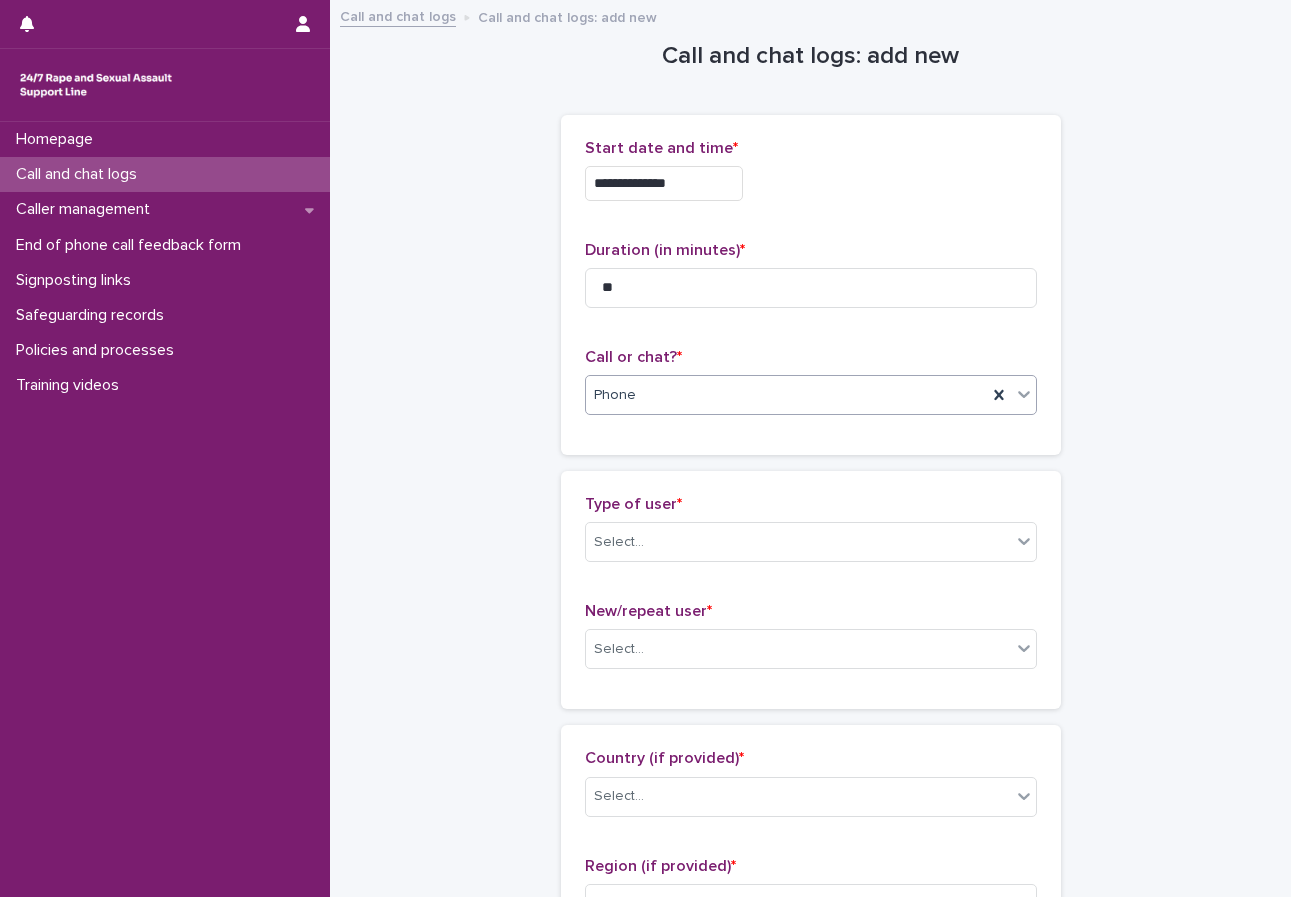 scroll, scrollTop: 100, scrollLeft: 0, axis: vertical 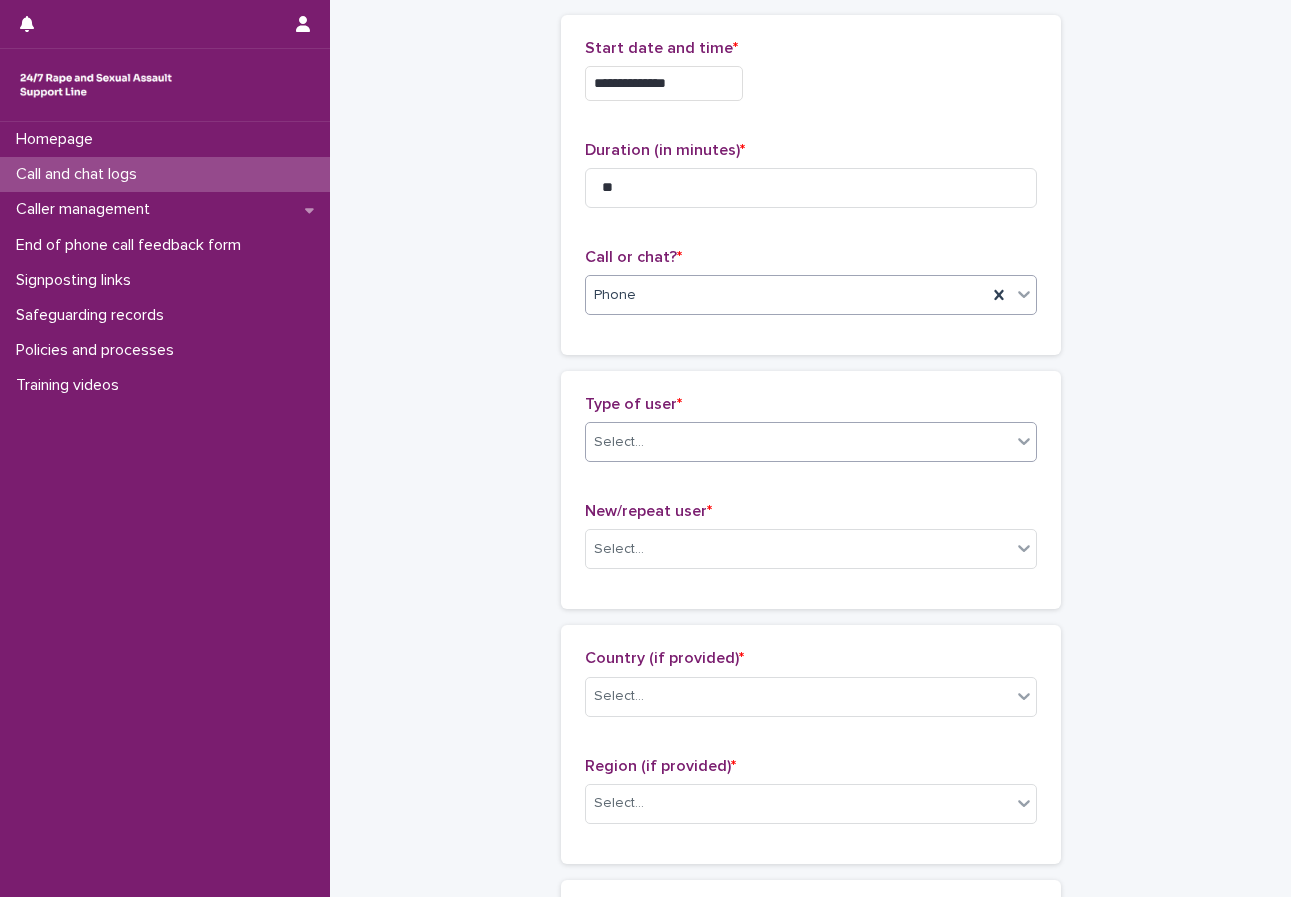 click on "Select..." at bounding box center (619, 442) 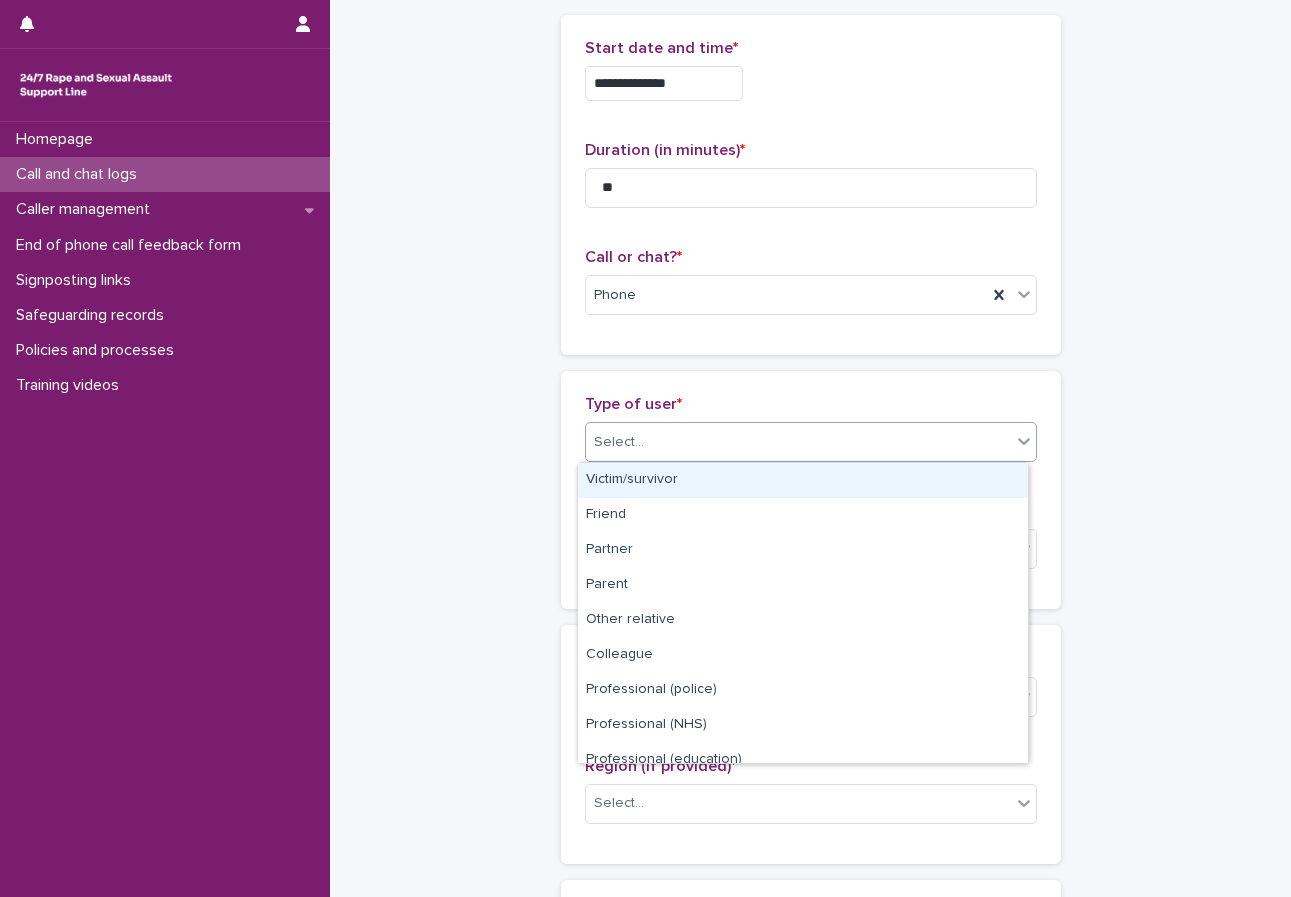 click on "Victim/survivor" at bounding box center [803, 480] 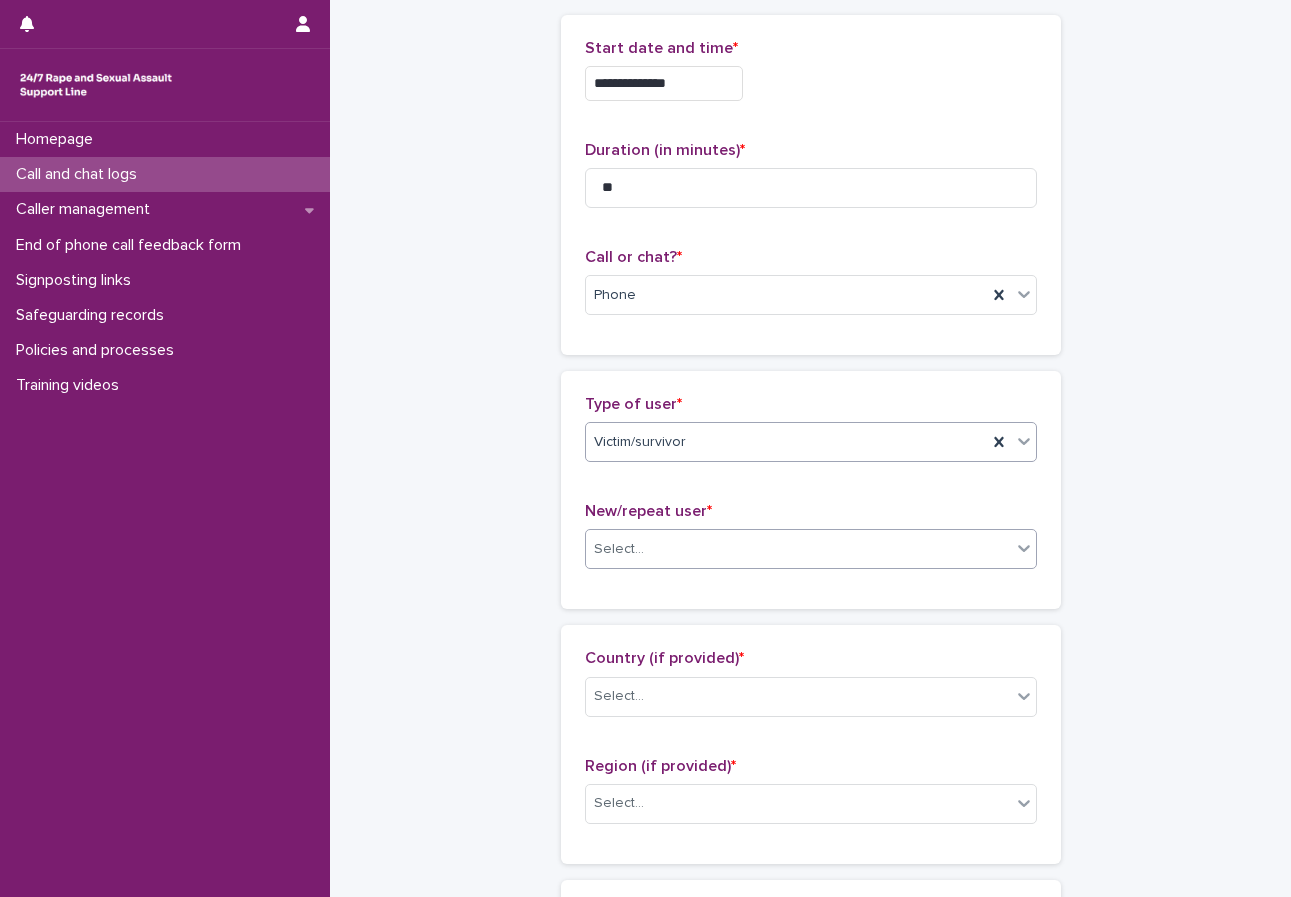 drag, startPoint x: 641, startPoint y: 531, endPoint x: 642, endPoint y: 568, distance: 37.01351 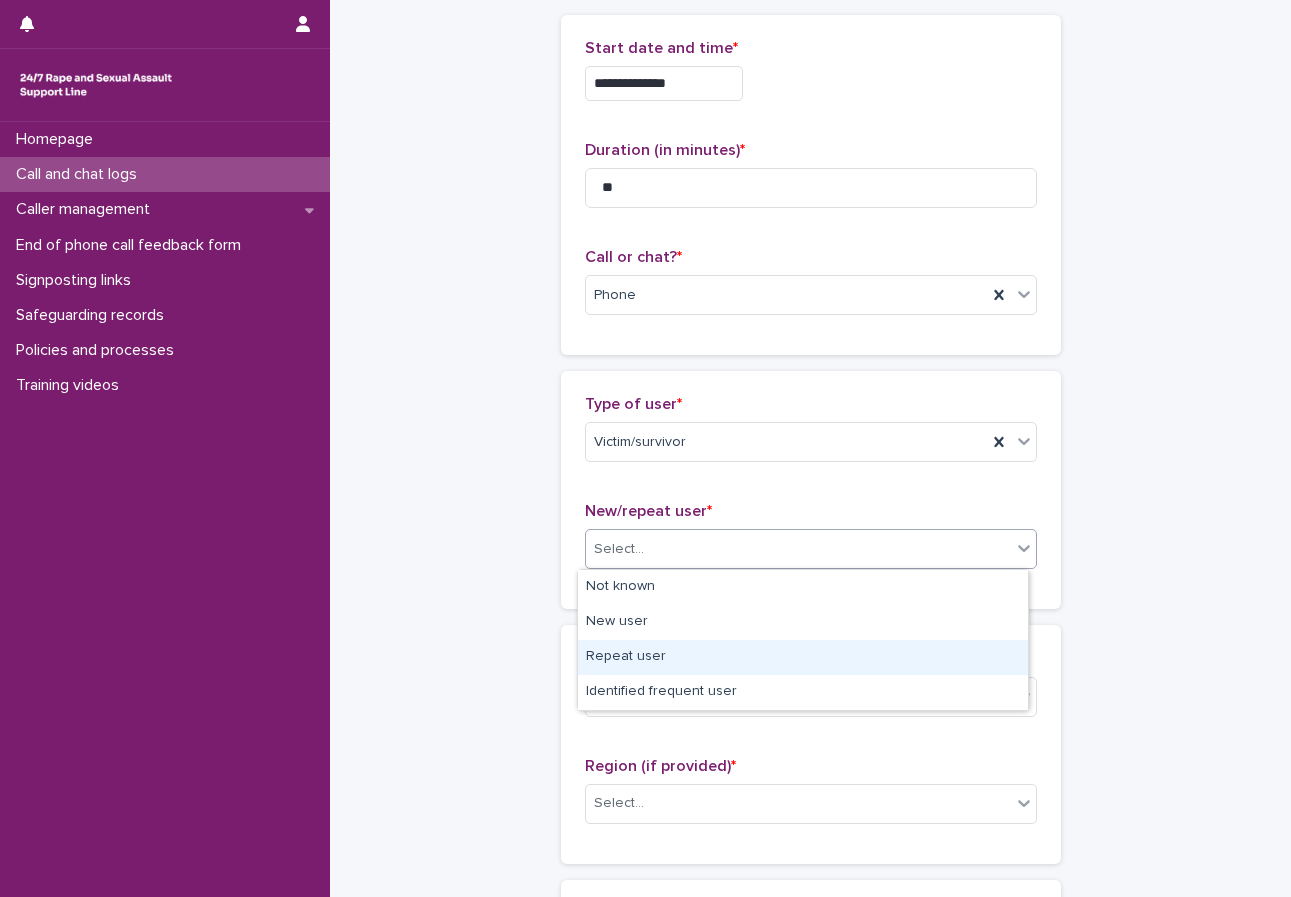 click on "Repeat user" at bounding box center (803, 657) 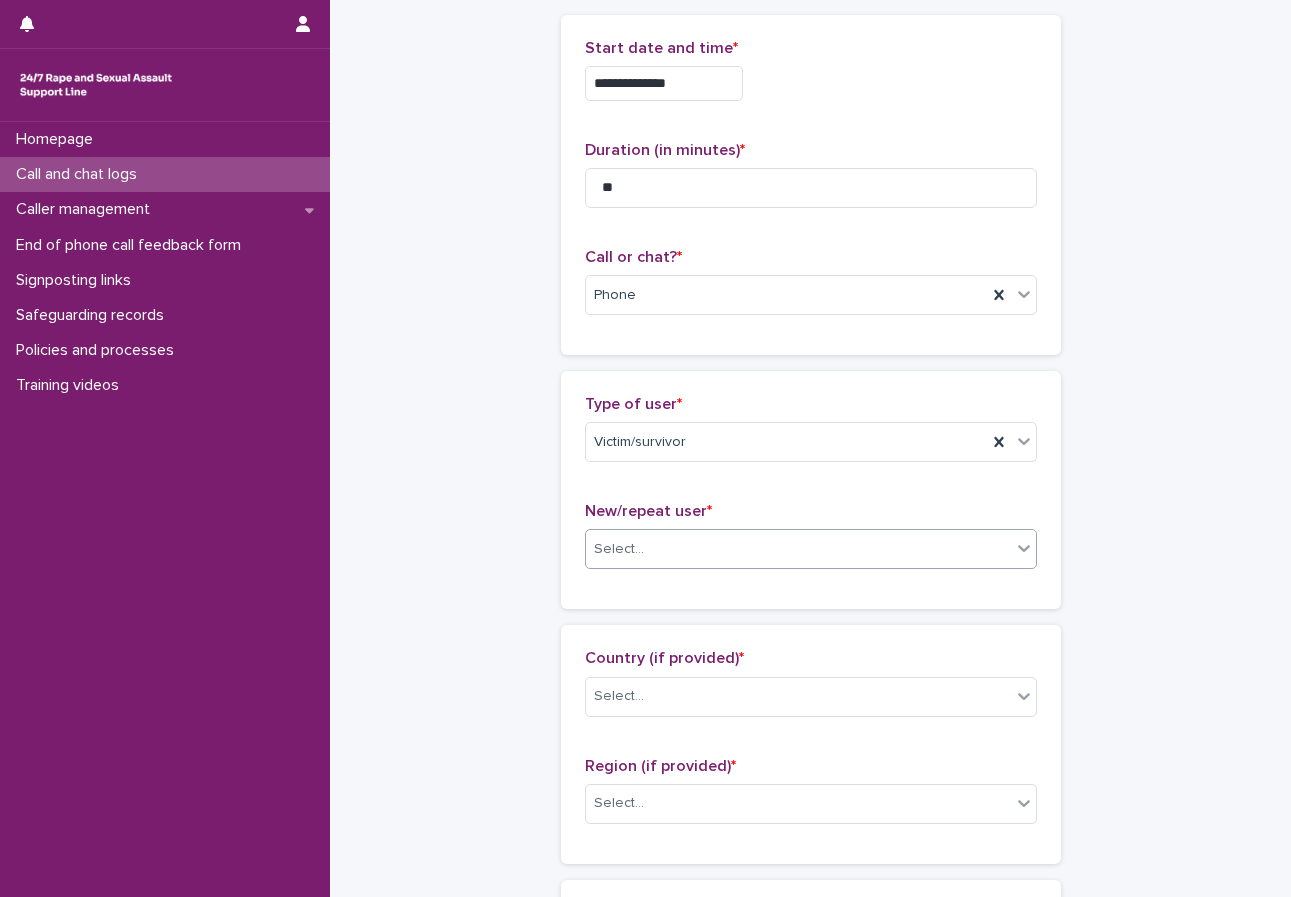 click on "**********" at bounding box center [810, 984] 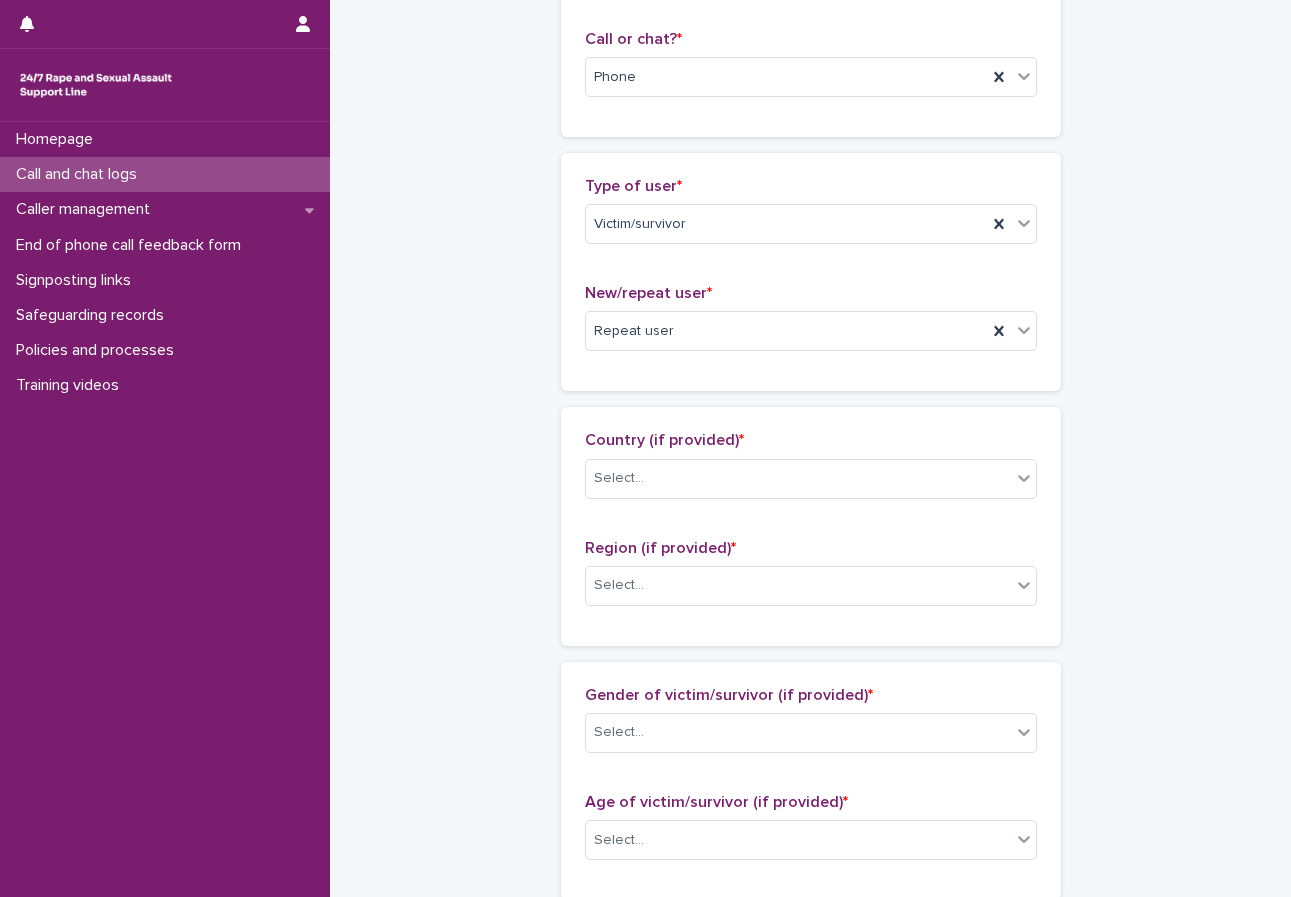 scroll, scrollTop: 500, scrollLeft: 0, axis: vertical 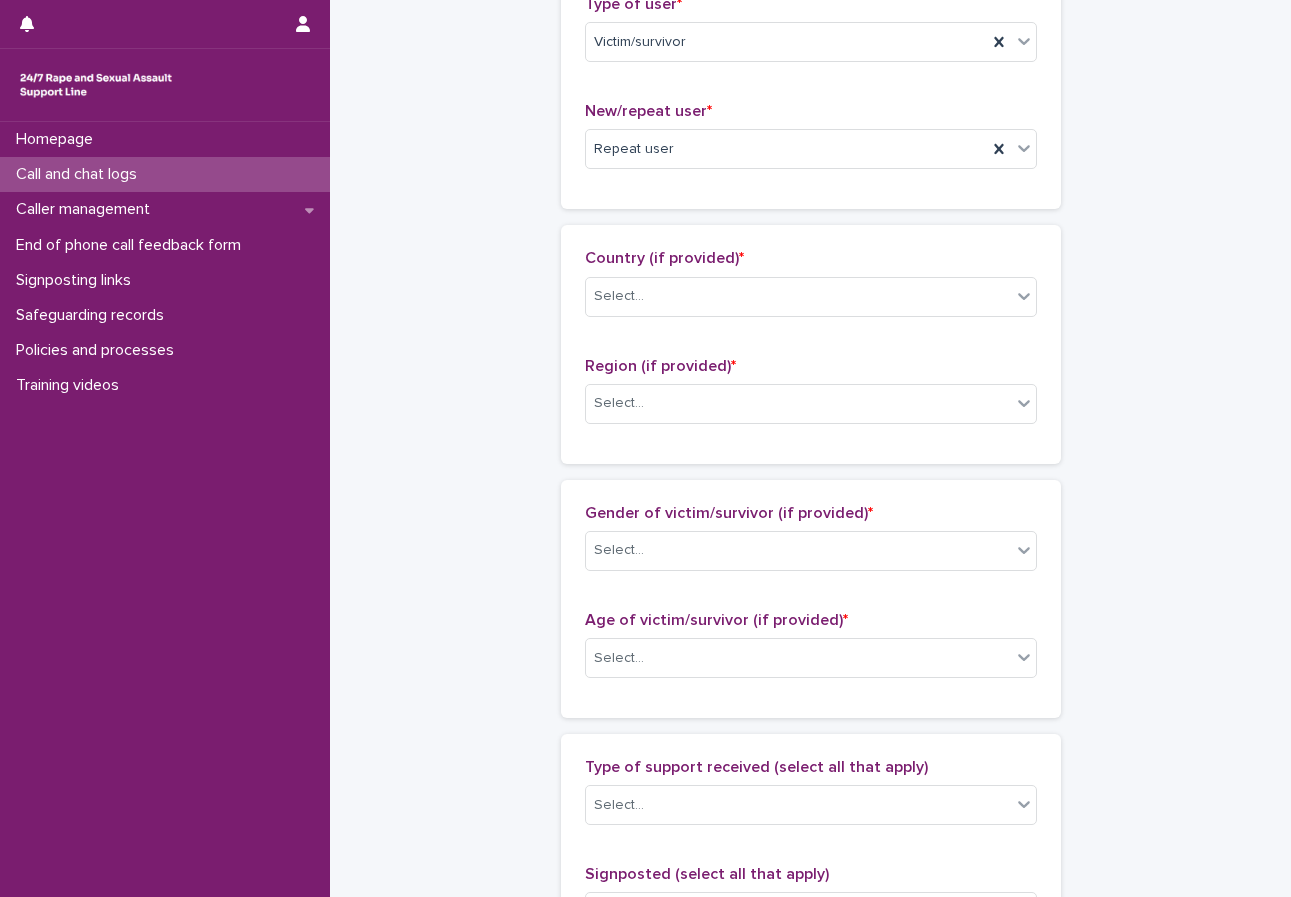 click on "Country (if provided) * Select..." at bounding box center (811, 290) 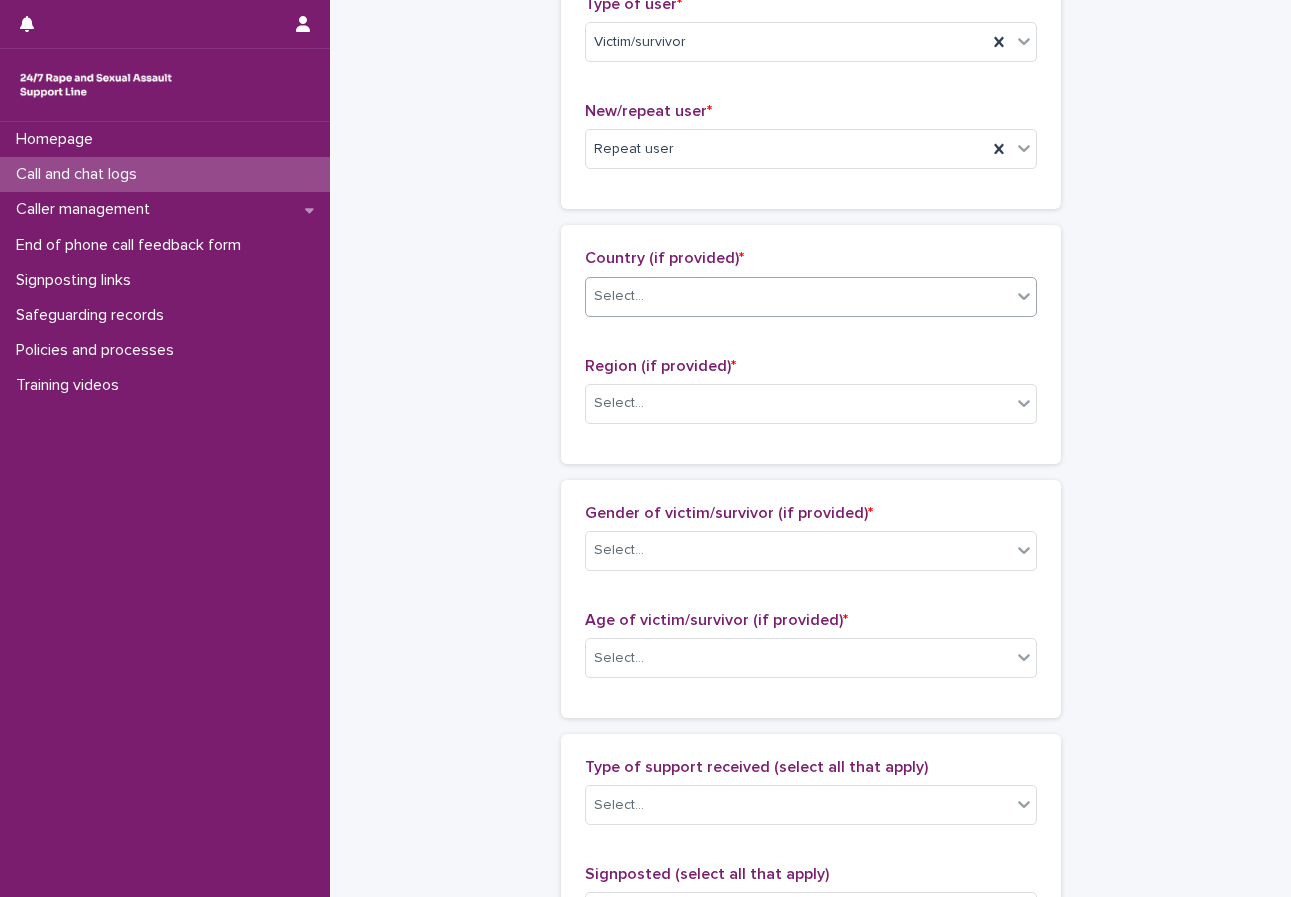 click on "Select..." at bounding box center [798, 296] 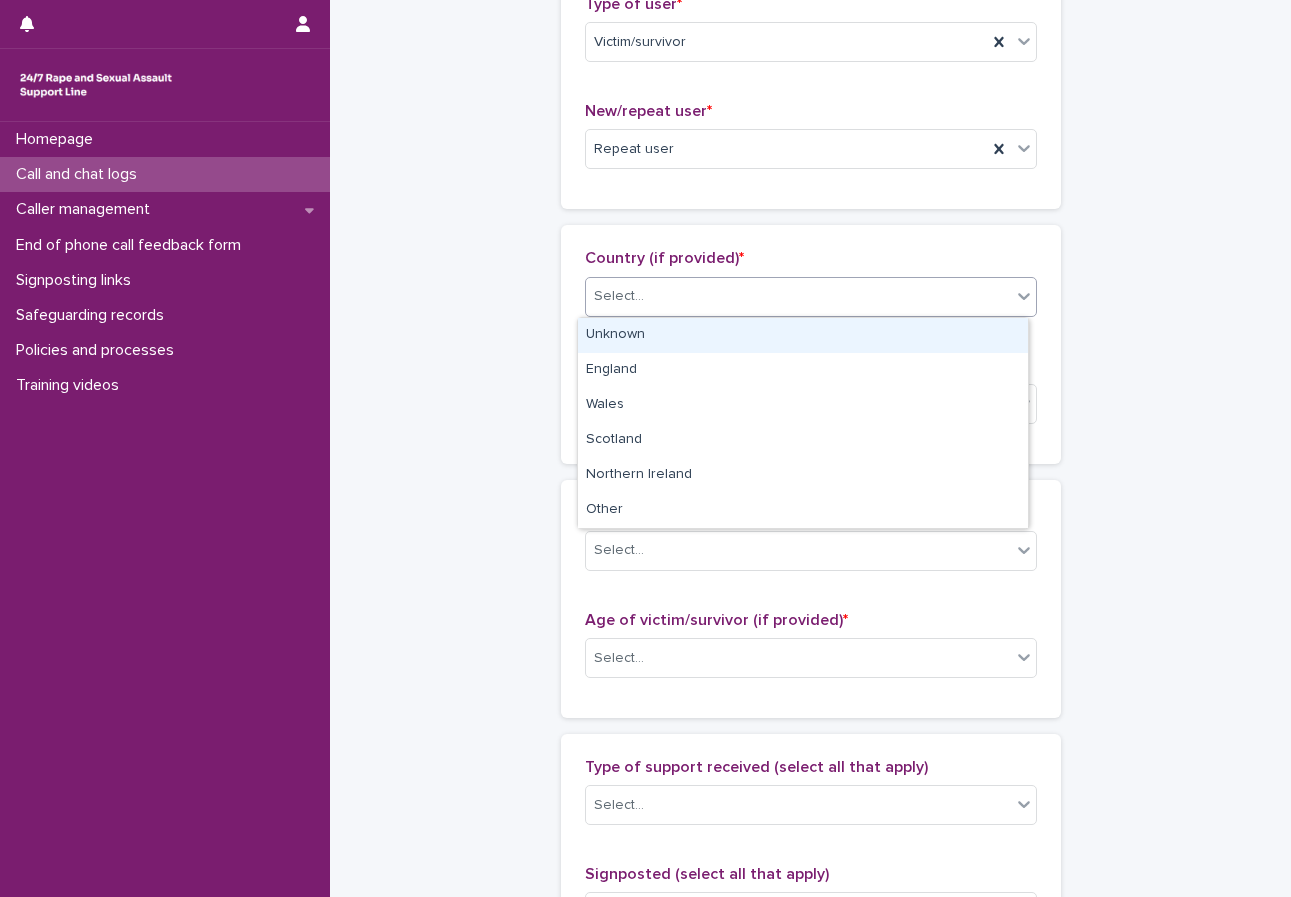 click on "Unknown" at bounding box center (803, 335) 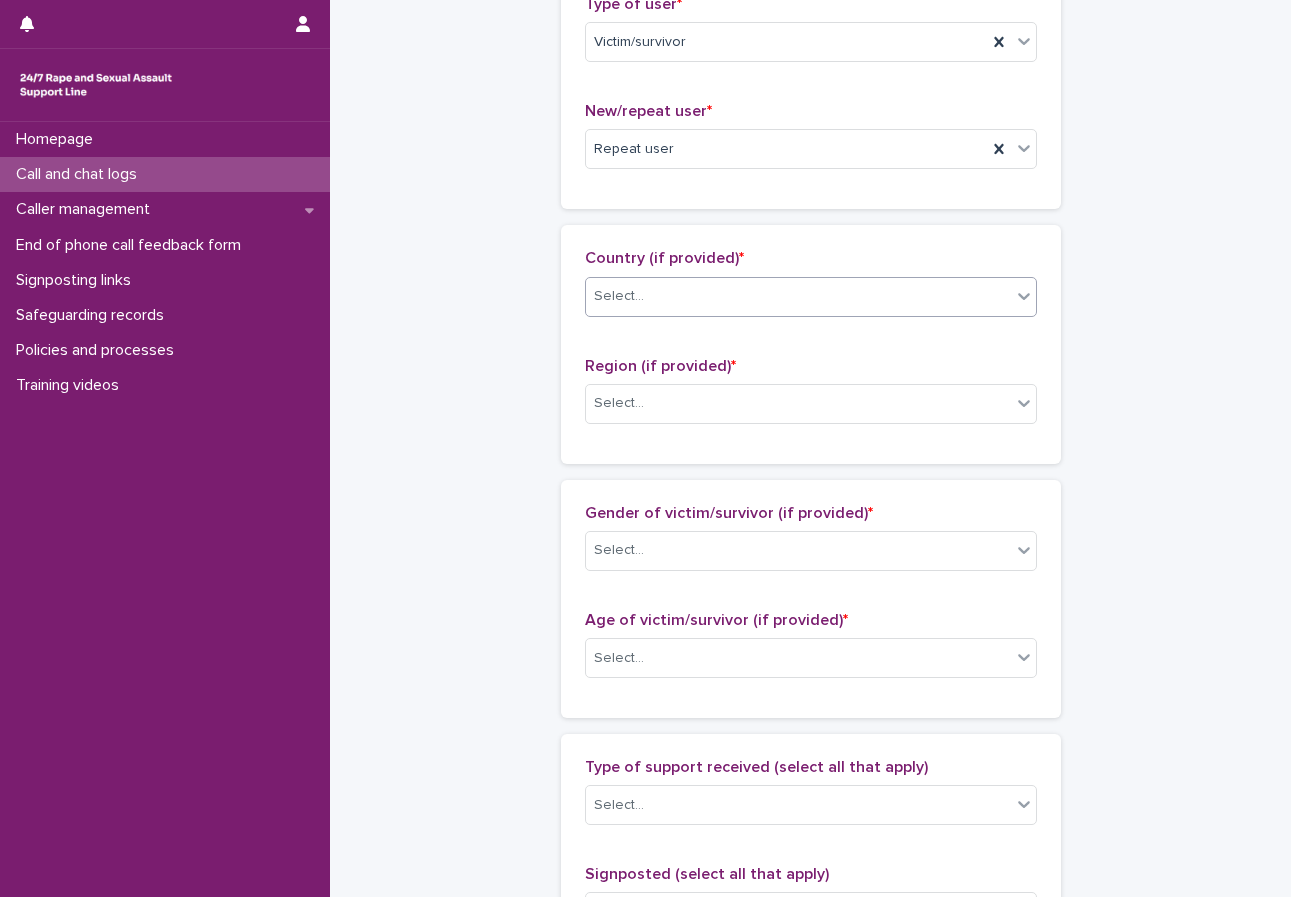 click on "Region (if provided) * Select..." at bounding box center [811, 398] 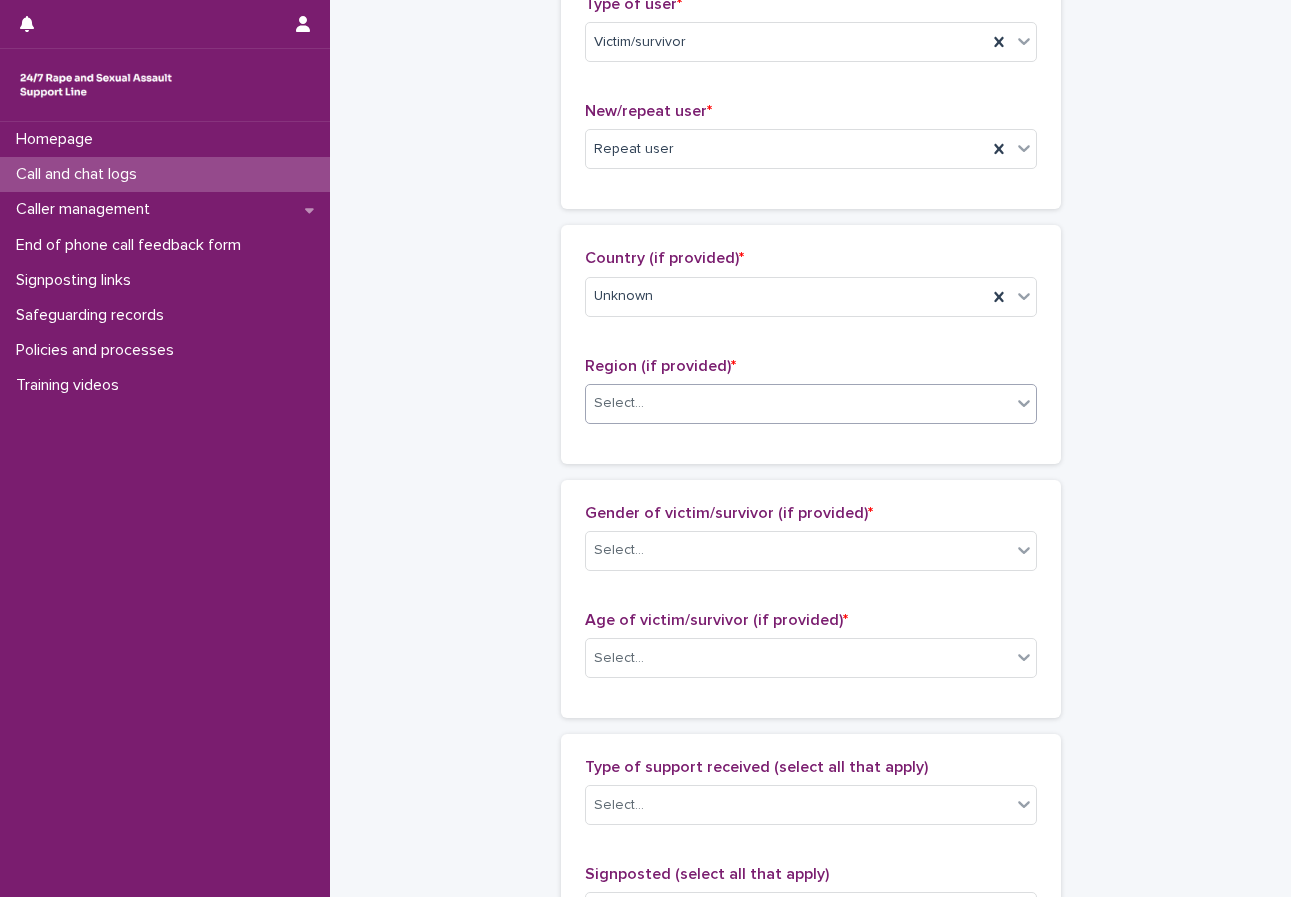 click on "Select..." at bounding box center (798, 403) 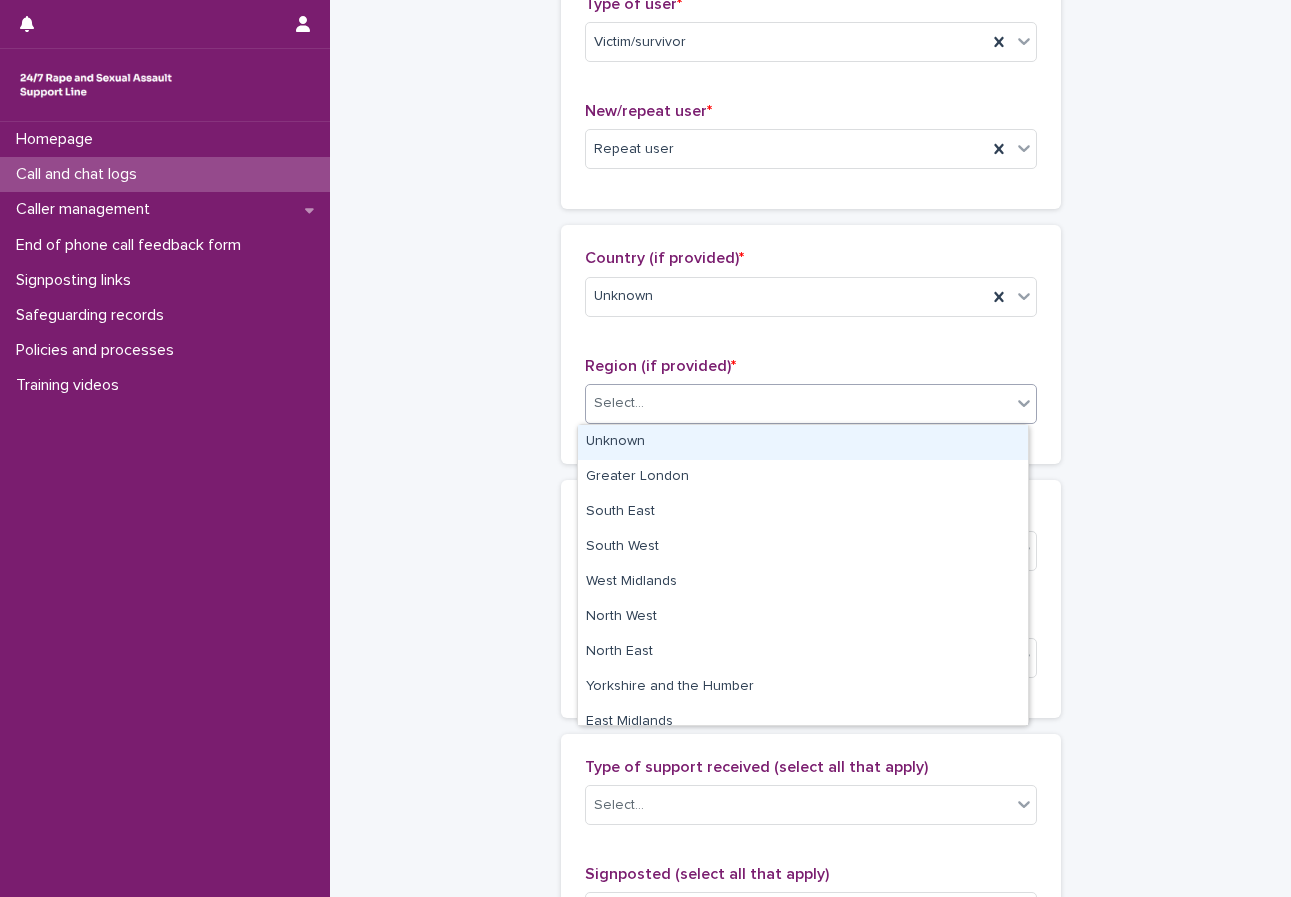 click on "Unknown" at bounding box center [803, 442] 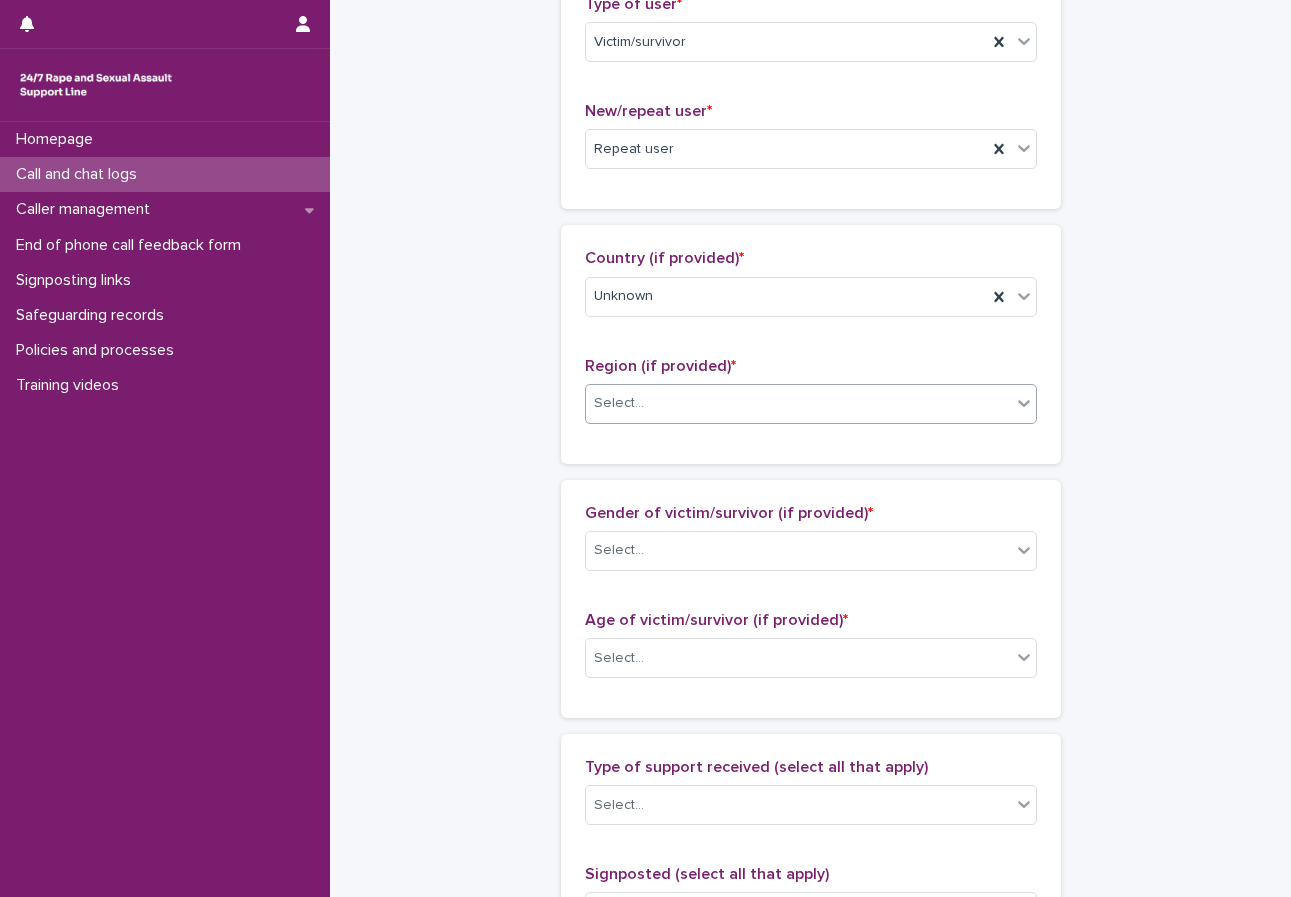 click on "**********" at bounding box center [810, 584] 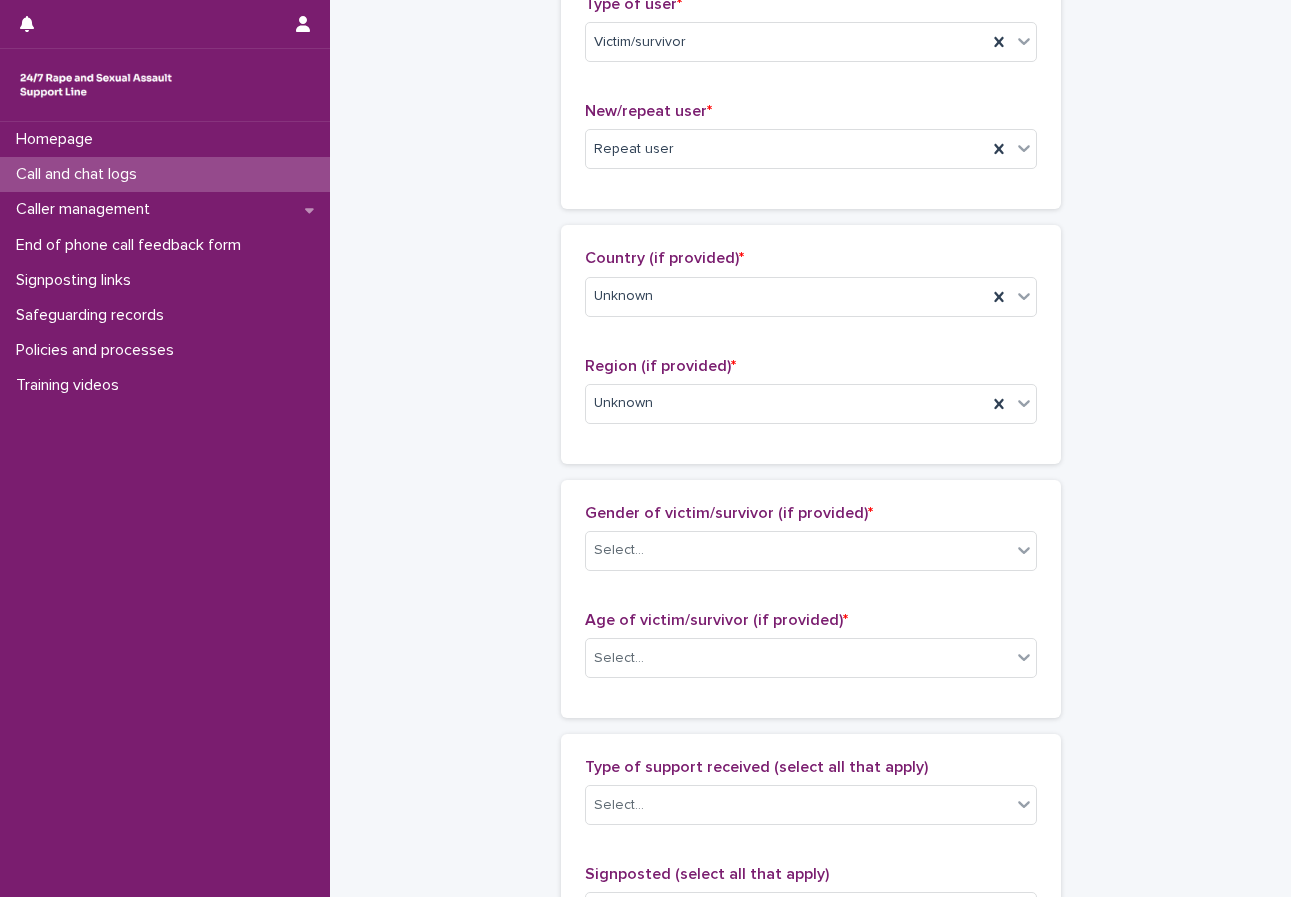 scroll, scrollTop: 600, scrollLeft: 0, axis: vertical 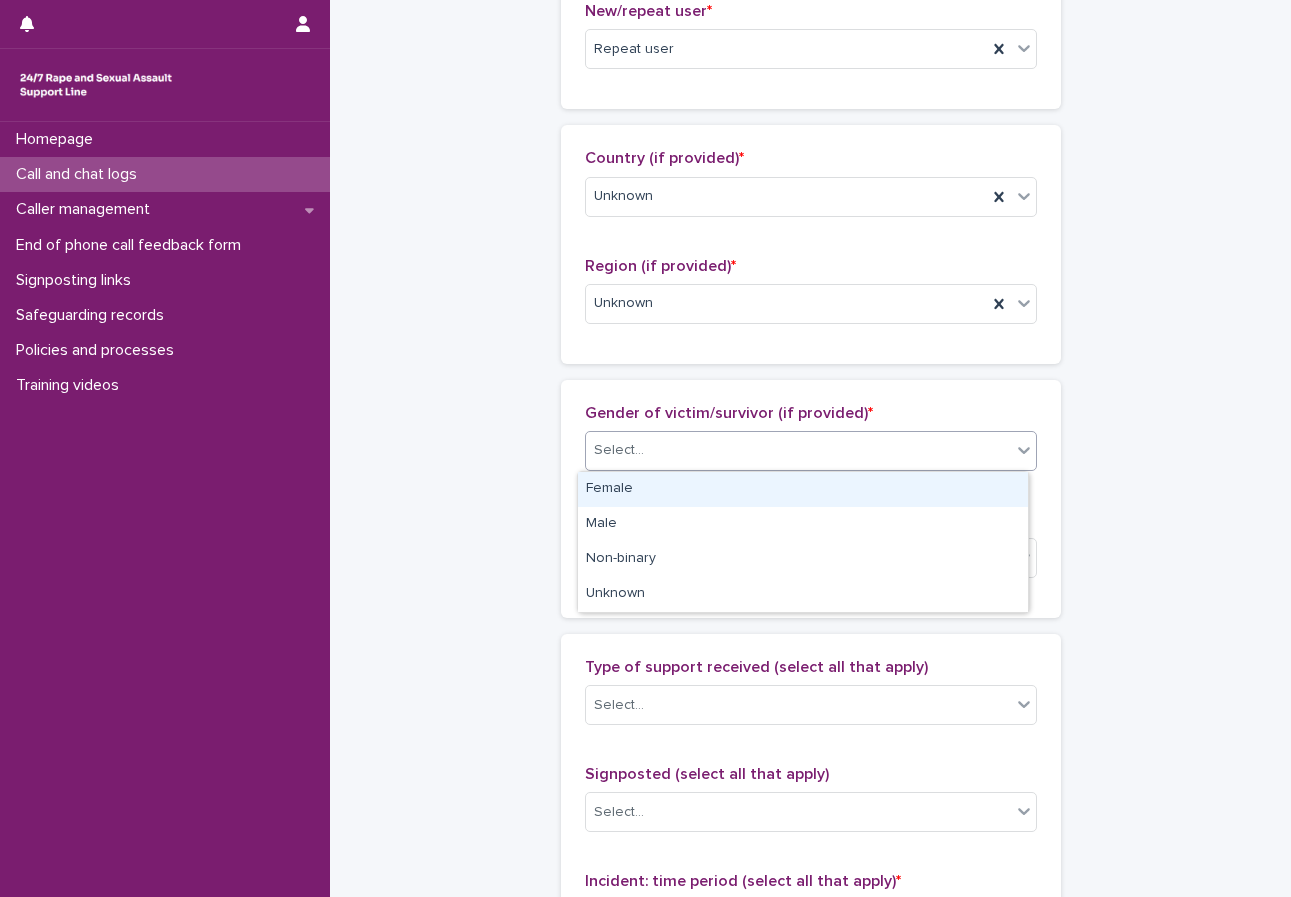 click on "Select..." at bounding box center [798, 450] 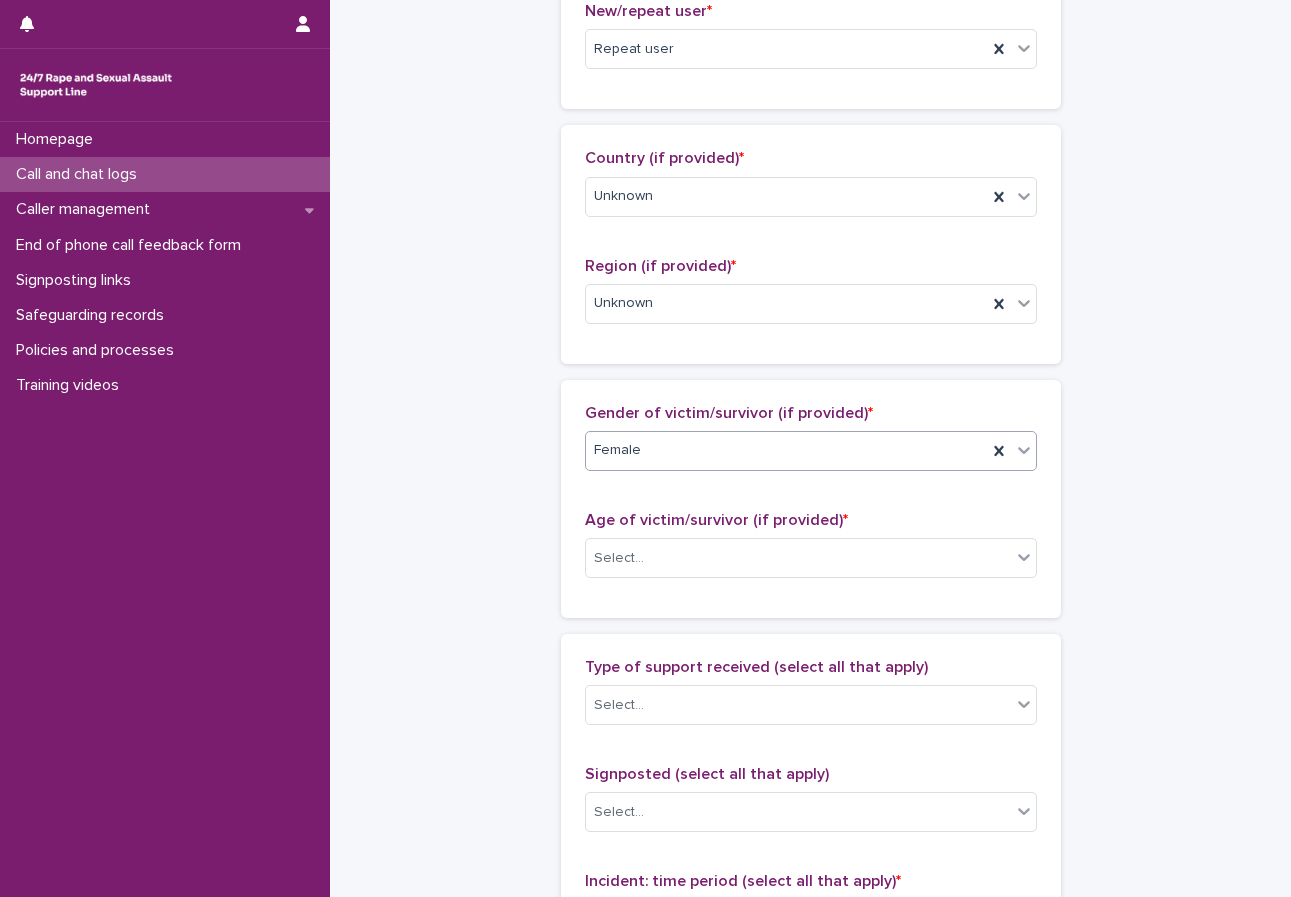 scroll, scrollTop: 700, scrollLeft: 0, axis: vertical 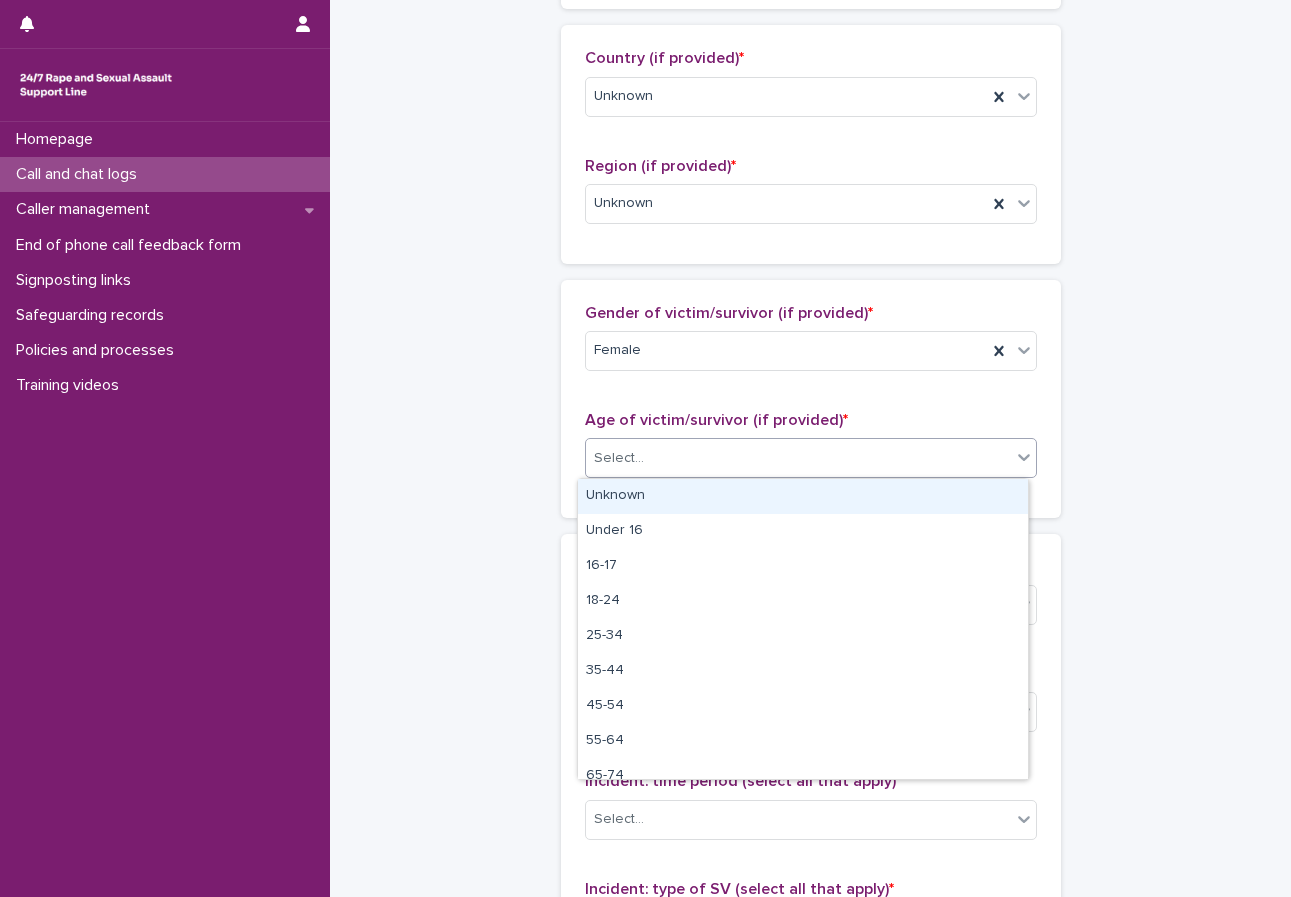 click on "Select..." at bounding box center (798, 458) 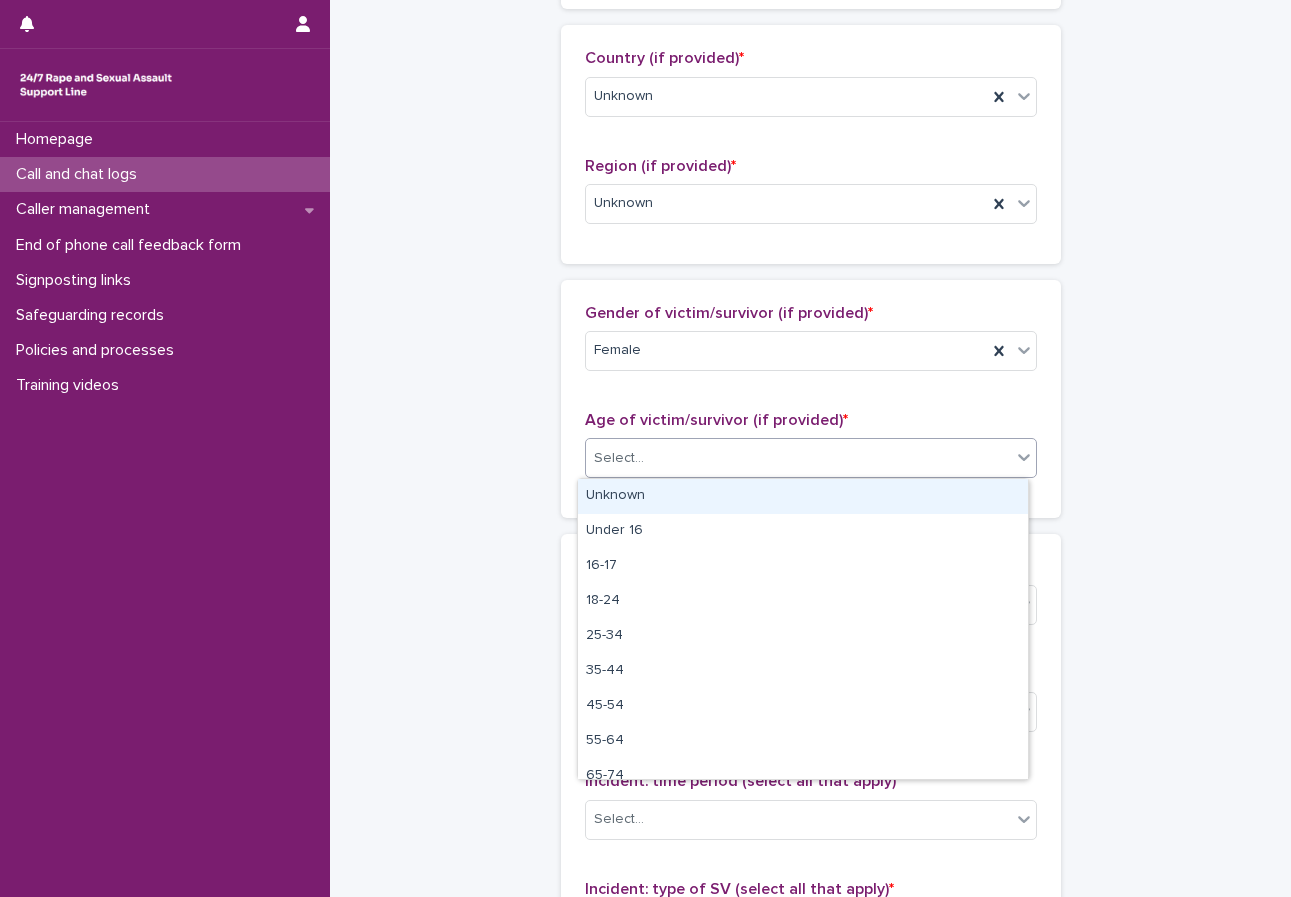 click on "Unknown" at bounding box center (803, 496) 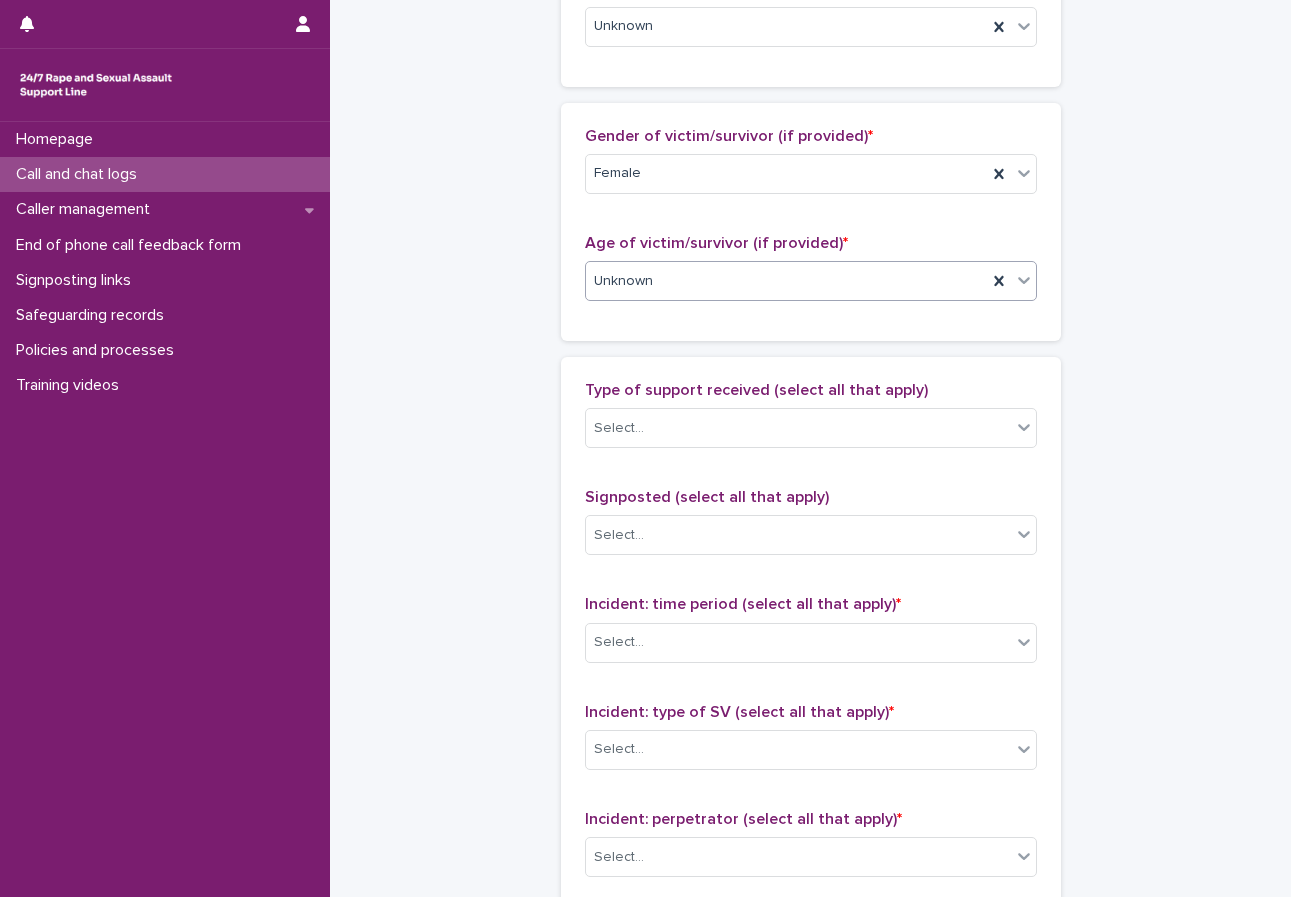 scroll, scrollTop: 900, scrollLeft: 0, axis: vertical 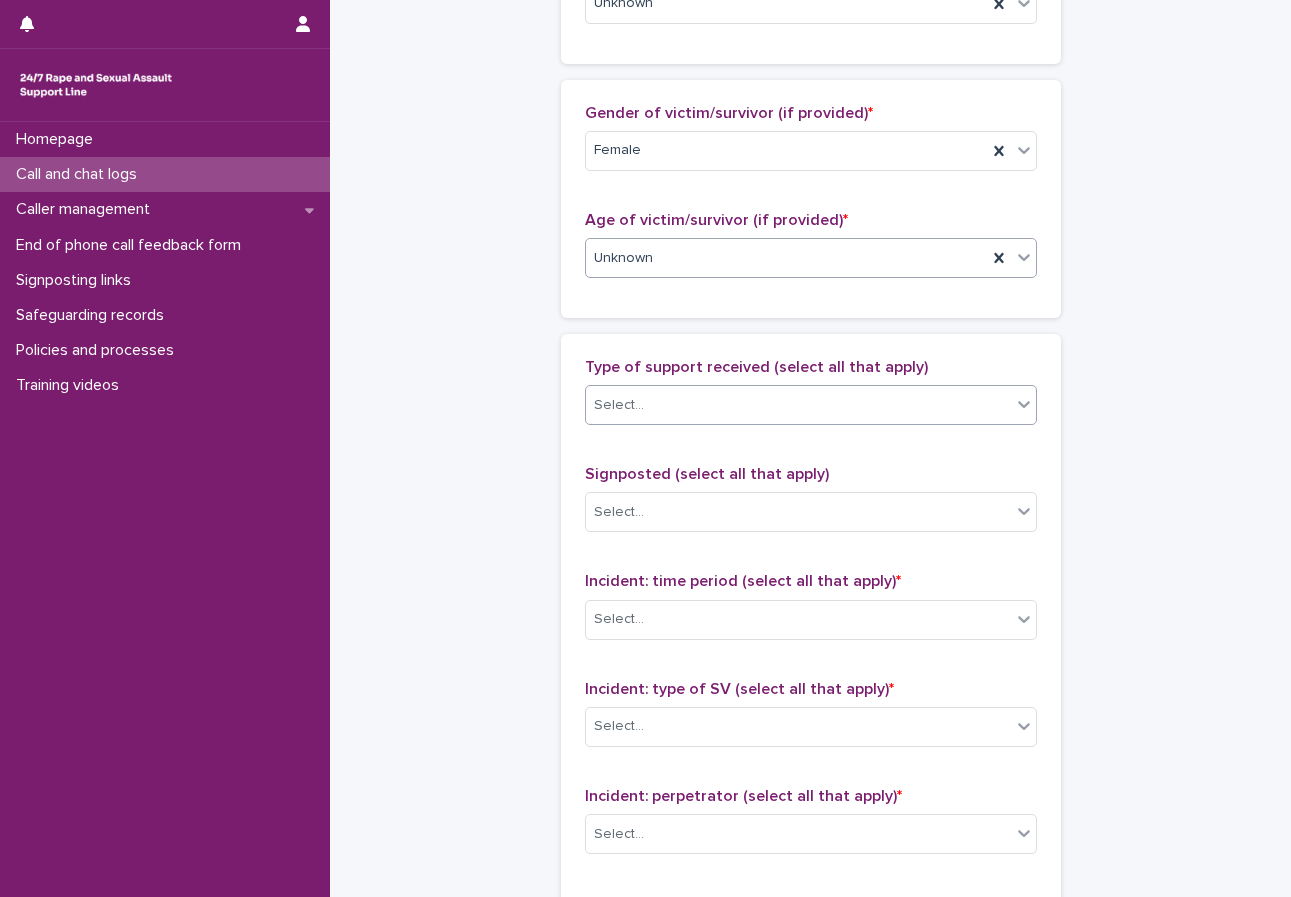 click on "Select..." at bounding box center (619, 405) 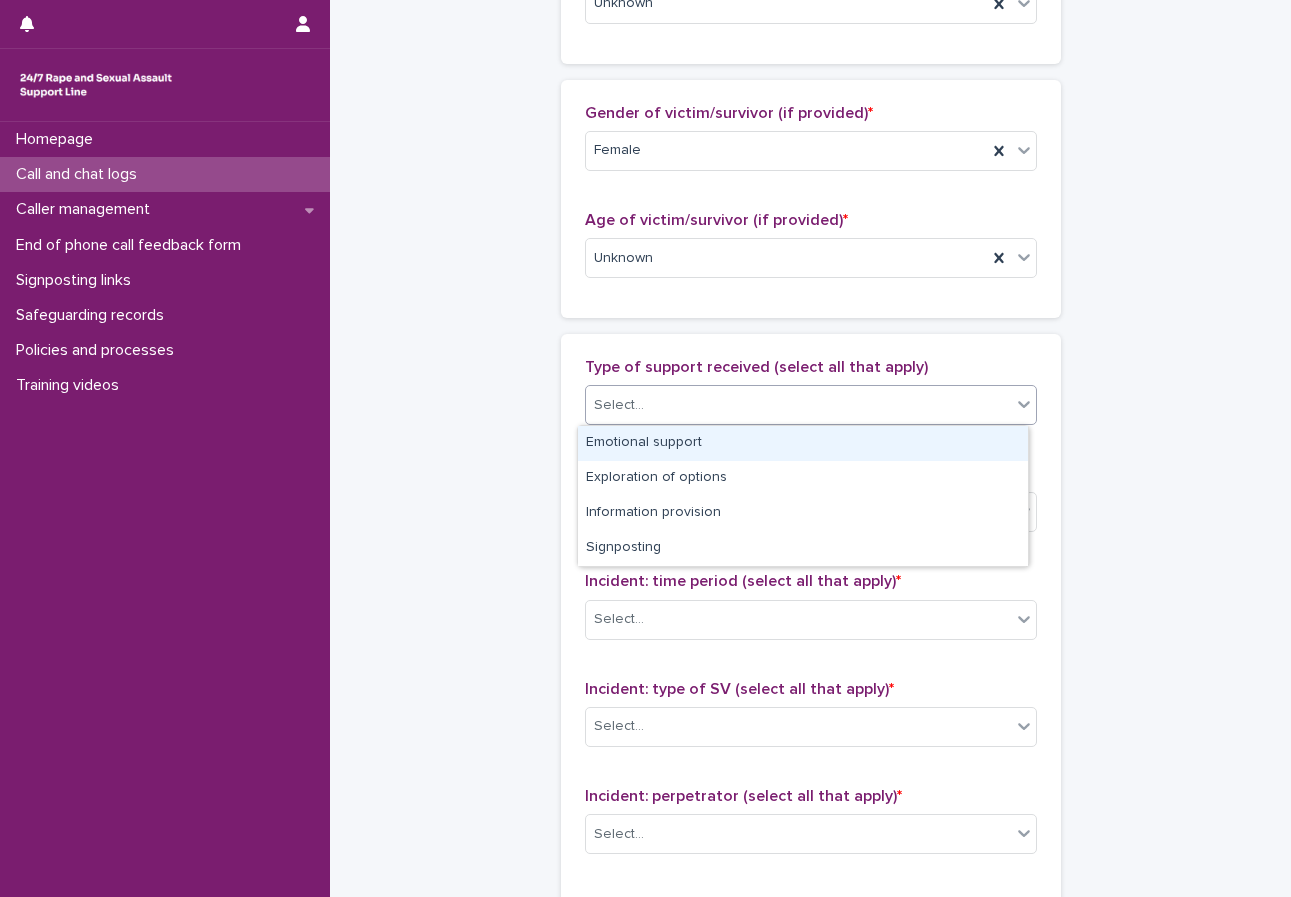 click on "Emotional support" at bounding box center (803, 443) 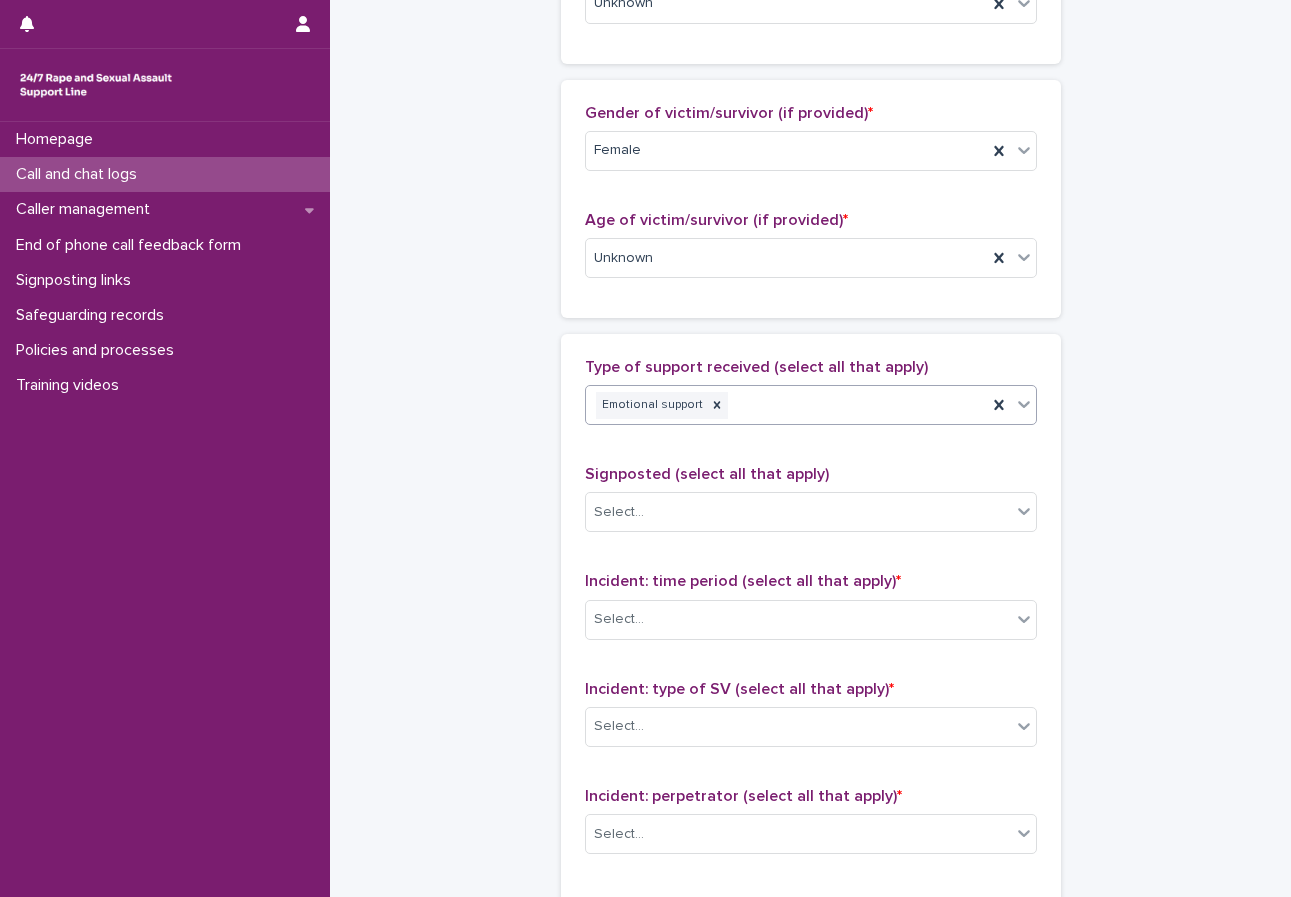 click on "Emotional support" at bounding box center [786, 405] 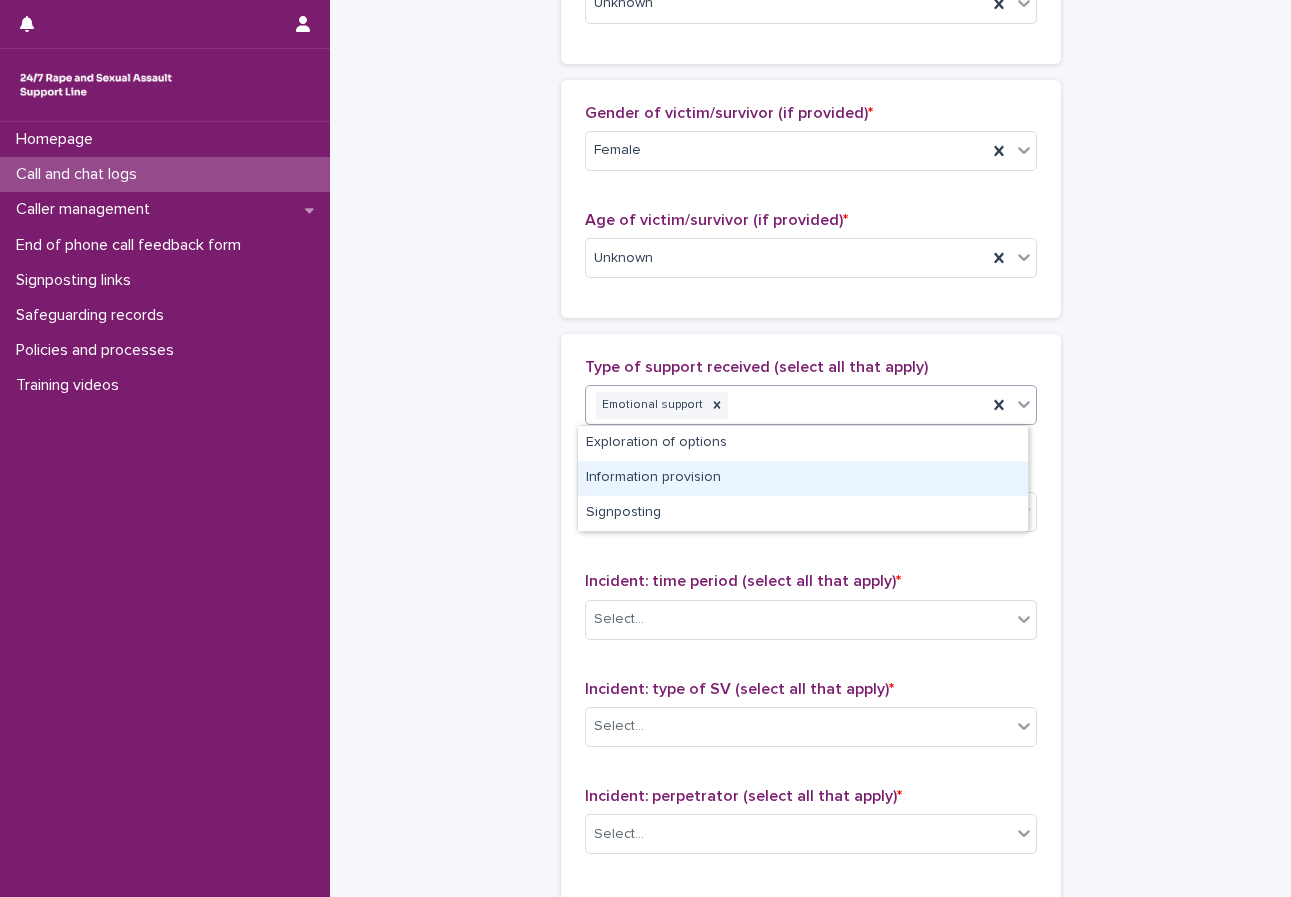 click on "Information provision" at bounding box center [803, 478] 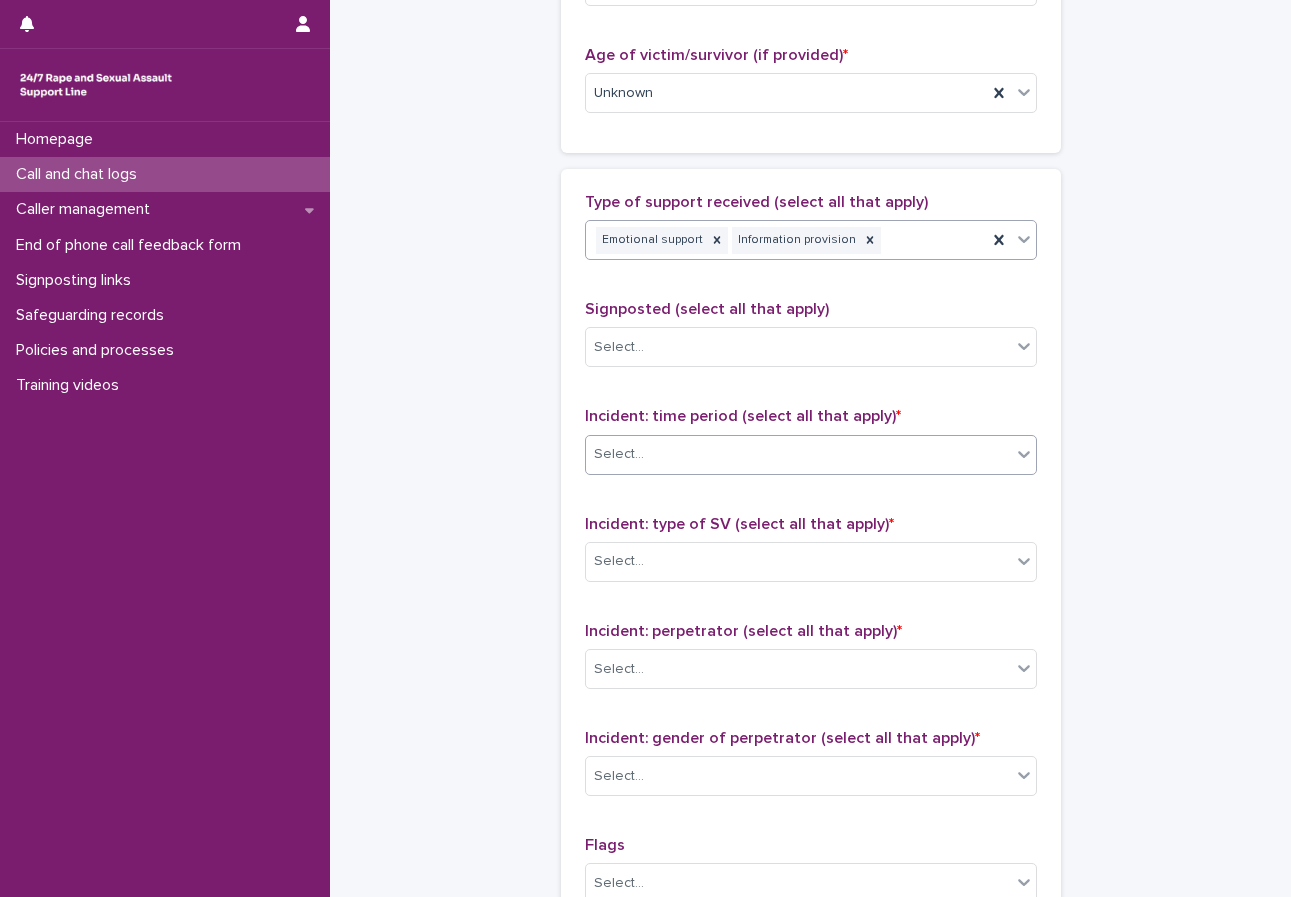 scroll, scrollTop: 1100, scrollLeft: 0, axis: vertical 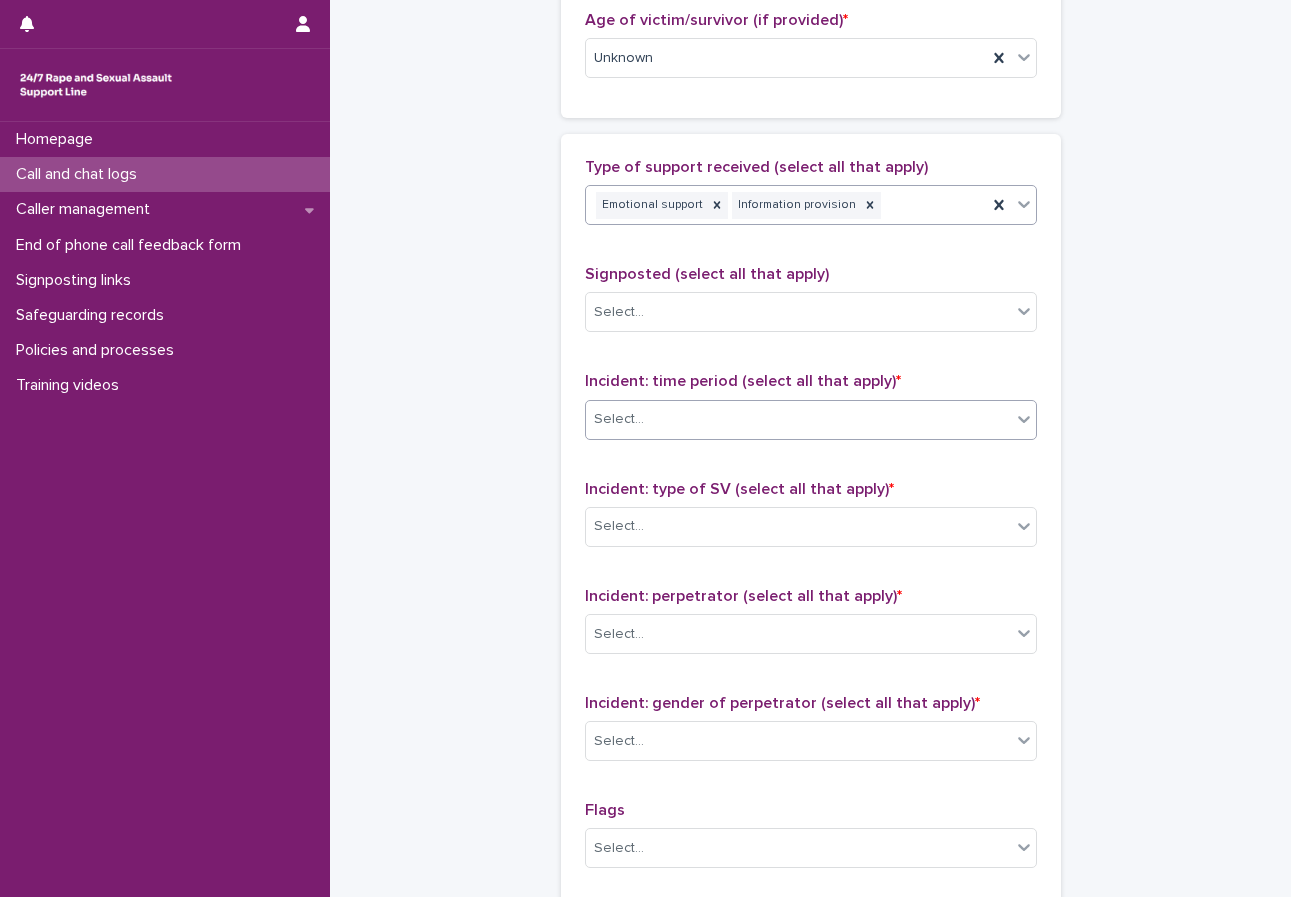 click on "Select..." at bounding box center [619, 419] 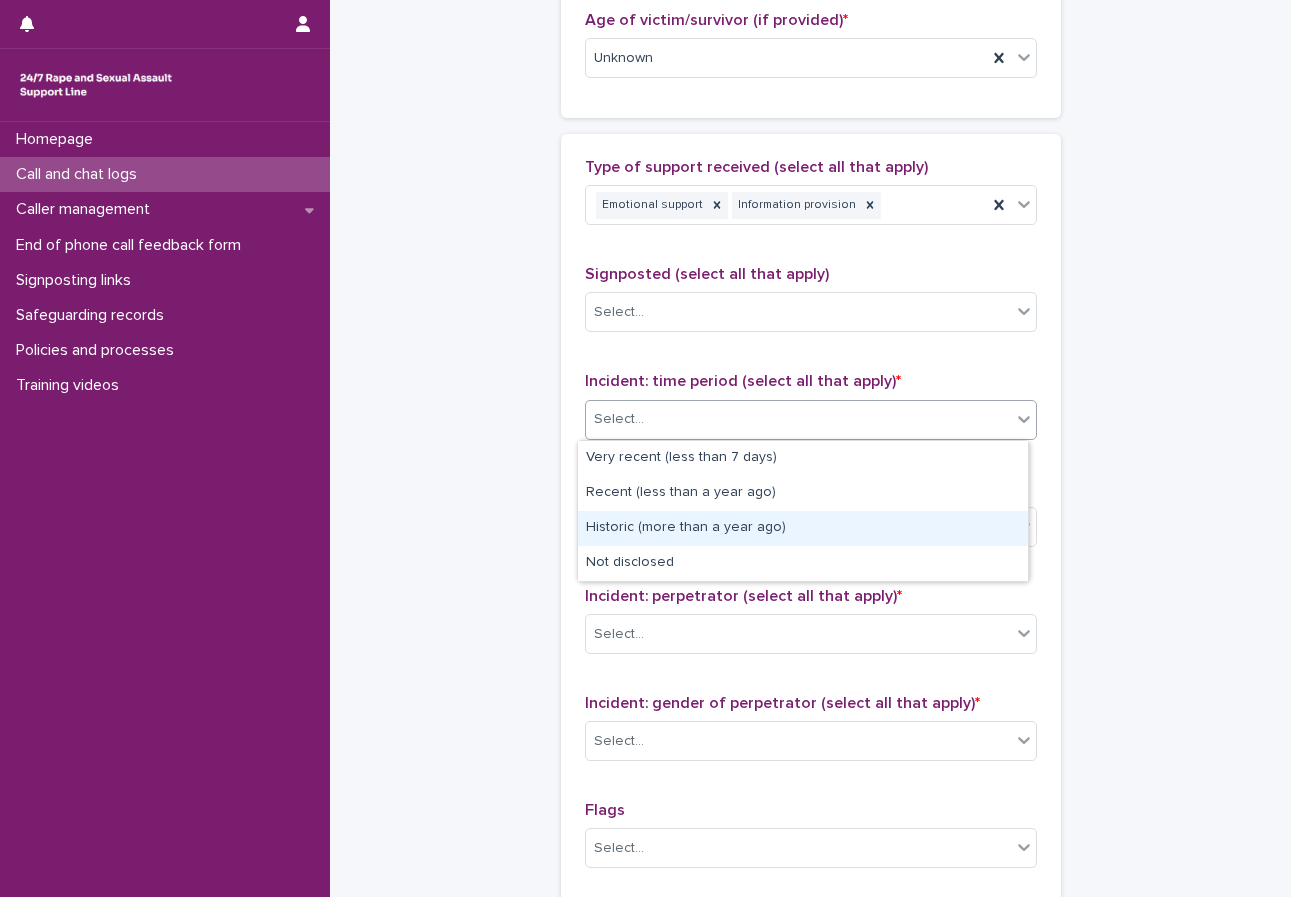 click on "Historic (more than a year ago)" at bounding box center (803, 528) 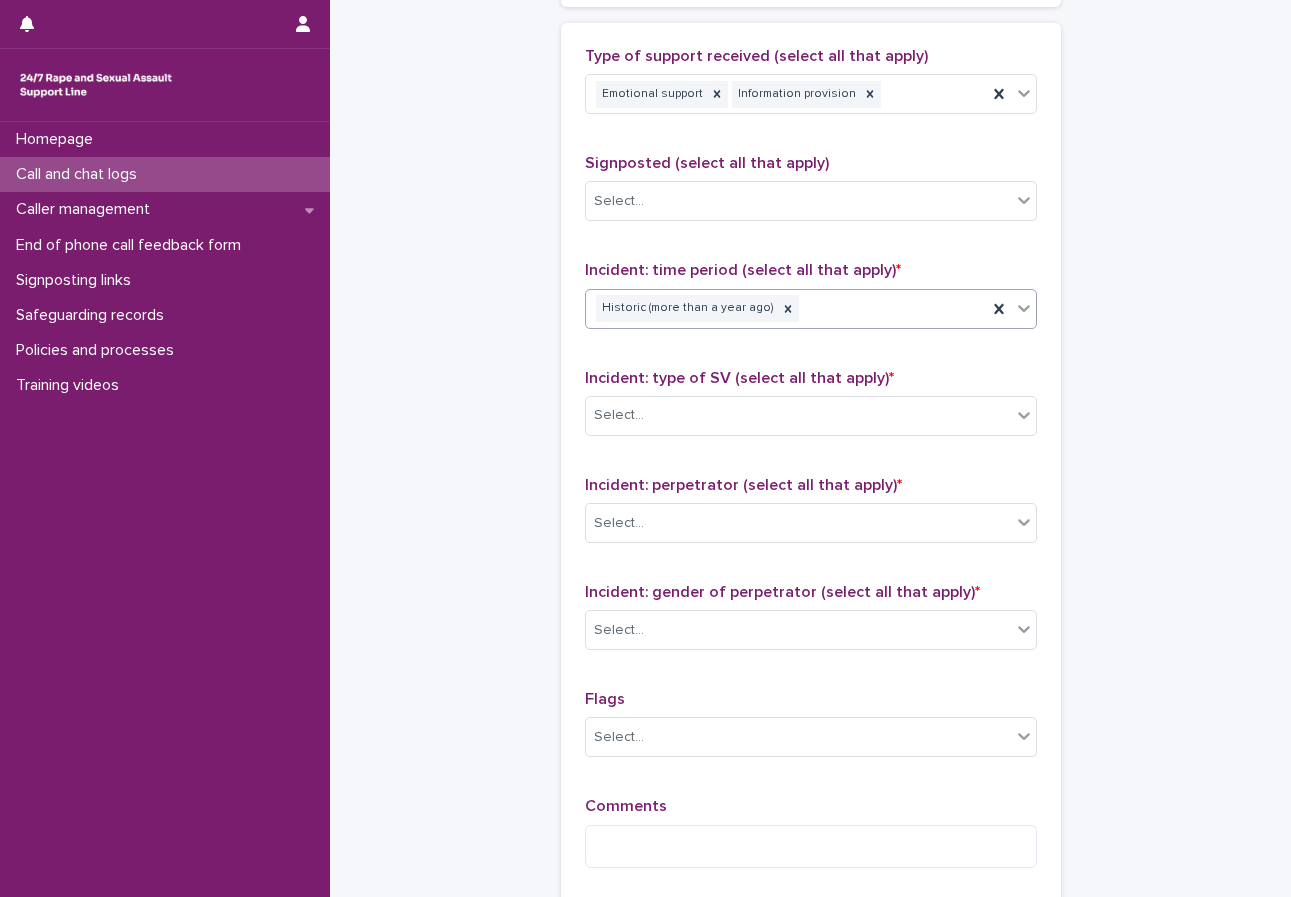 scroll, scrollTop: 1300, scrollLeft: 0, axis: vertical 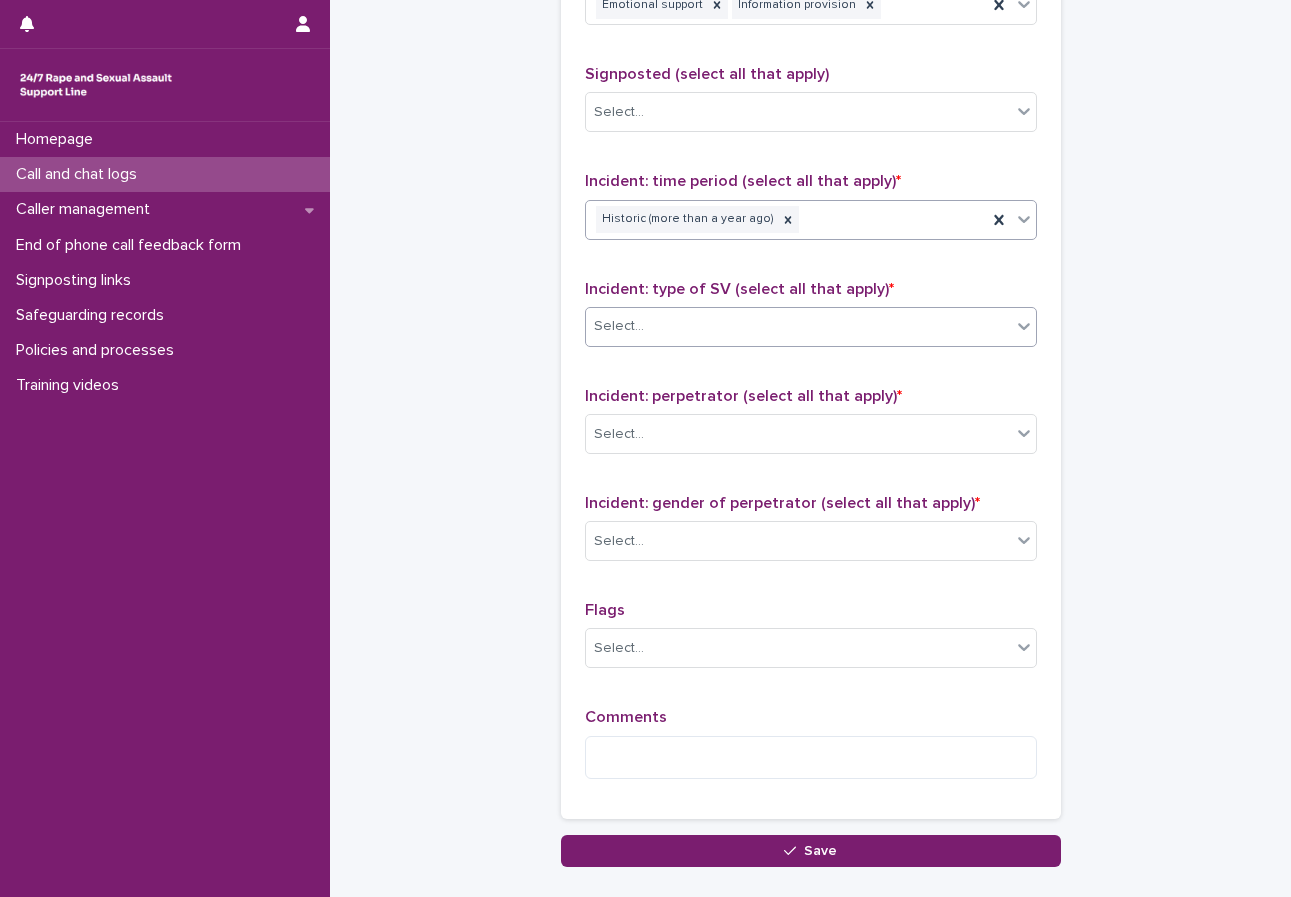 click on "Select..." at bounding box center (619, 326) 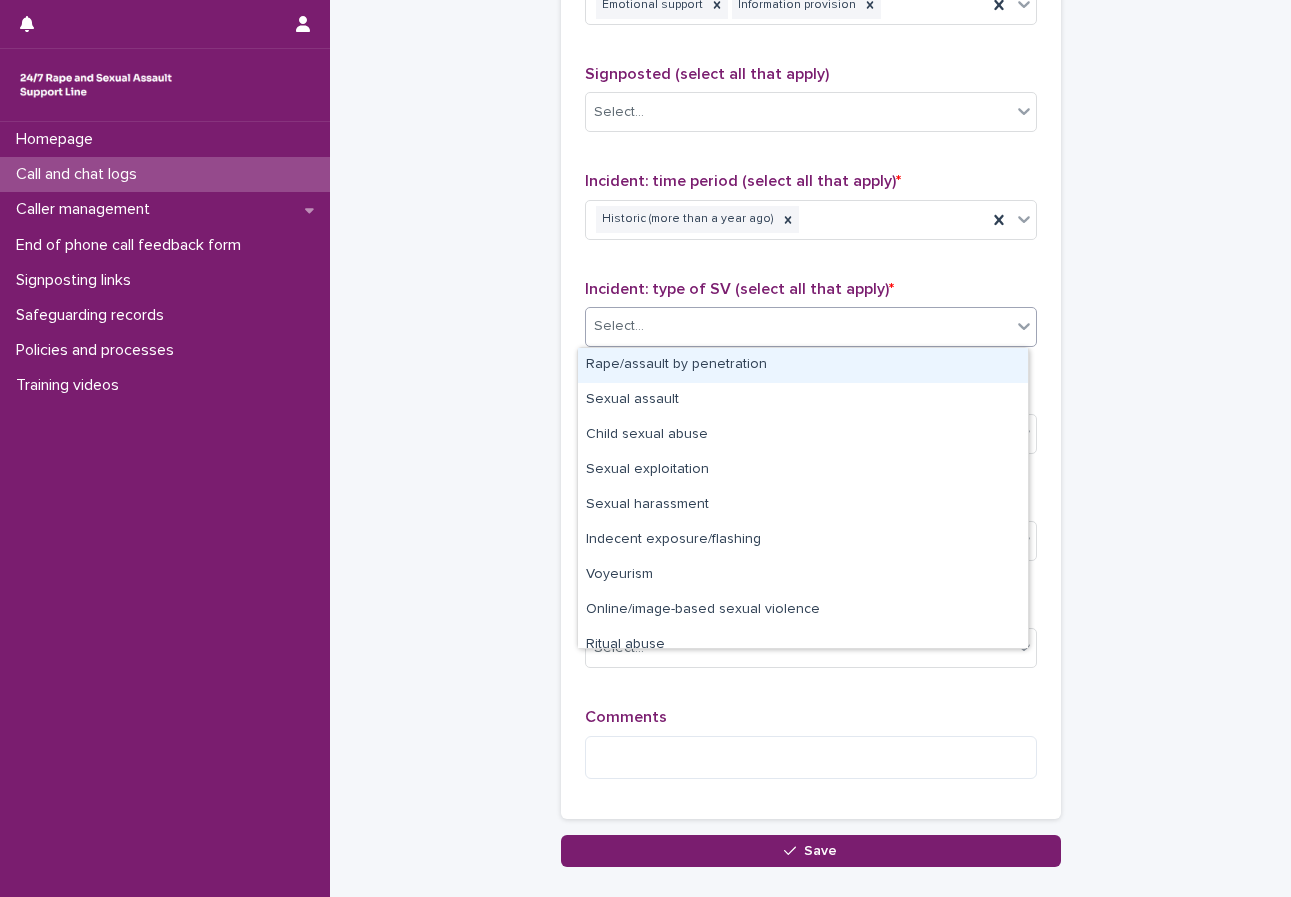 click on "Rape/assault by penetration" at bounding box center (803, 365) 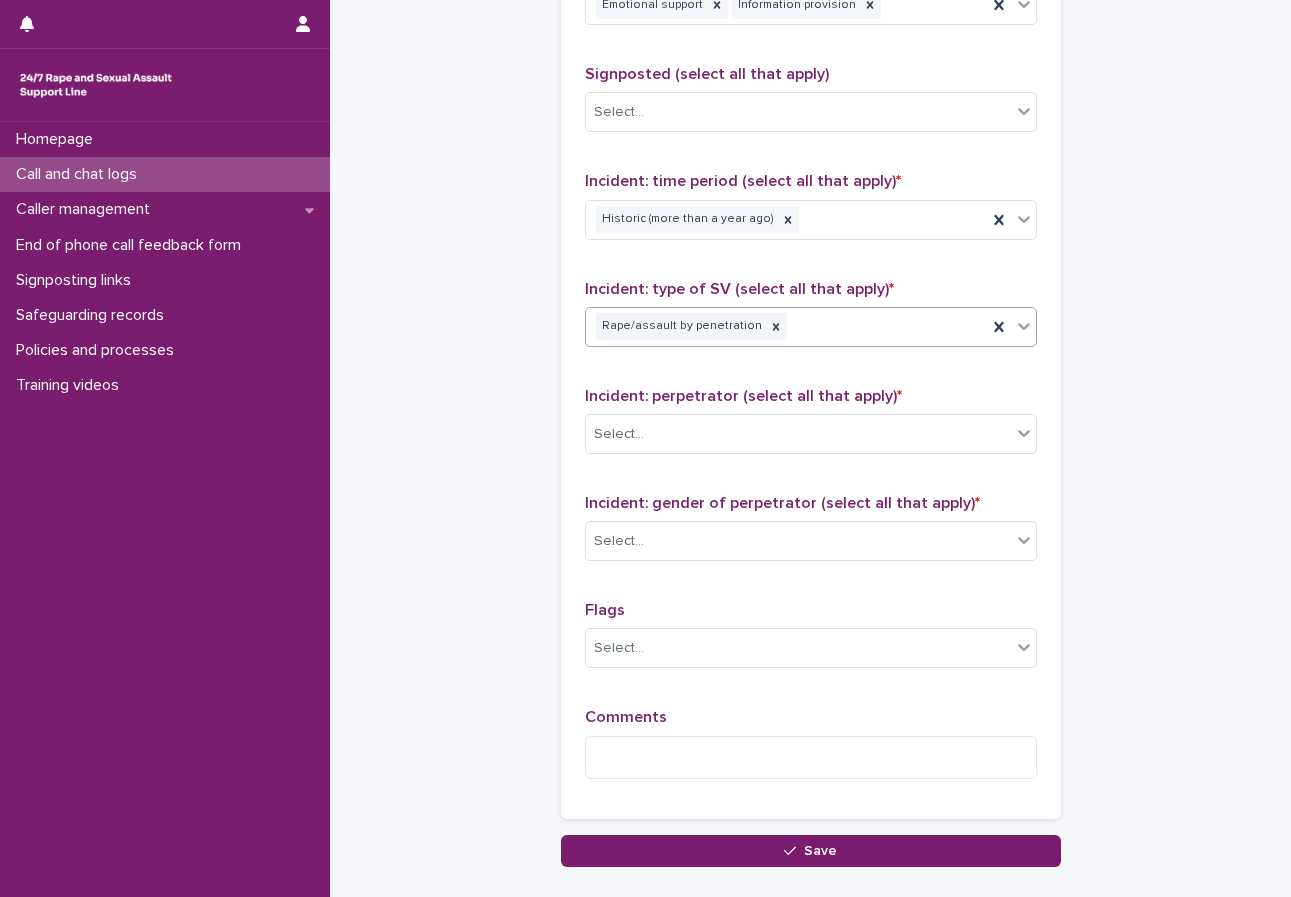 click on "Rape/assault by penetration" at bounding box center [786, 326] 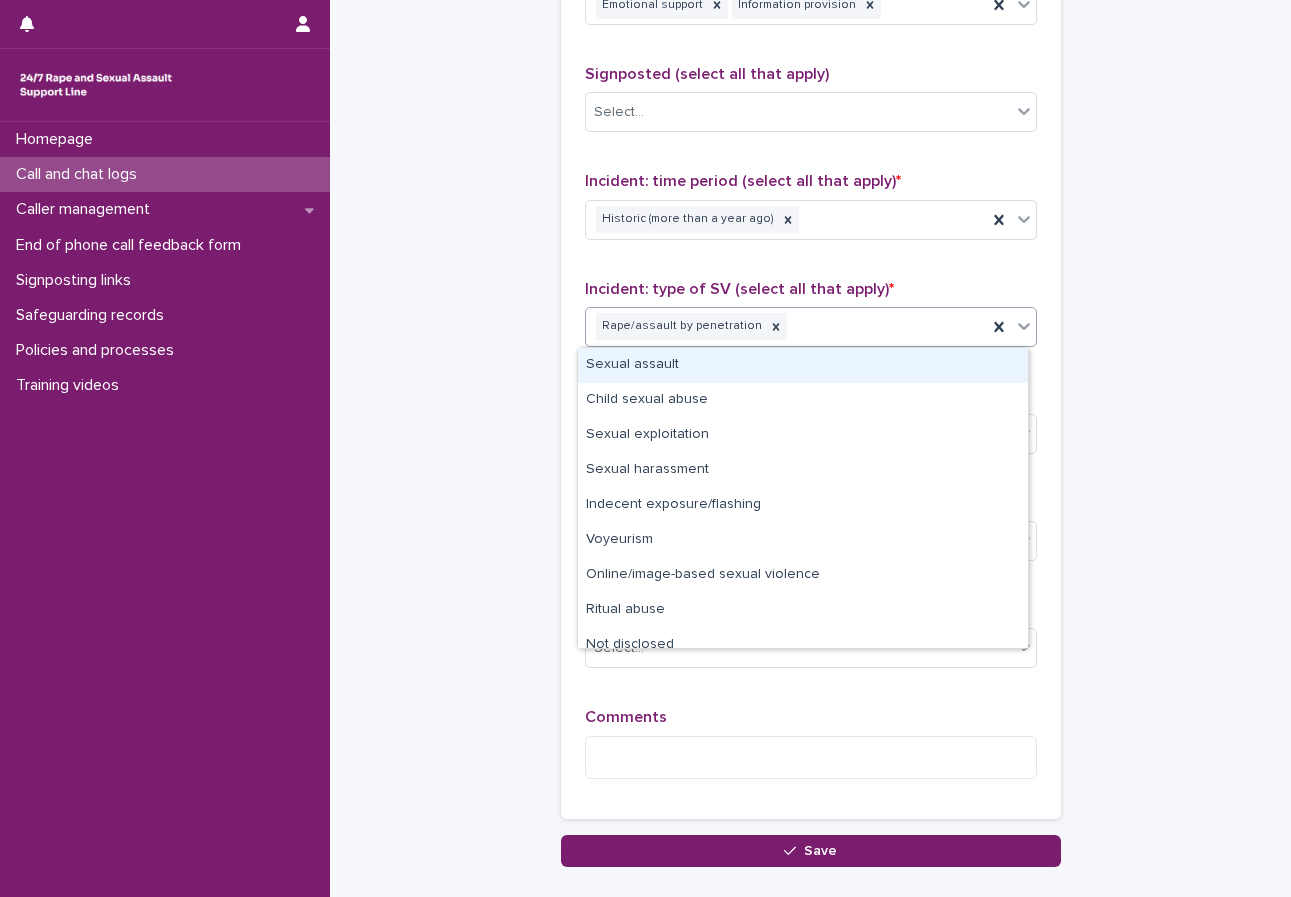 click on "Sexual assault" at bounding box center (803, 365) 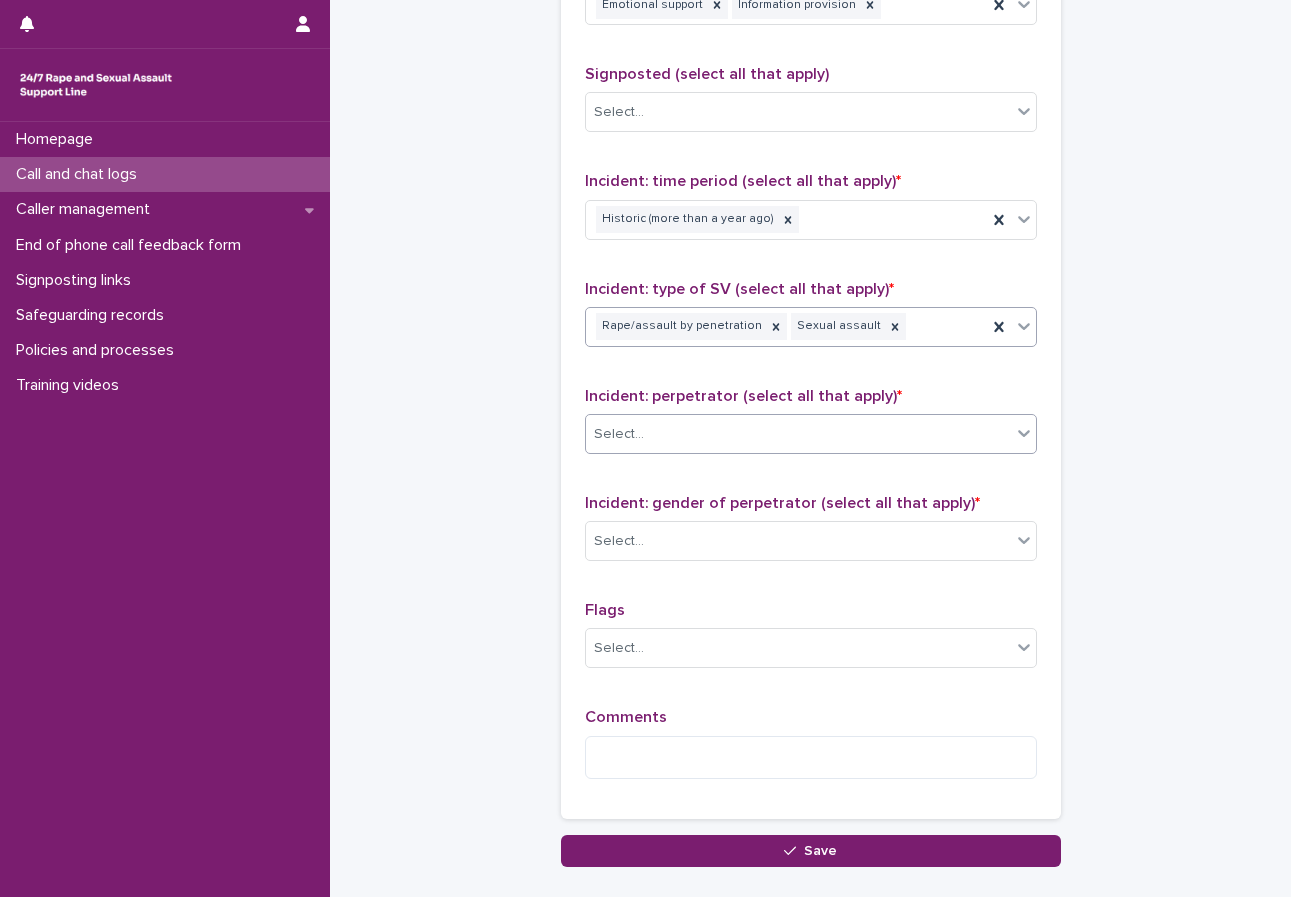 click on "Select..." at bounding box center (798, 434) 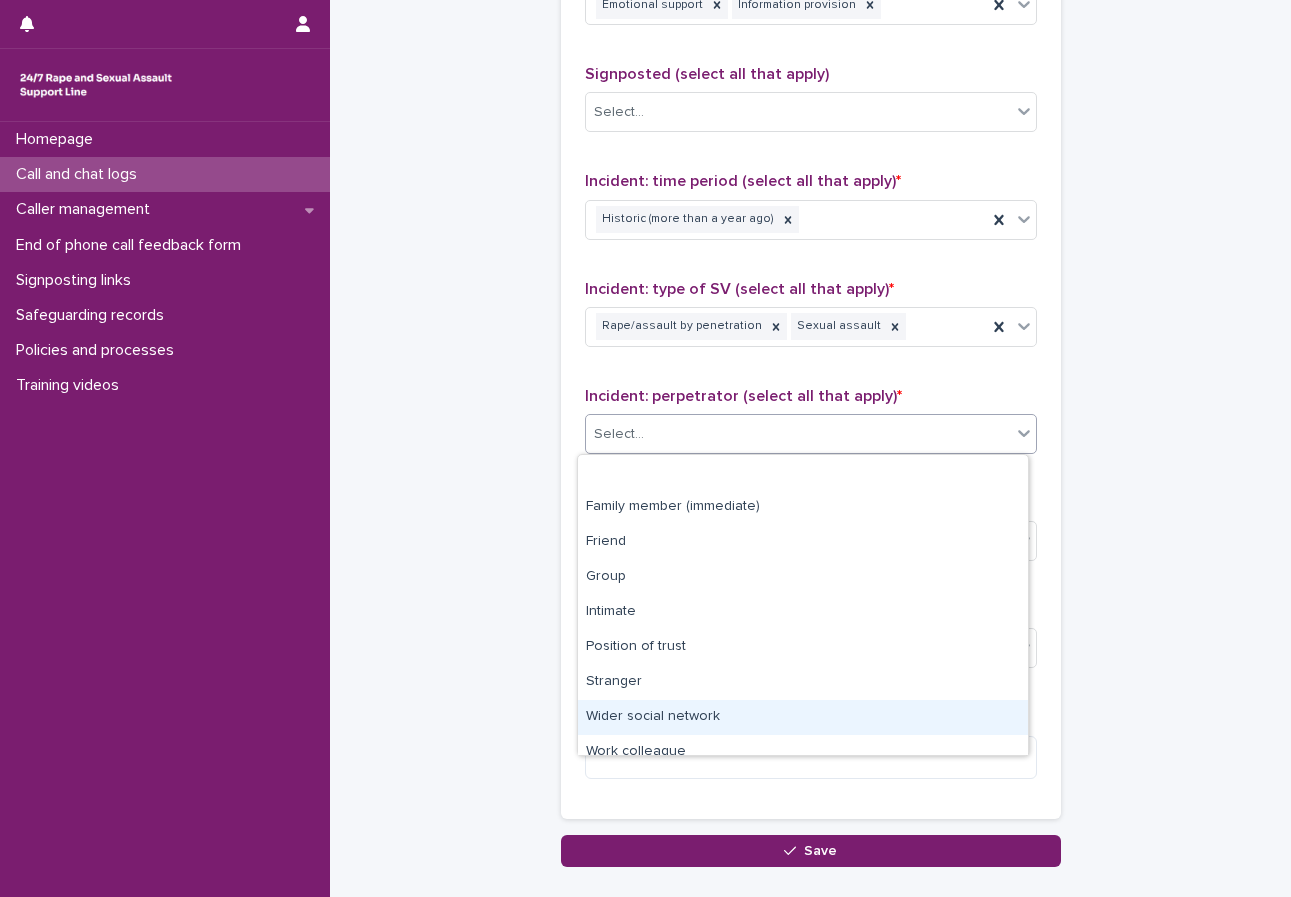 scroll, scrollTop: 85, scrollLeft: 0, axis: vertical 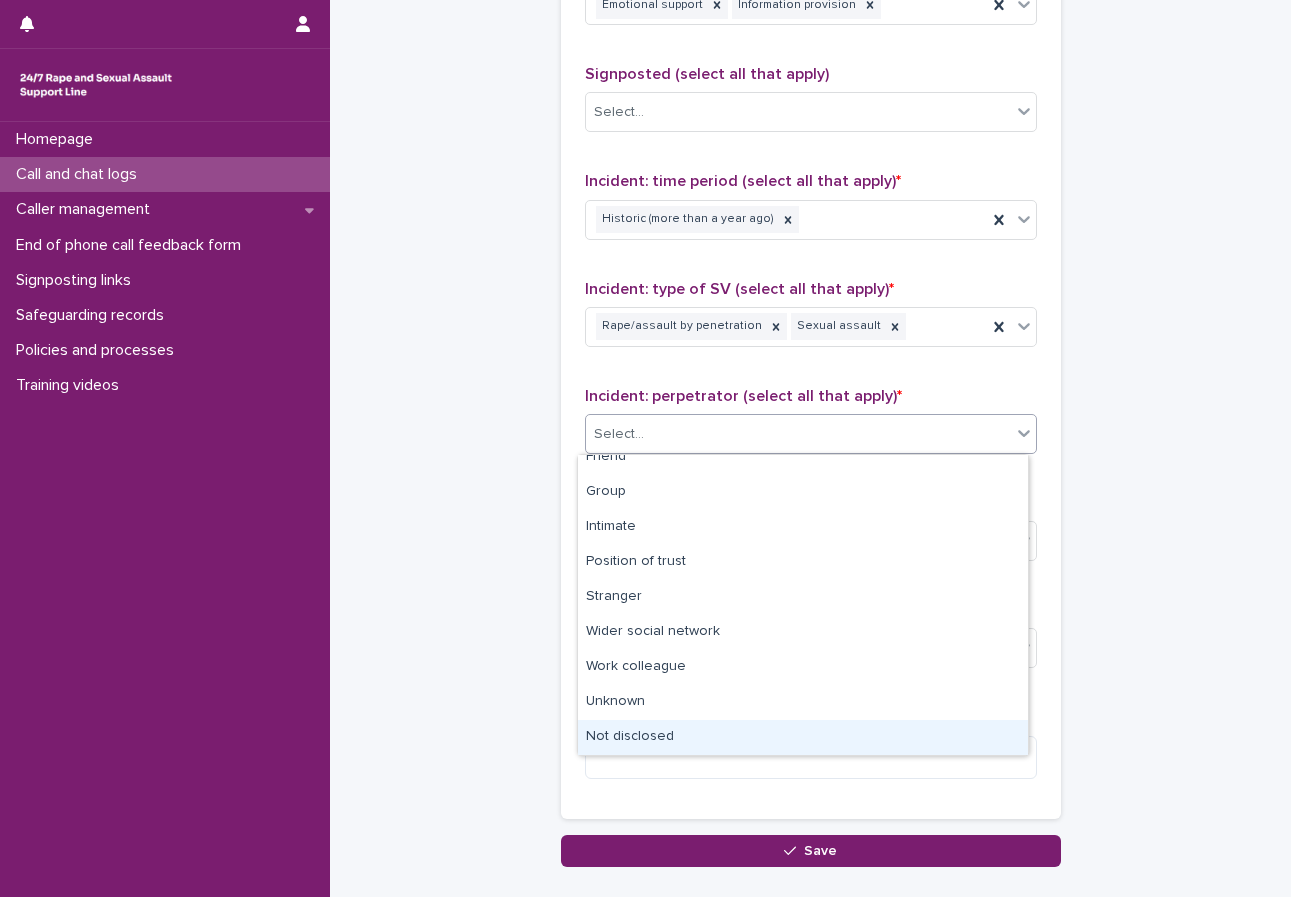click on "Not disclosed" at bounding box center [803, 737] 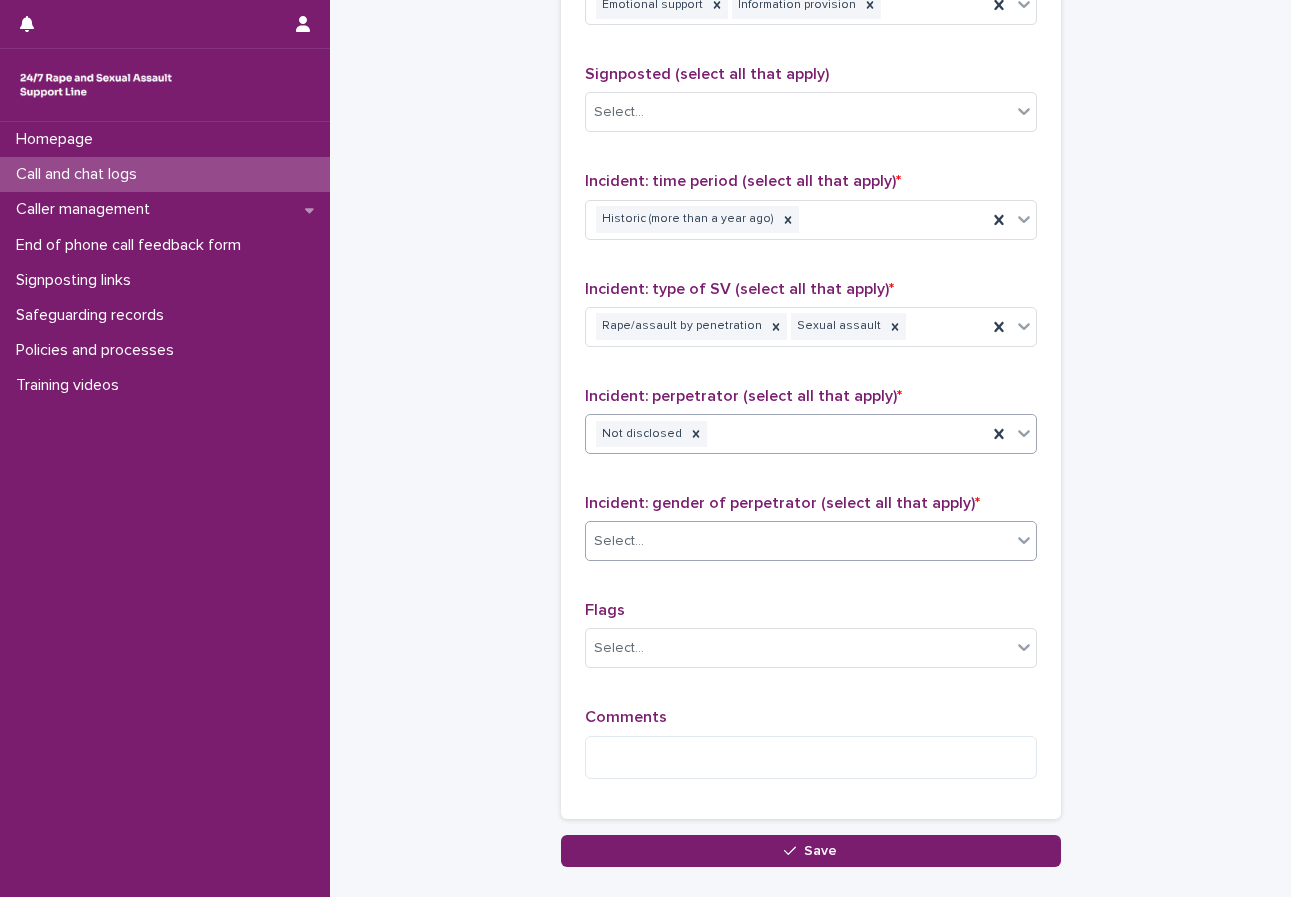 click at bounding box center (647, 541) 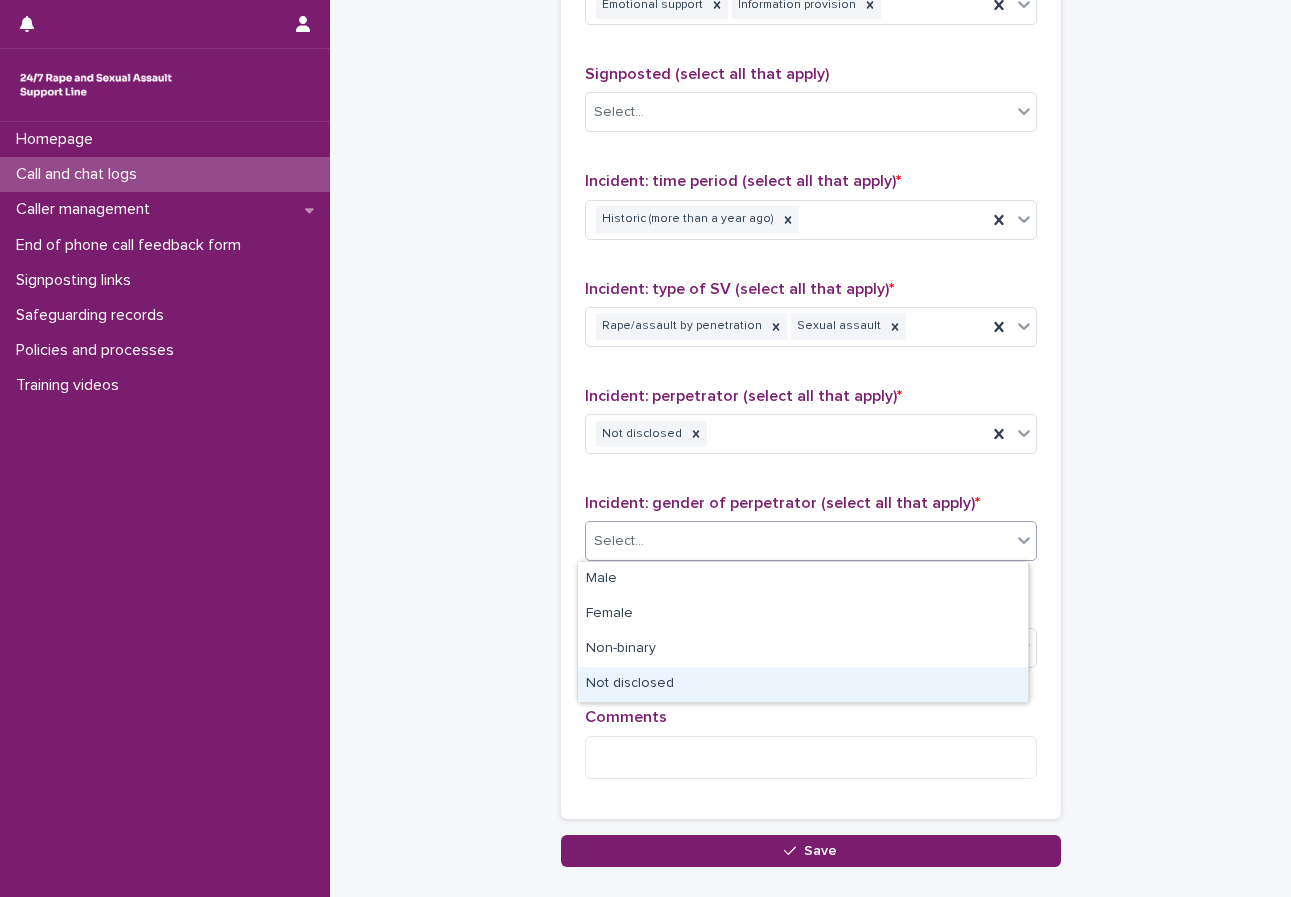 click on "Not disclosed" at bounding box center (803, 684) 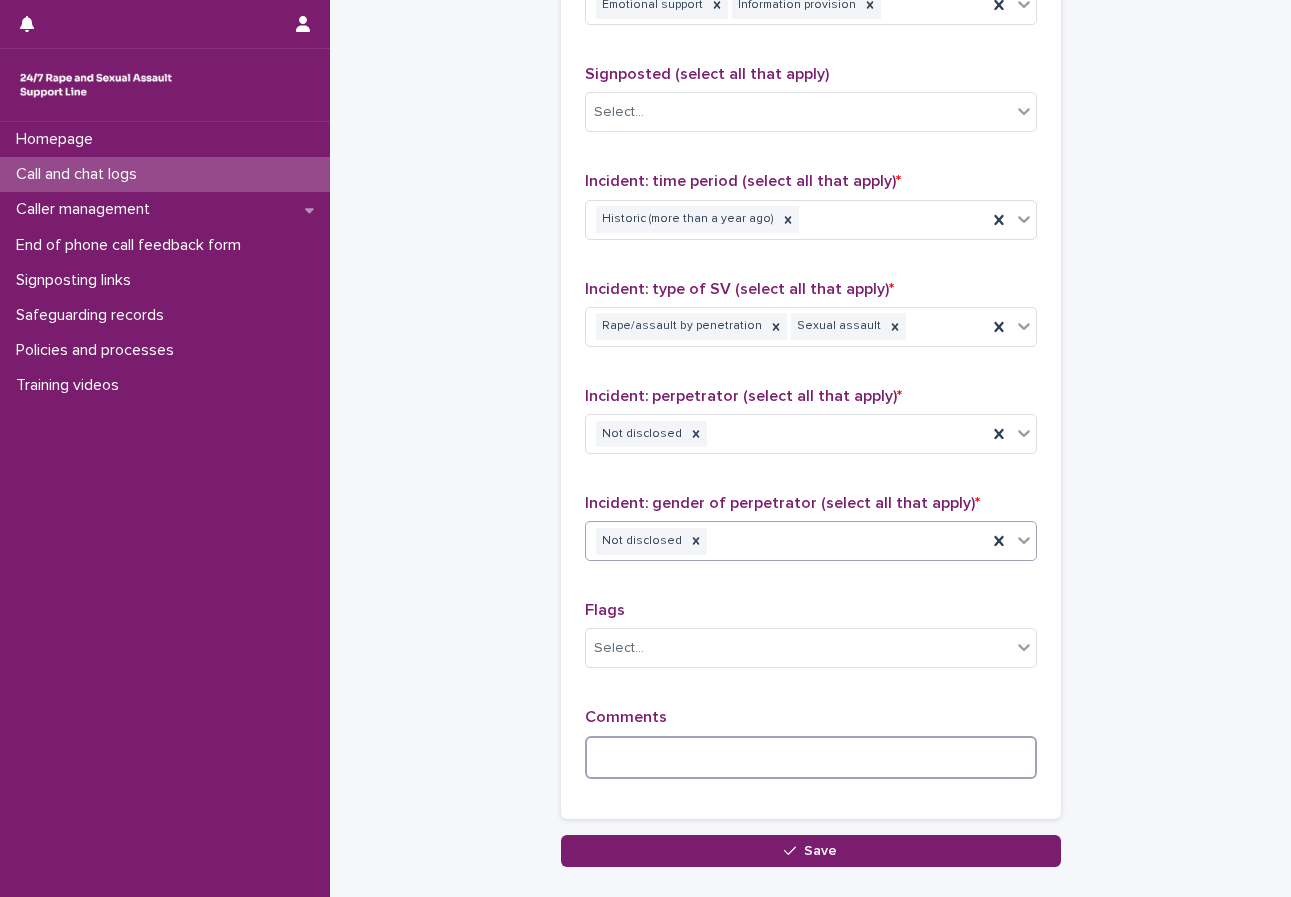 click at bounding box center (811, 757) 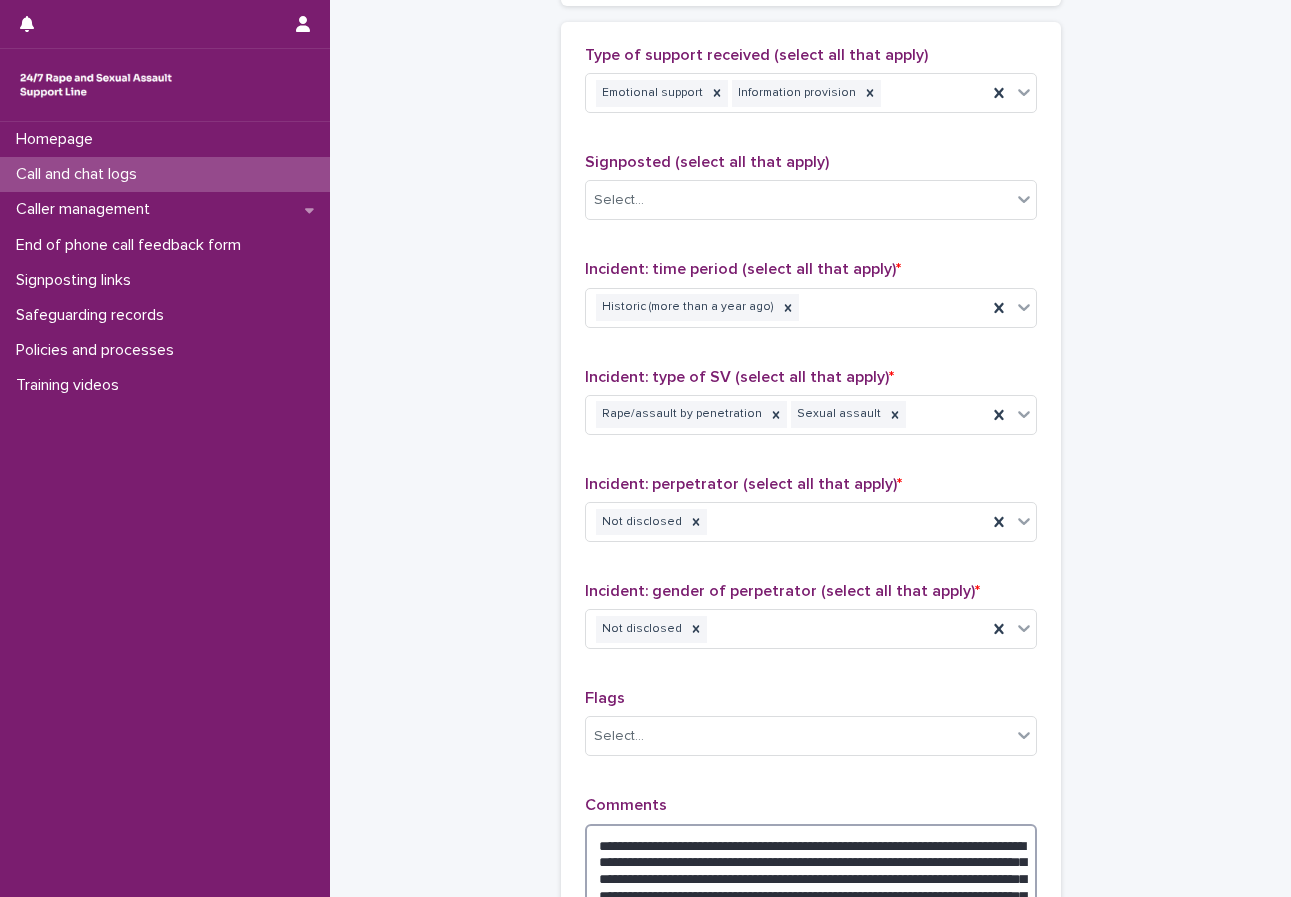 scroll, scrollTop: 1400, scrollLeft: 0, axis: vertical 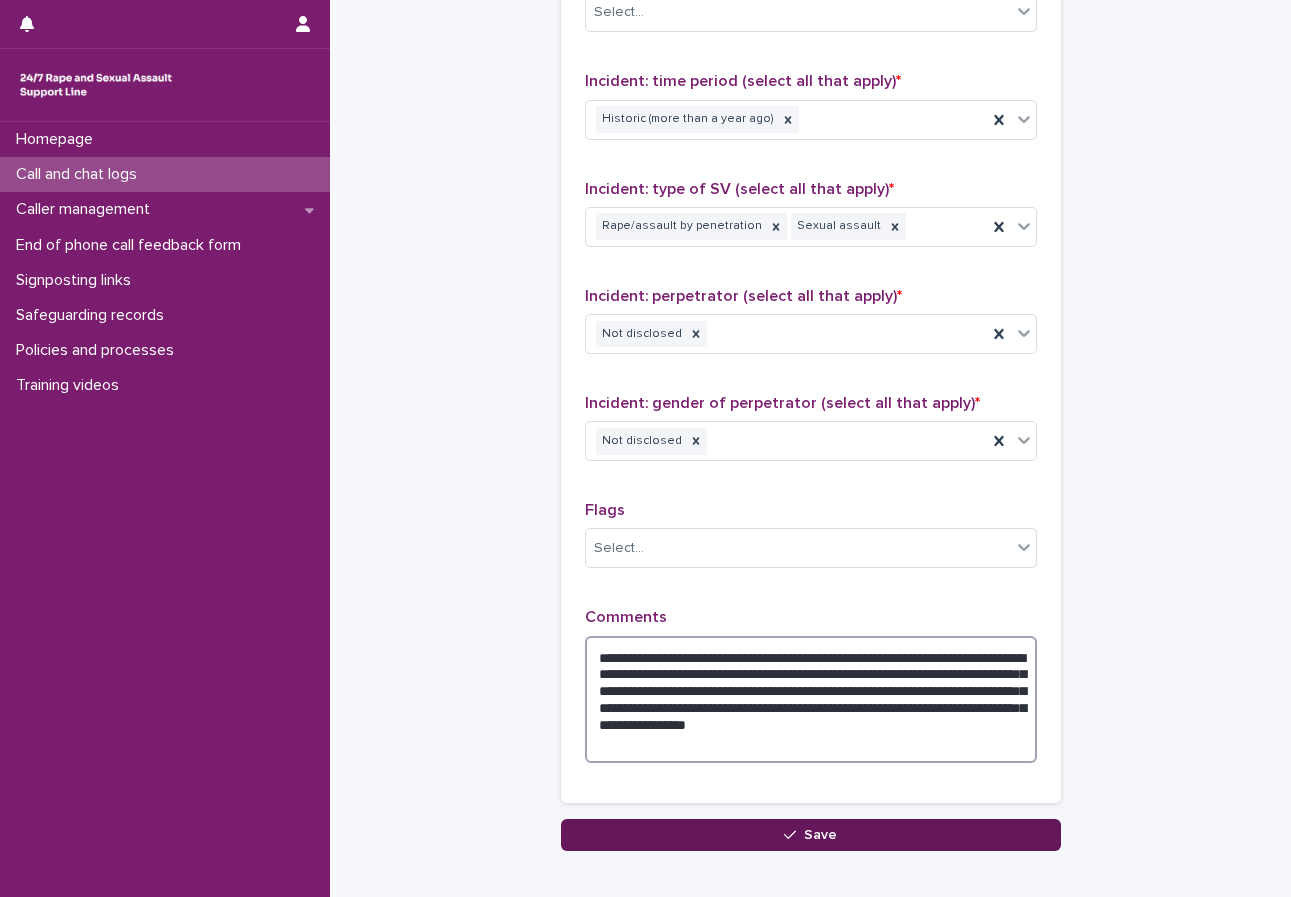 type on "**********" 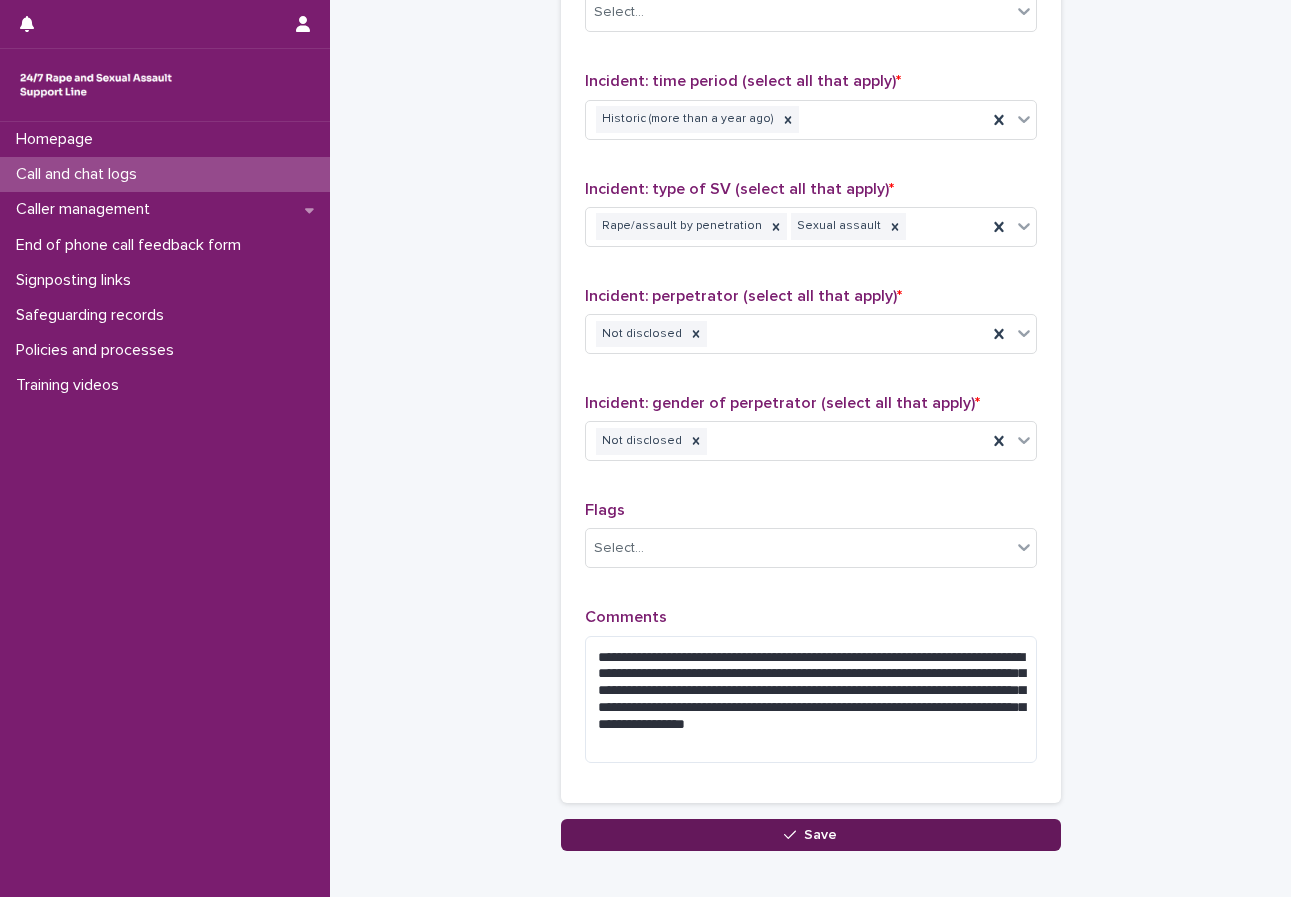 click on "Save" at bounding box center (811, 835) 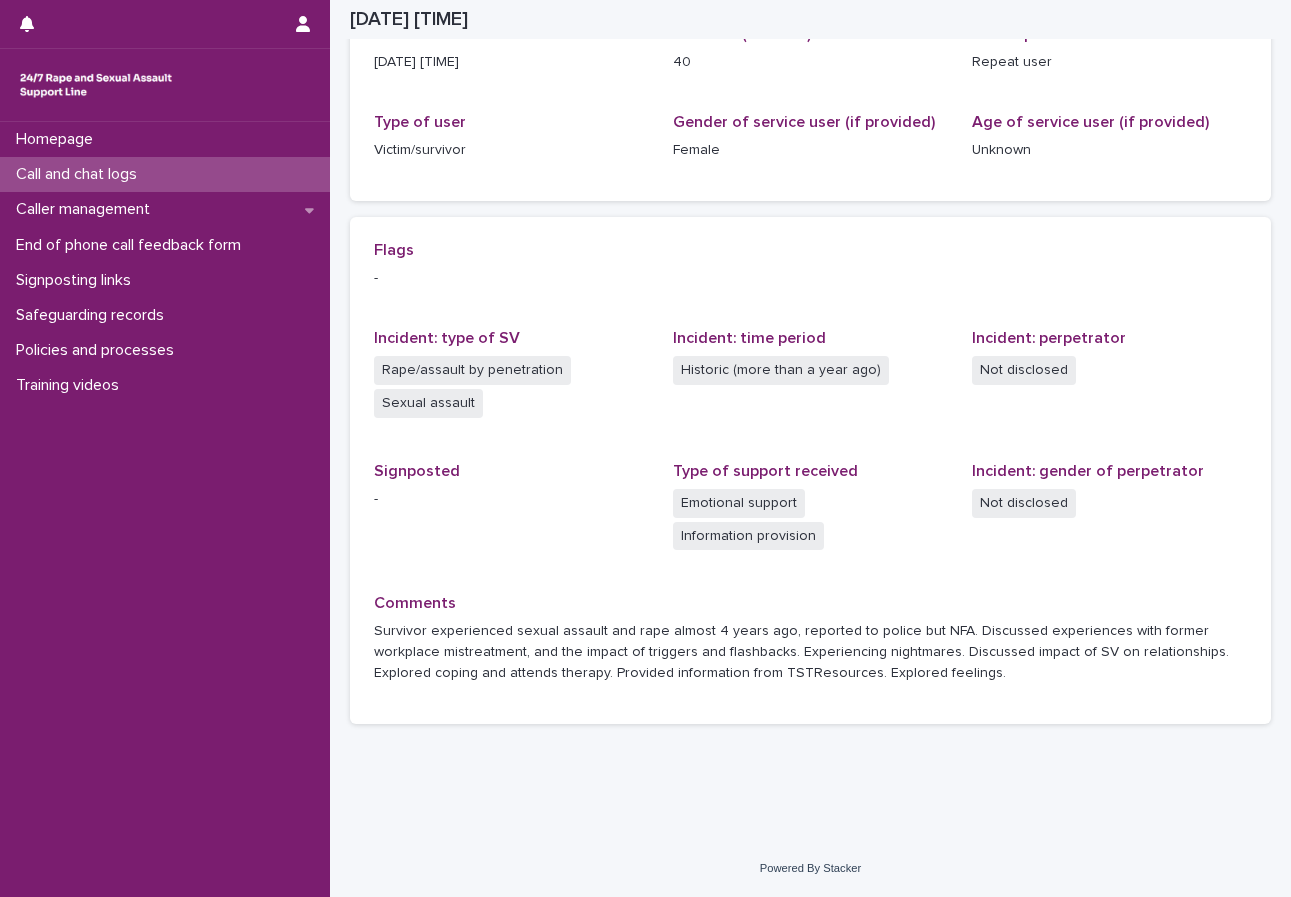scroll, scrollTop: 273, scrollLeft: 0, axis: vertical 